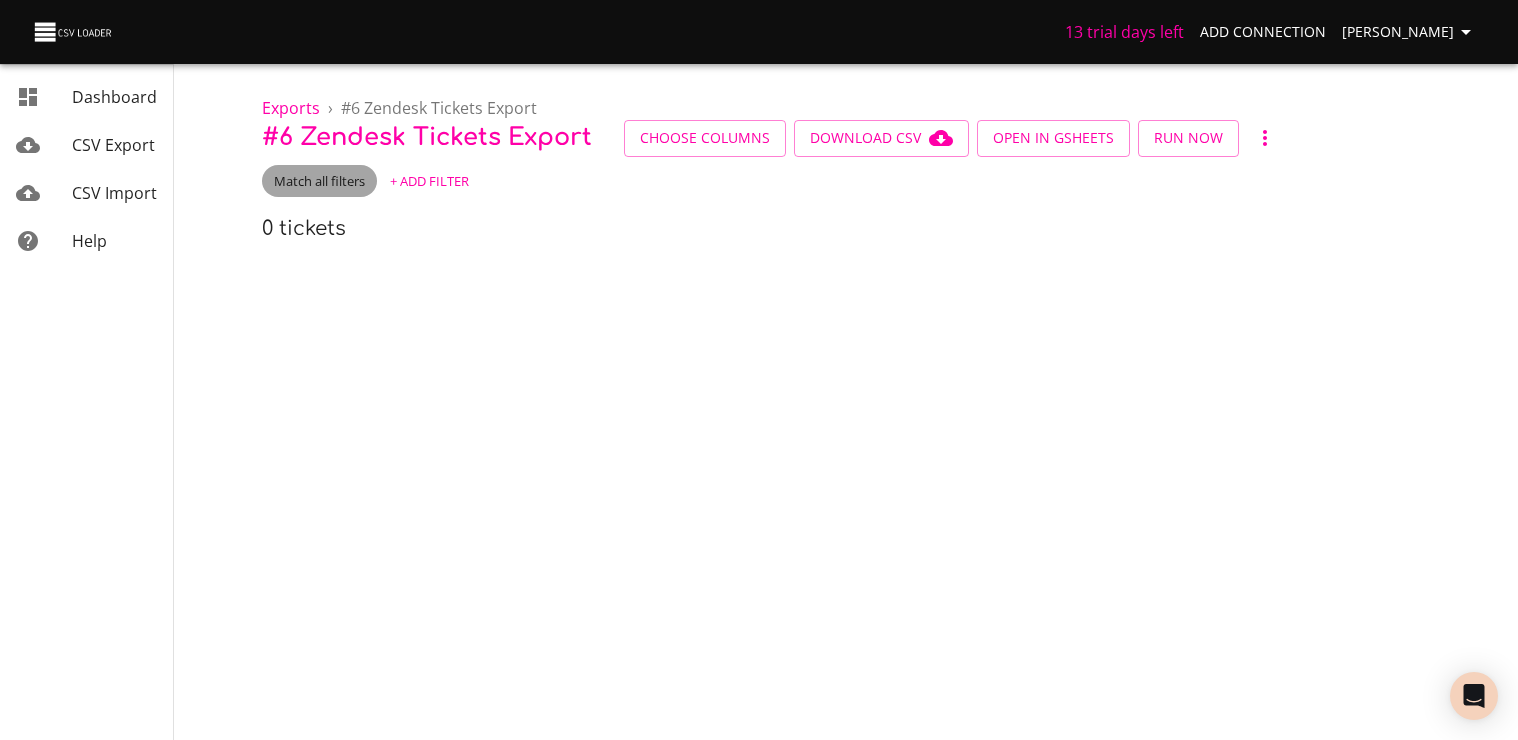 click on "Match all filters" at bounding box center [319, 181] 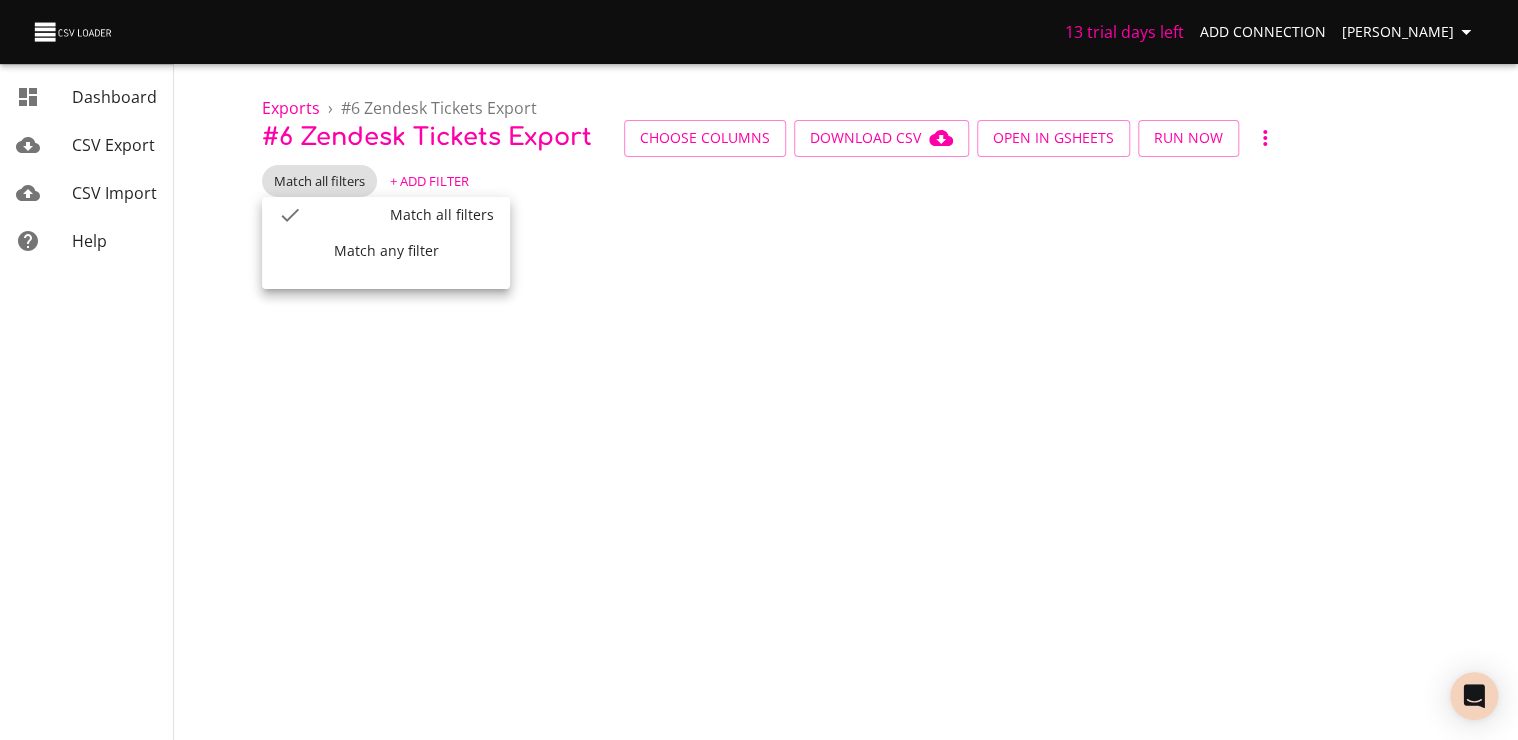 click on "Match any filter" at bounding box center [386, 250] 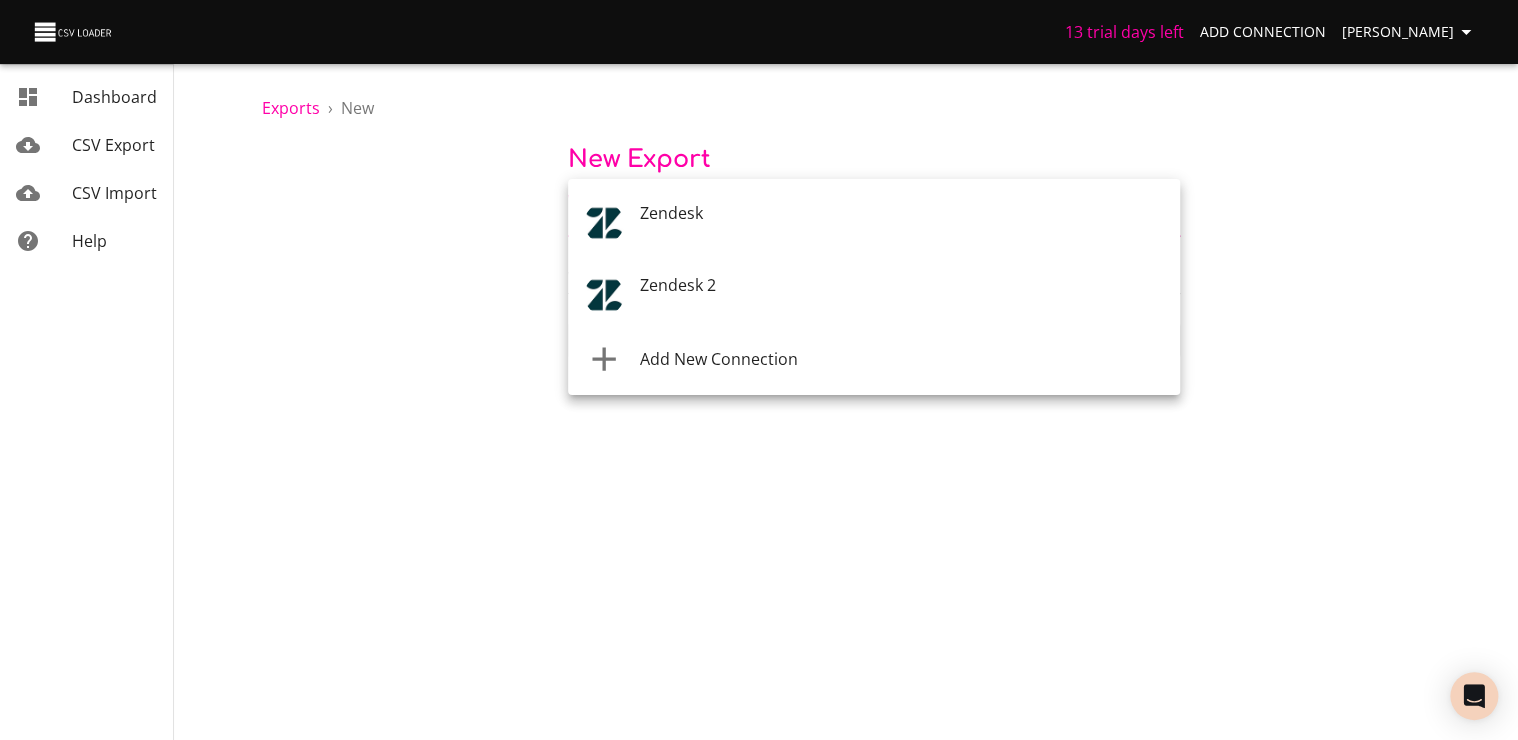 click on "13 trial days left Add Connection [PERSON_NAME]   Dashboard CSV Export CSV Import Help Exports › New New Export Where are you exporting from?   * ​ What are you exporting?   * Start Export
Dashboard CSV Export CSV Import Help
Zendesk Zendesk 2 Add New Connection" at bounding box center (759, 370) 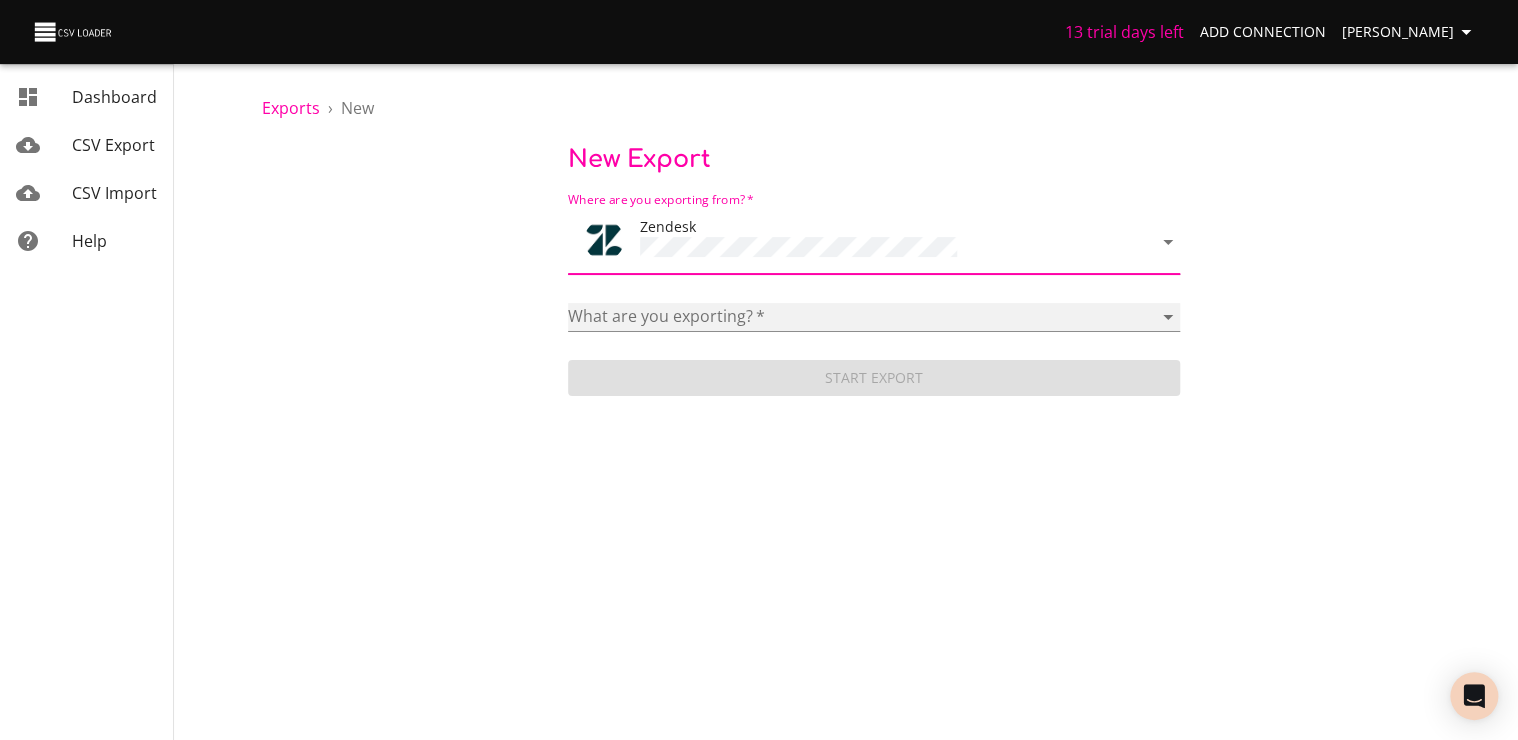 click on "Article categories Articles Brands Comments Groups Organizations Permission groups Sections Ticket forms Ticket metrics Tickets User segments Users" at bounding box center [874, 317] 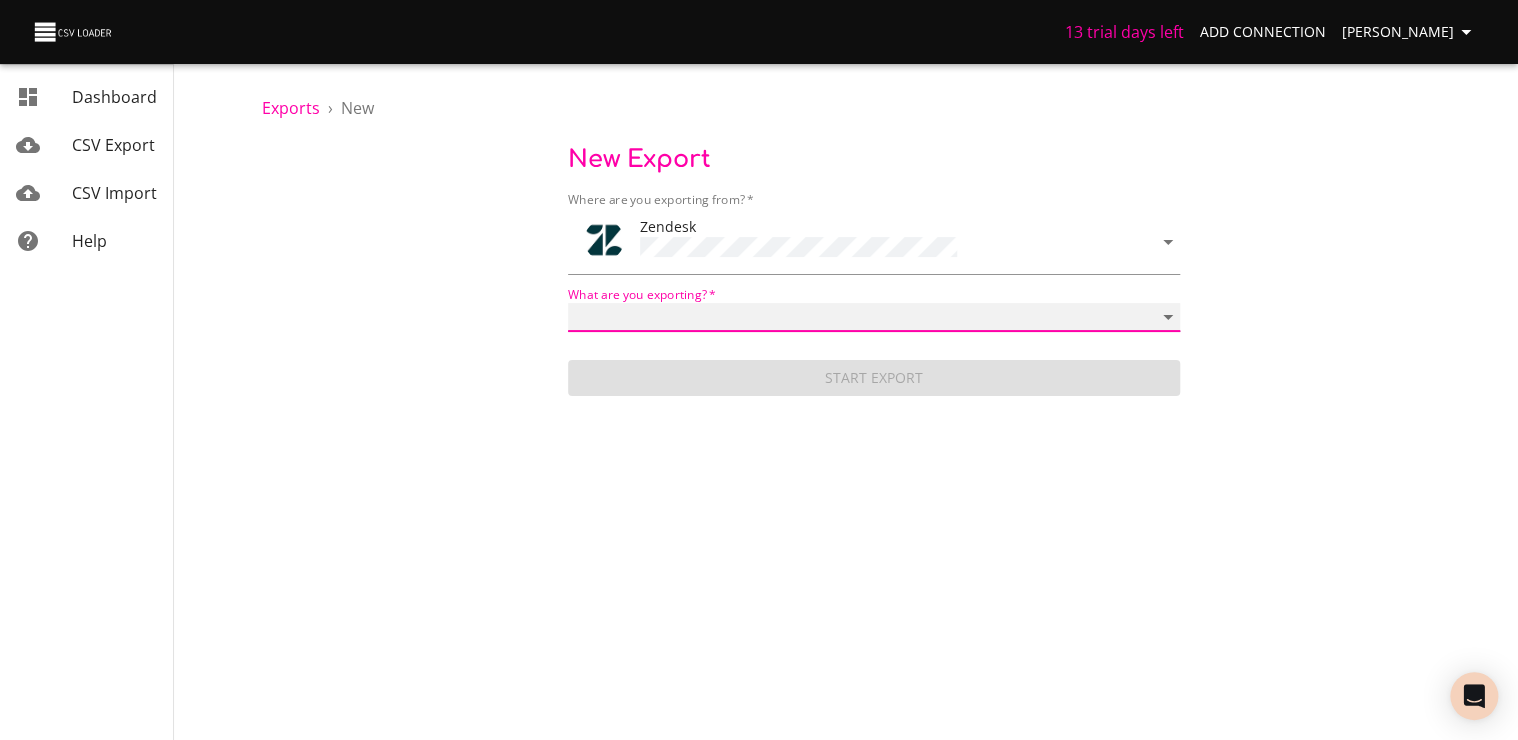 select on "tickets" 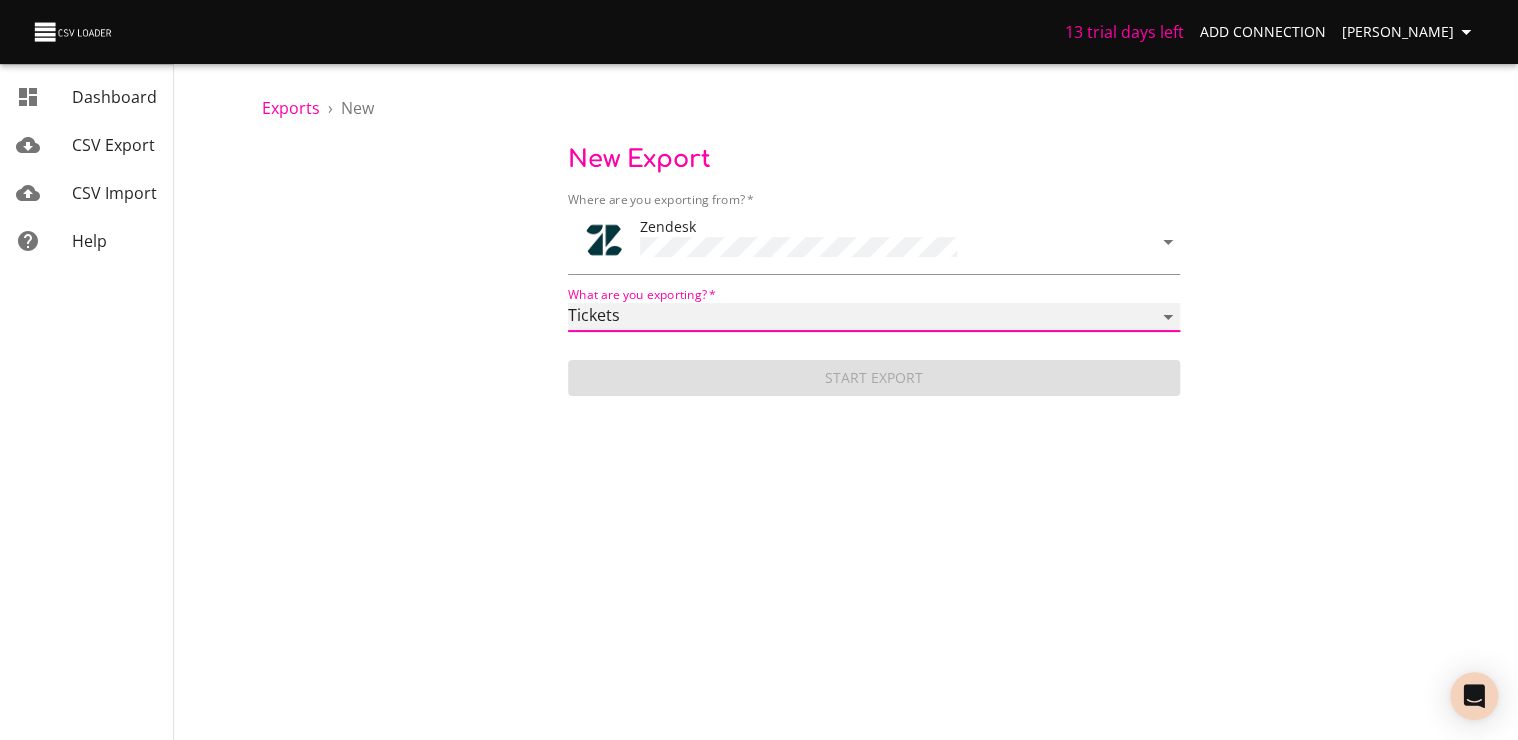click on "Article categories Articles Brands Comments Groups Organizations Permission groups Sections Ticket forms Ticket metrics Tickets User segments Users" at bounding box center [874, 317] 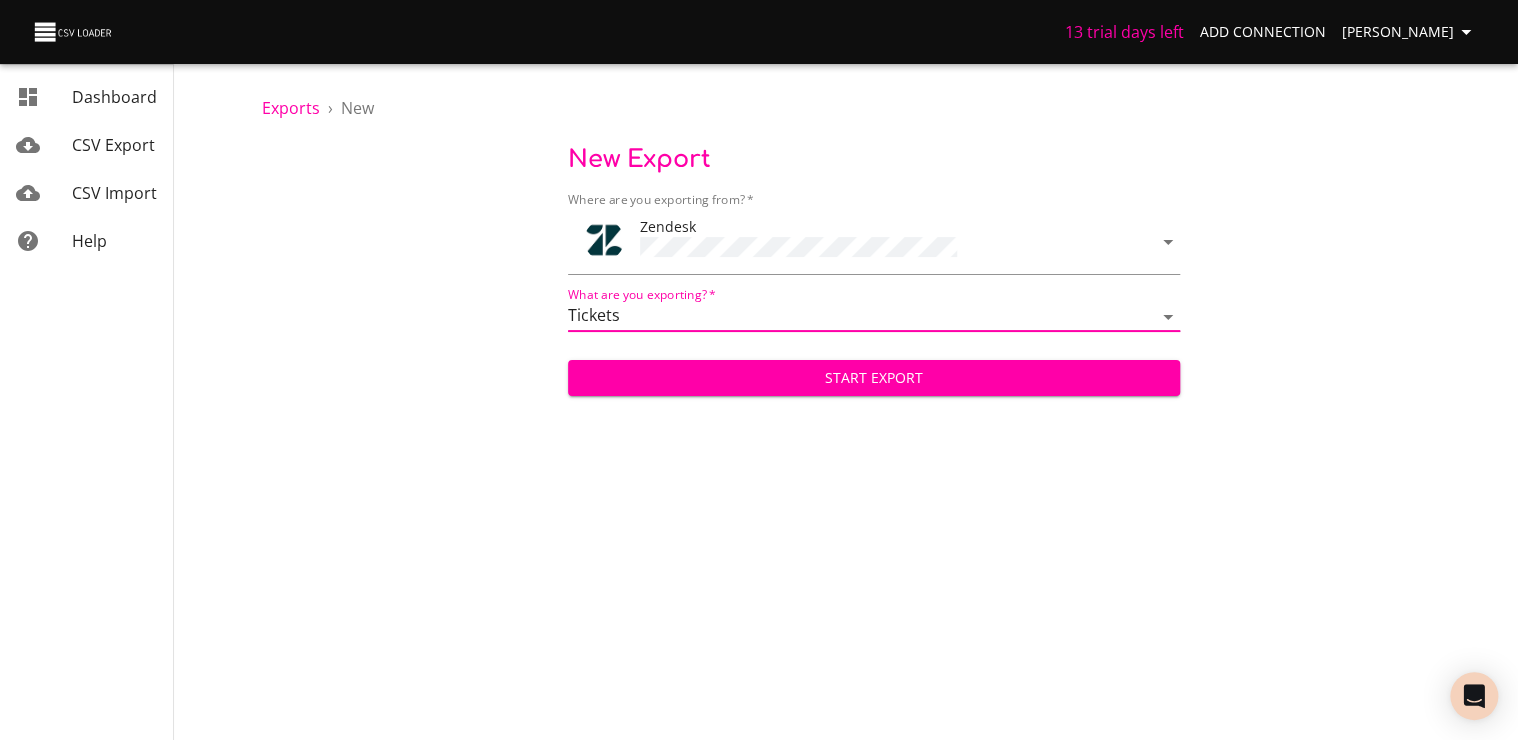click on "Start Export" at bounding box center (874, 378) 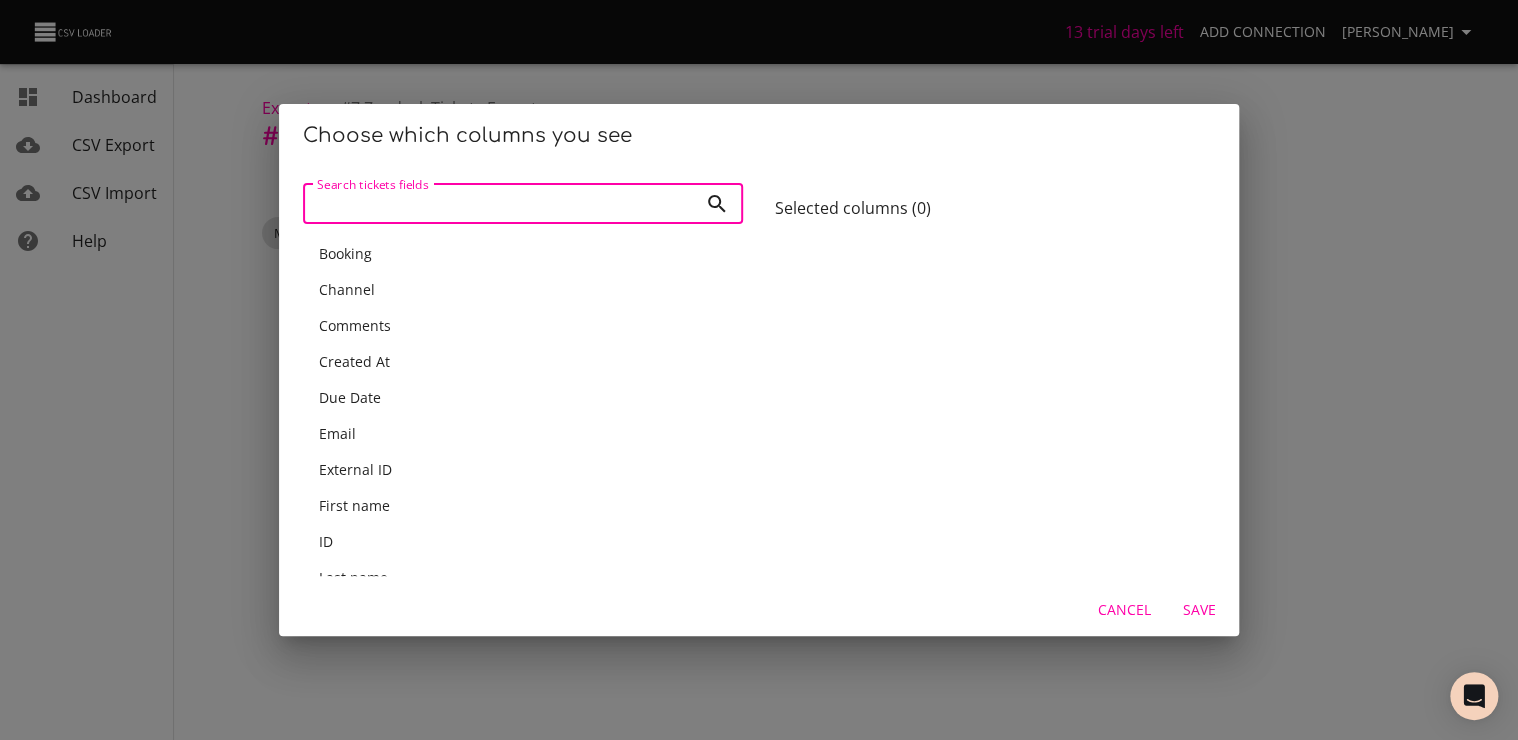 click on "Search tickets fields" at bounding box center (500, 204) 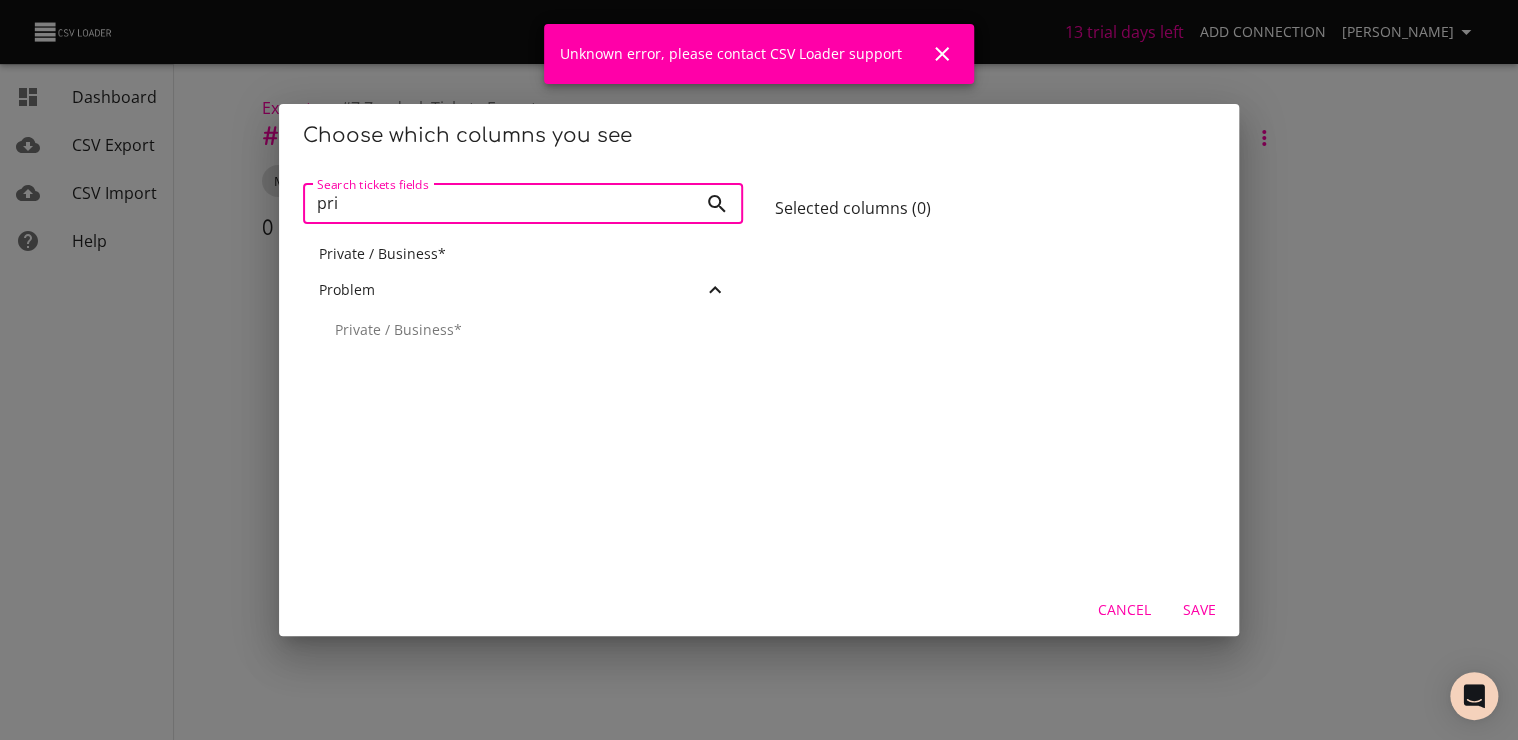 click on "Choose which columns you see Search tickets fields pri Search tickets fields Private / Business* Problem Private / Business* Selected columns ( 0 ) Cancel Save" at bounding box center [759, 370] 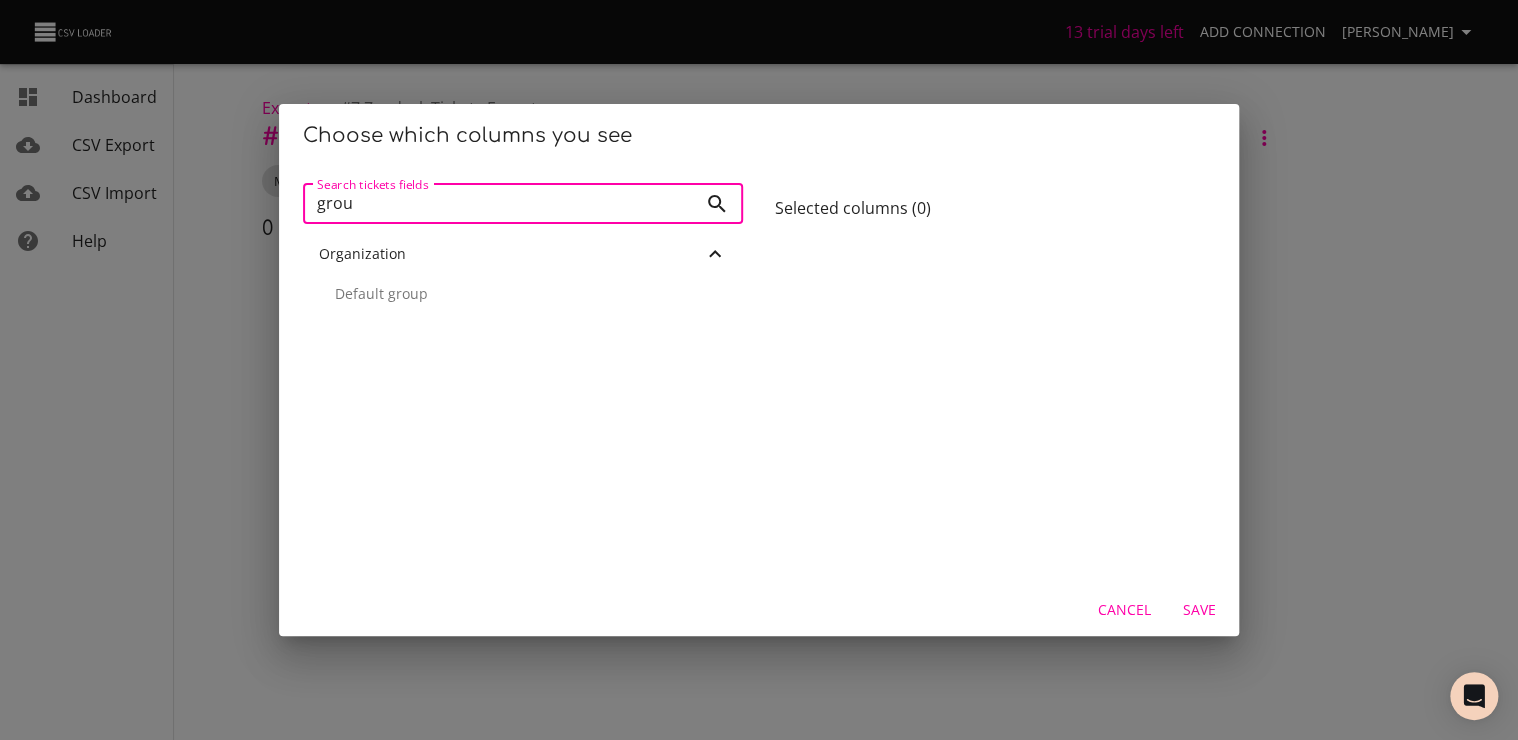 type on "grou" 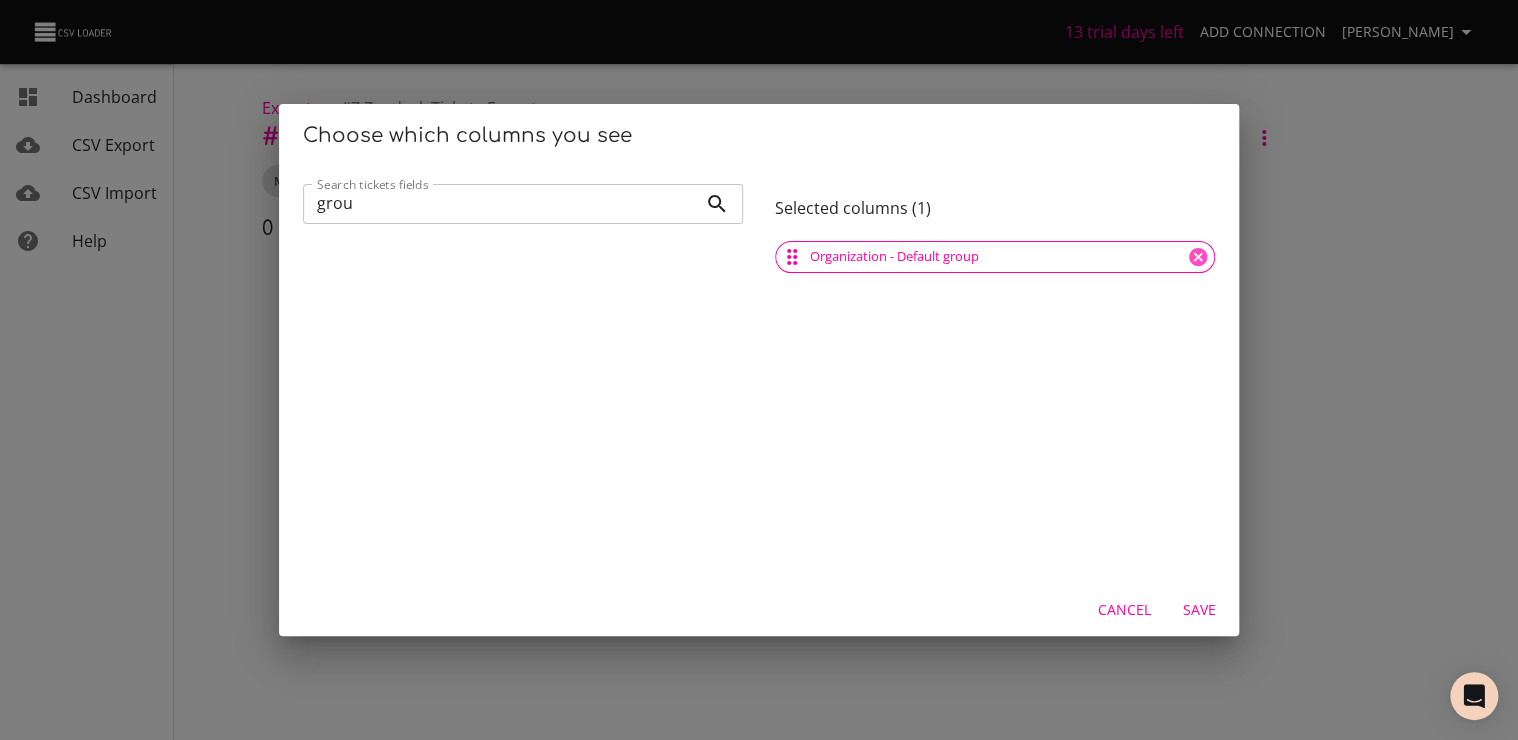 click on "Save" at bounding box center [1199, 610] 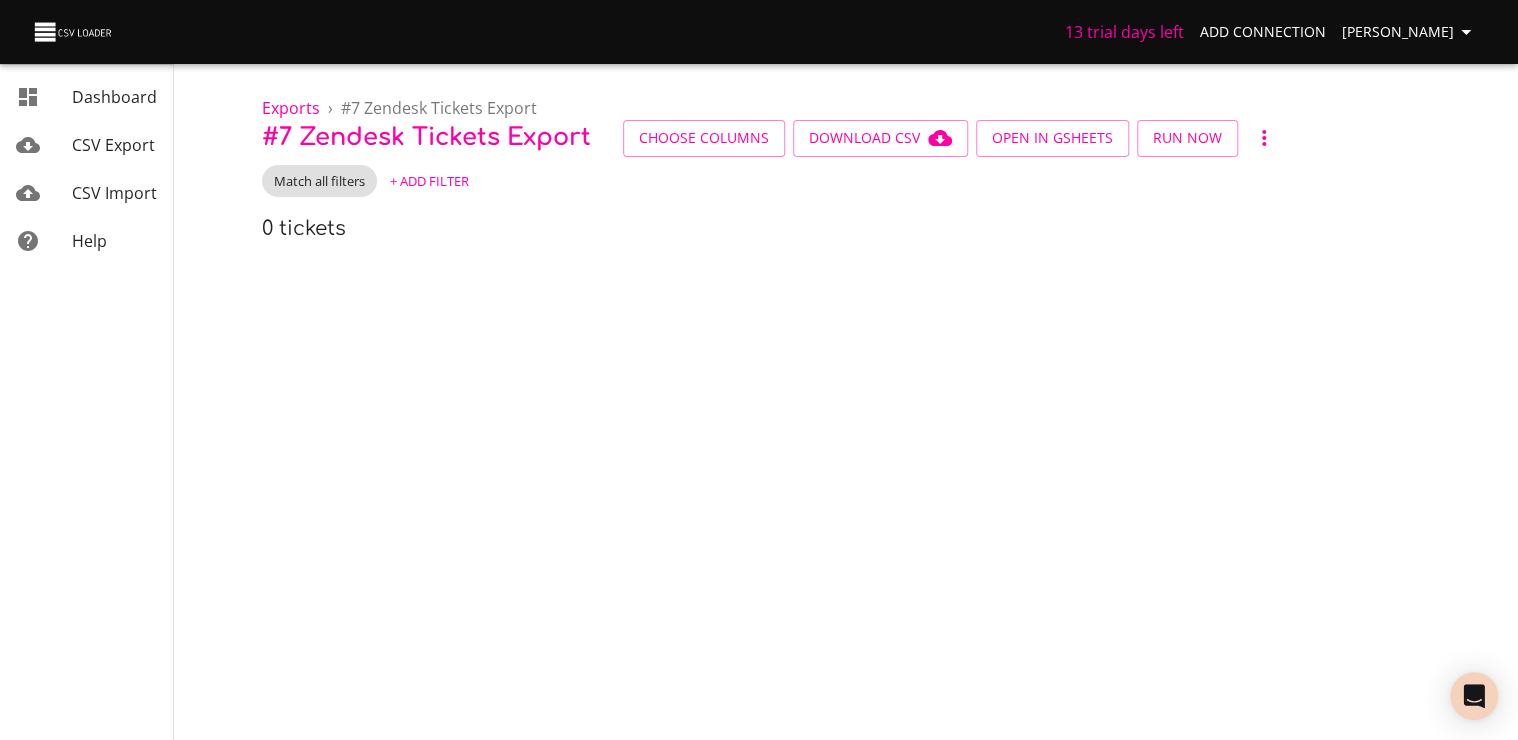 click on "CSV Import" at bounding box center [114, 193] 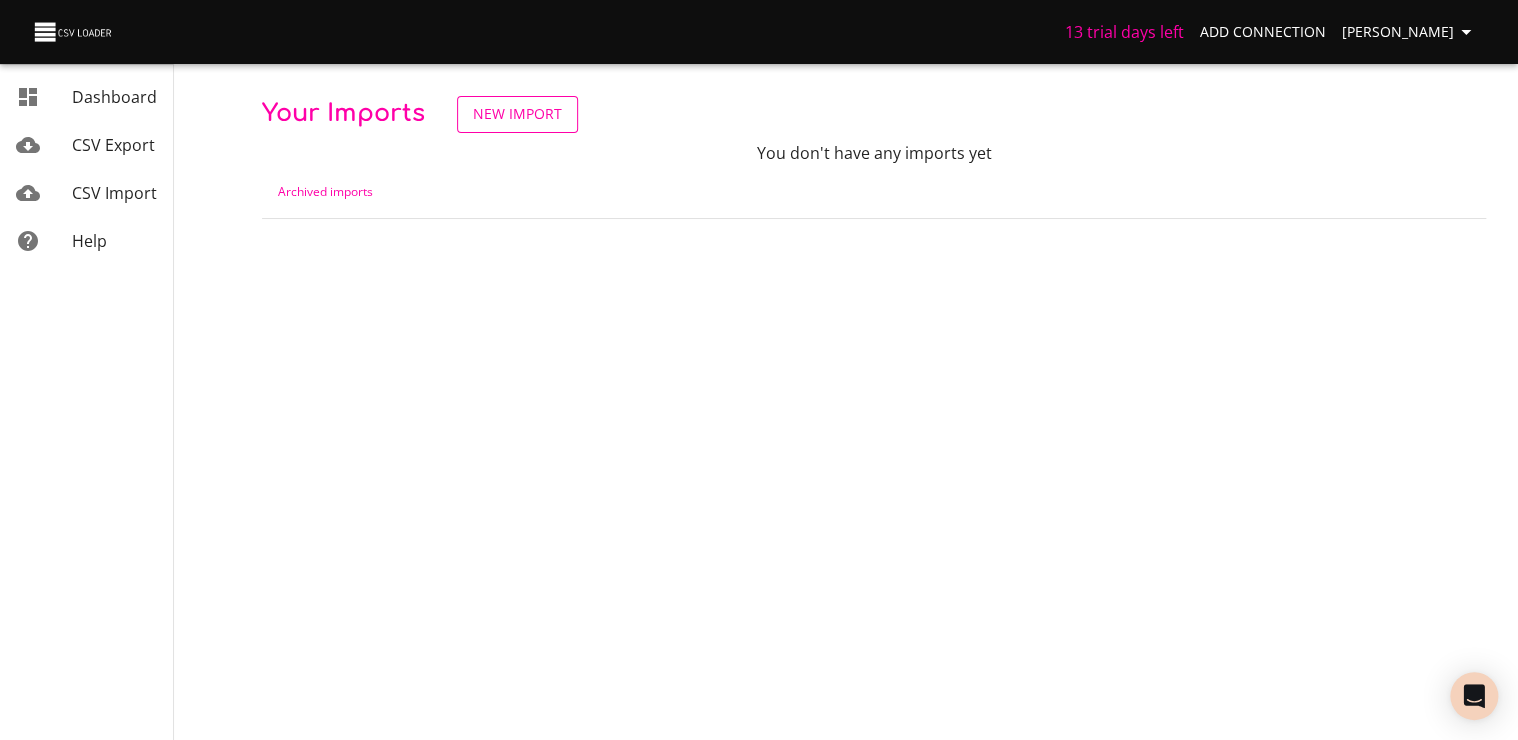 click on "New Import" at bounding box center [517, 114] 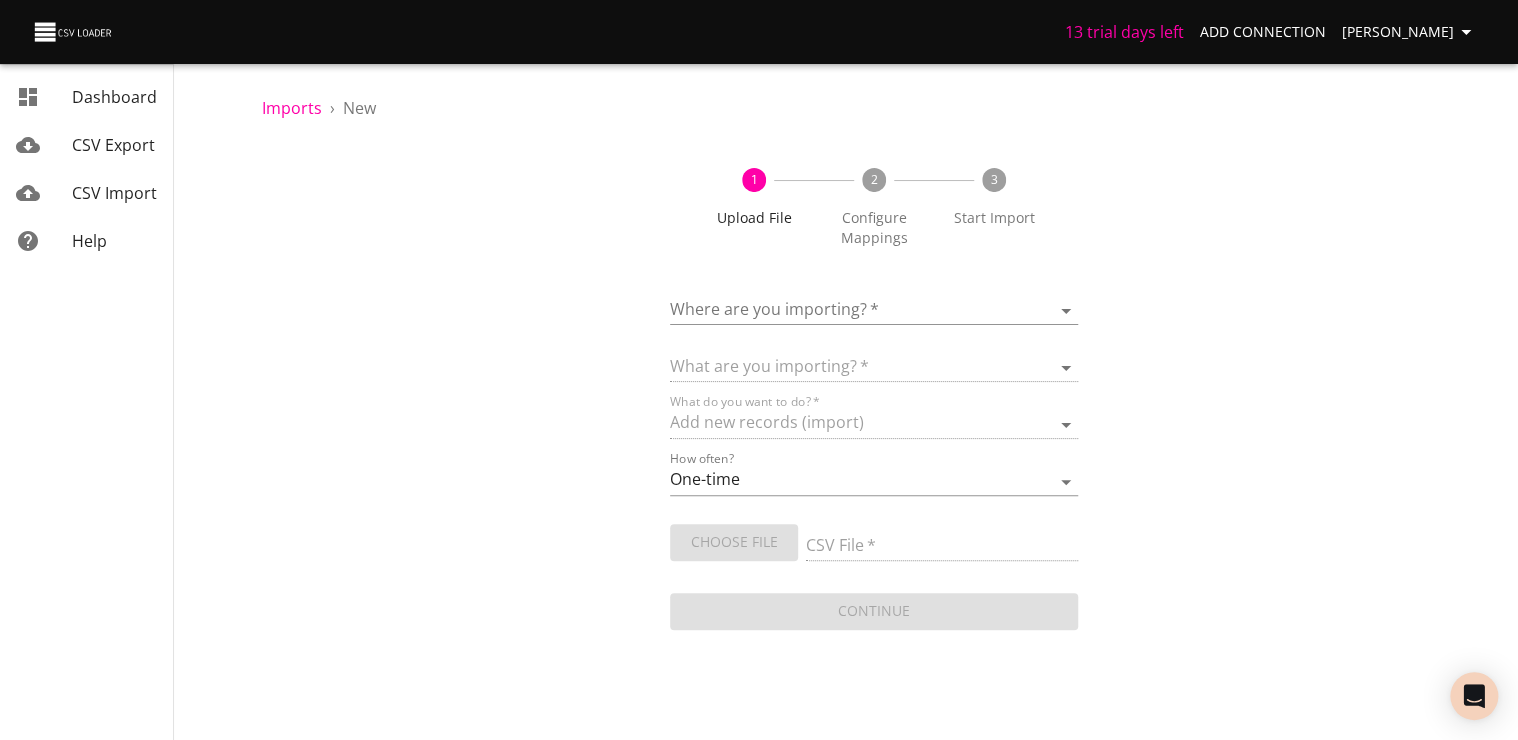 click on "13 trial days left Add Connection [PERSON_NAME]   Dashboard CSV Export CSV Import Help Imports › New 1 Upload File 2 Configure Mappings 3 Start Import Where are you importing?   * ​ What are you importing?   * What do you want to do?   * Add new records (import) How often? One-time Auto import Choose File CSV File   * Continue
Dashboard CSV Export CSV Import Help" at bounding box center [759, 370] 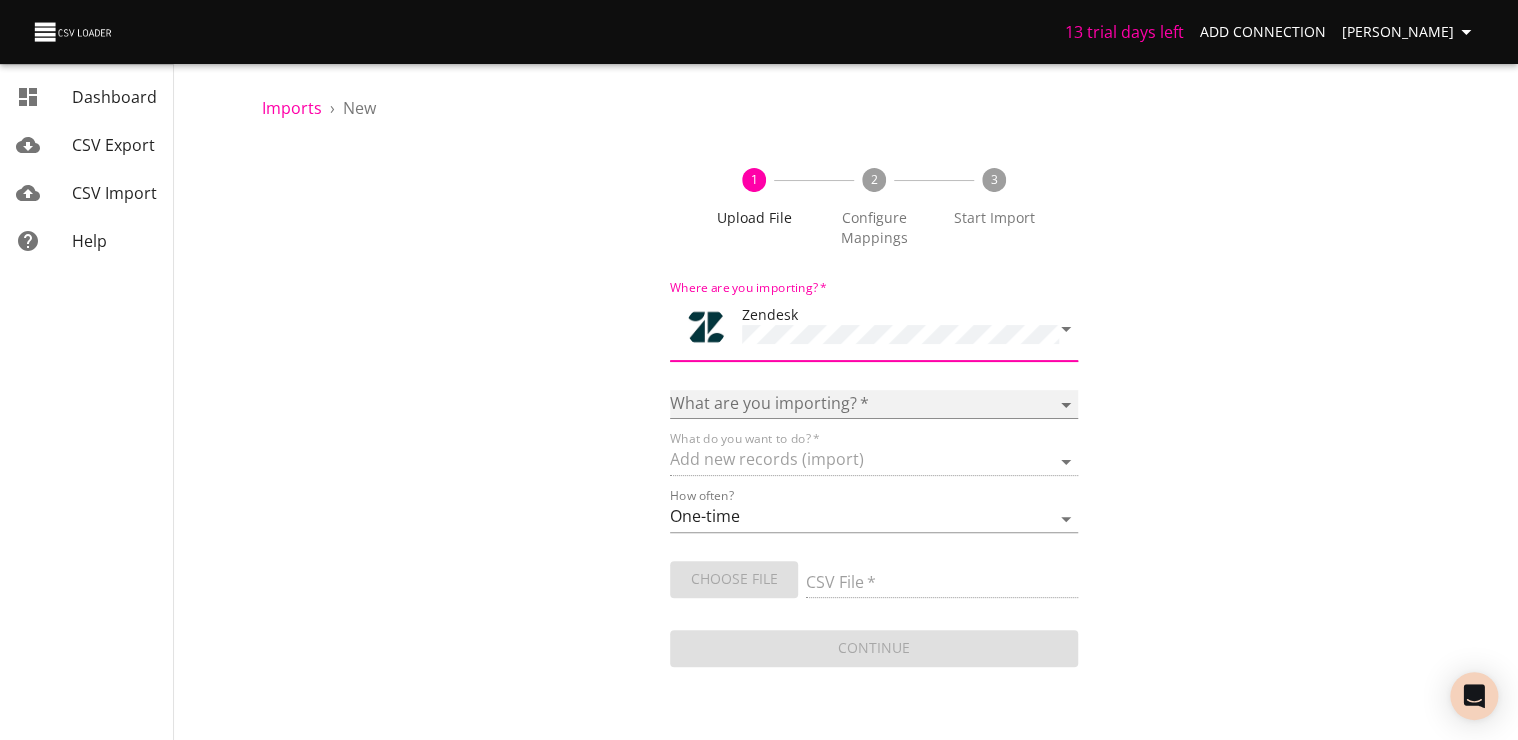 click on "Article categories Articles Comments Organizations Ticket forms Tickets Users" at bounding box center (874, 404) 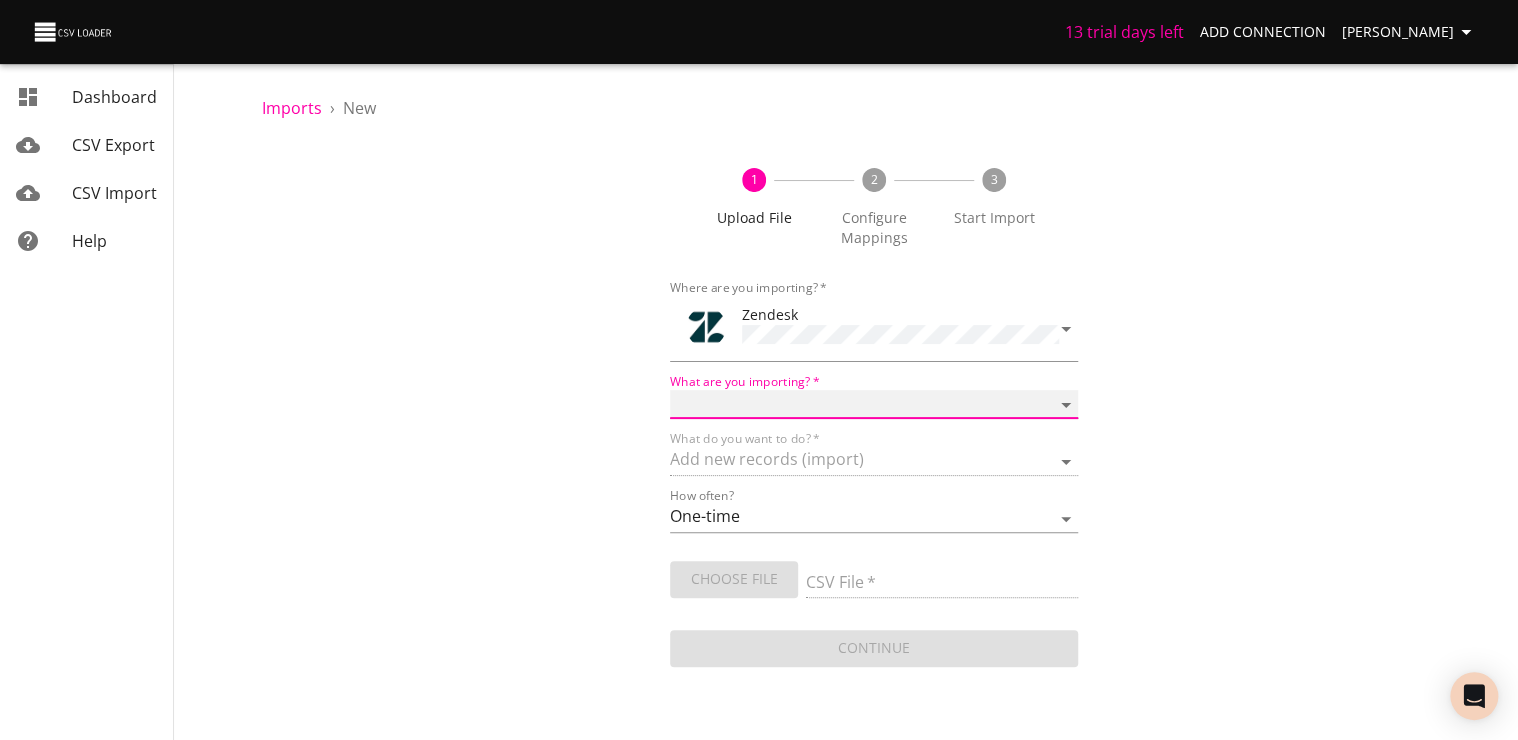 select on "tickets" 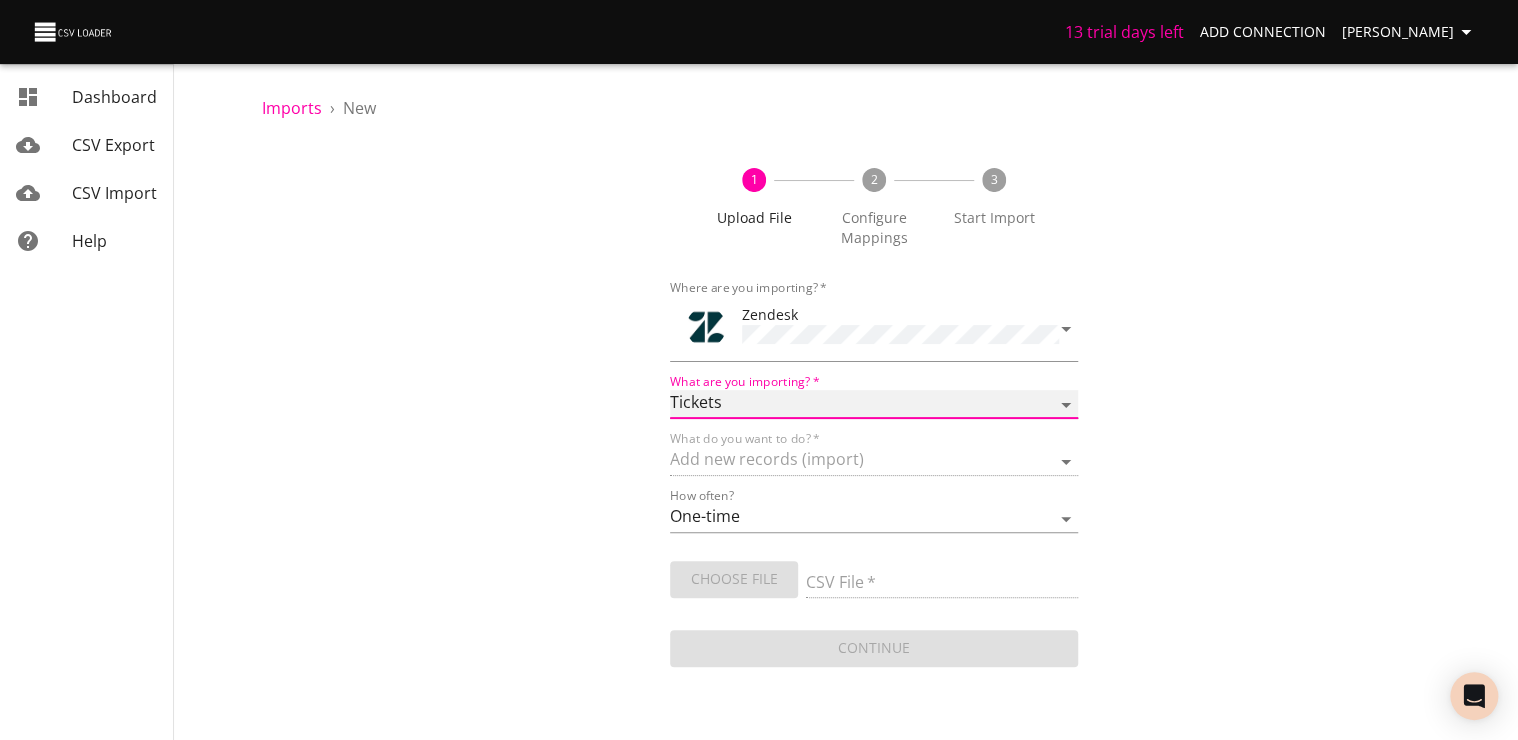 click on "Article categories Articles Comments Organizations Ticket forms Tickets Users" at bounding box center [874, 404] 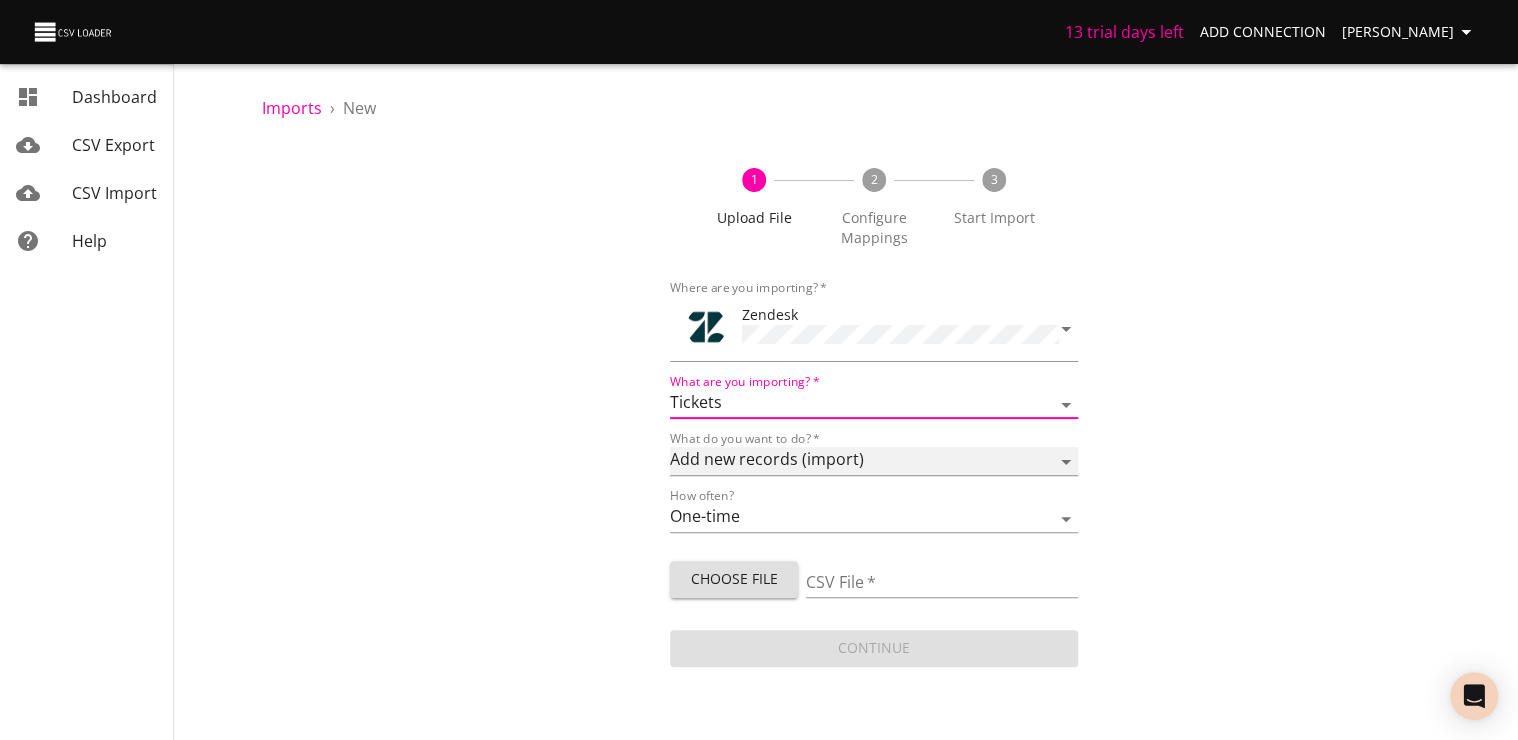 click on "Add new records (import) Update existing records (update) Add new and update existing records (upsert)" at bounding box center (874, 461) 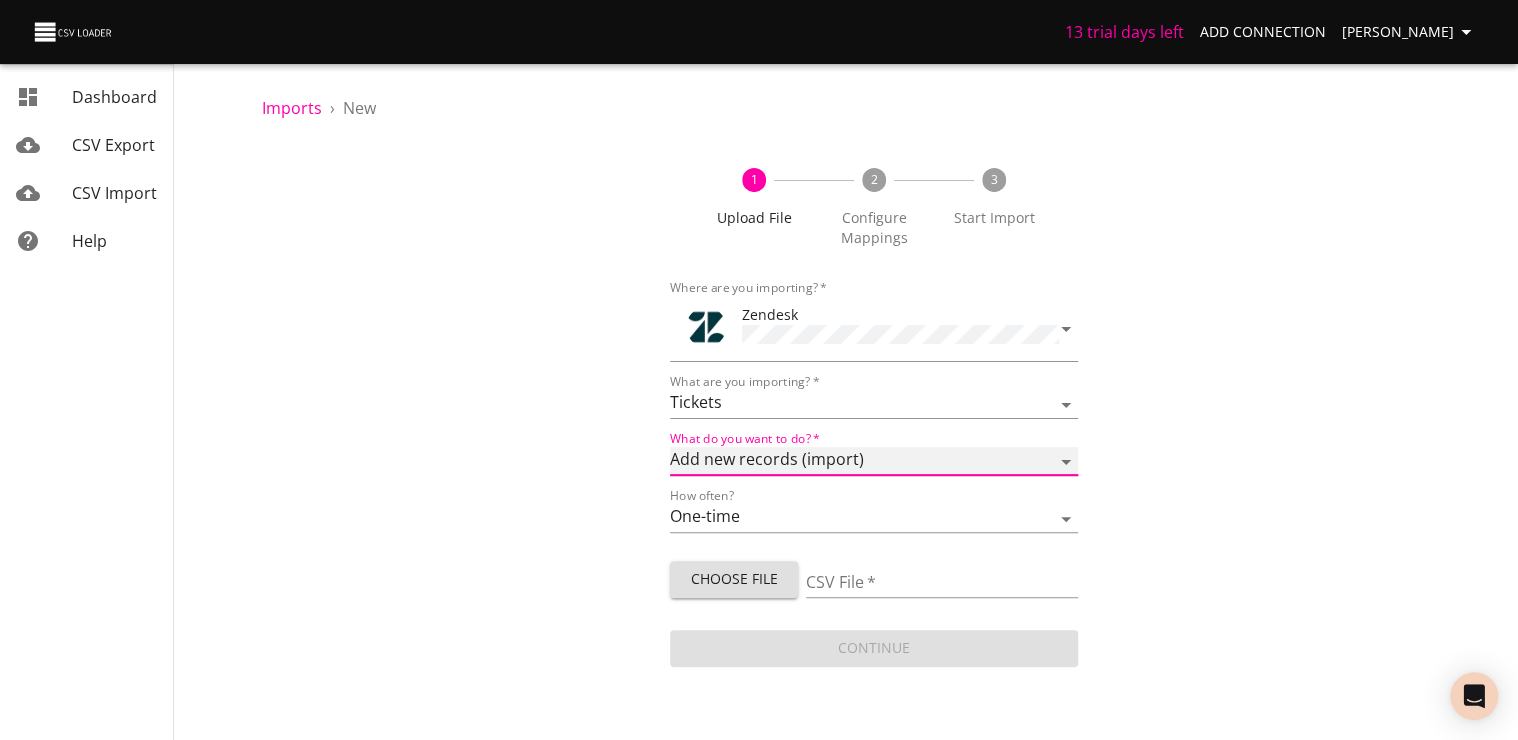 click on "Add new records (import) Update existing records (update) Add new and update existing records (upsert)" at bounding box center [874, 461] 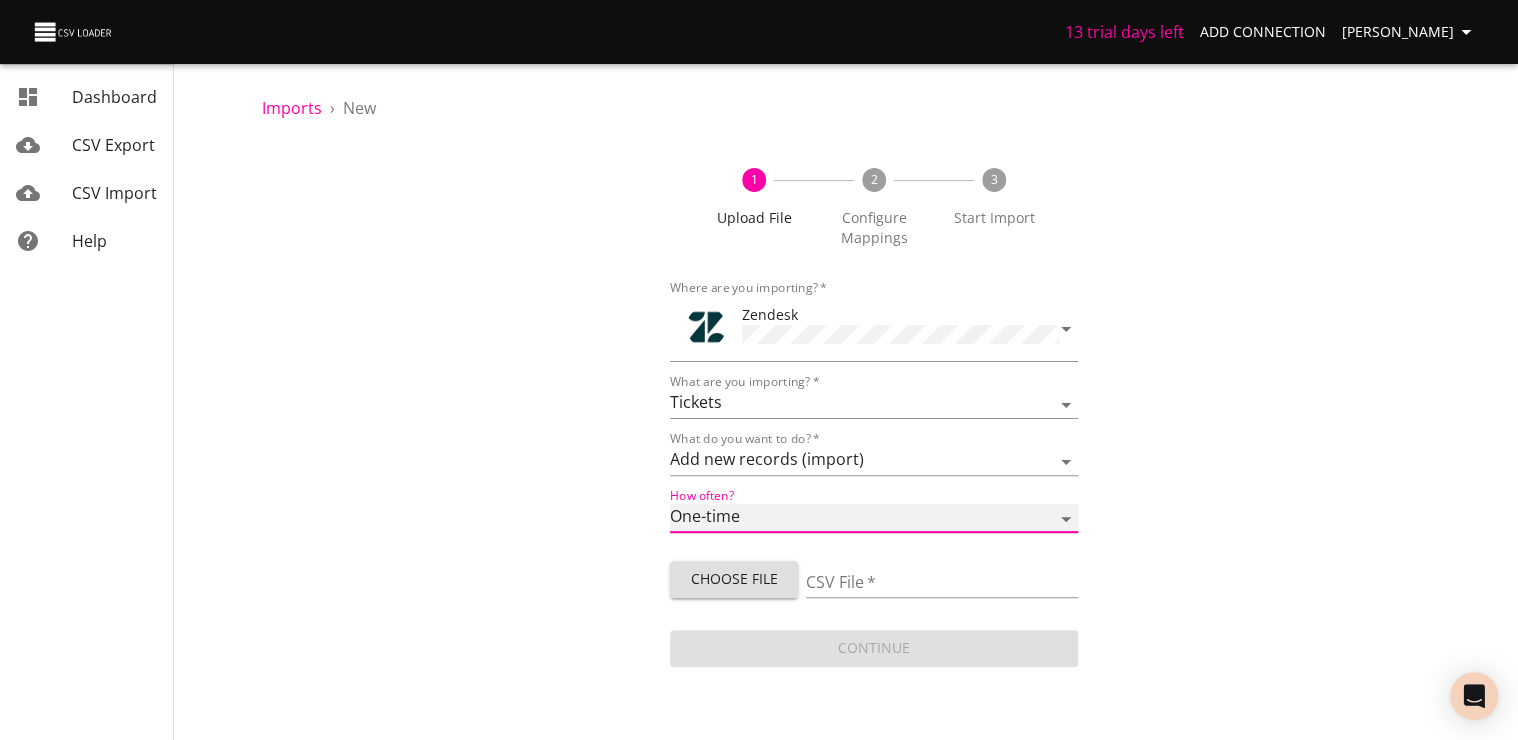 click on "One-time Auto import" at bounding box center [874, 518] 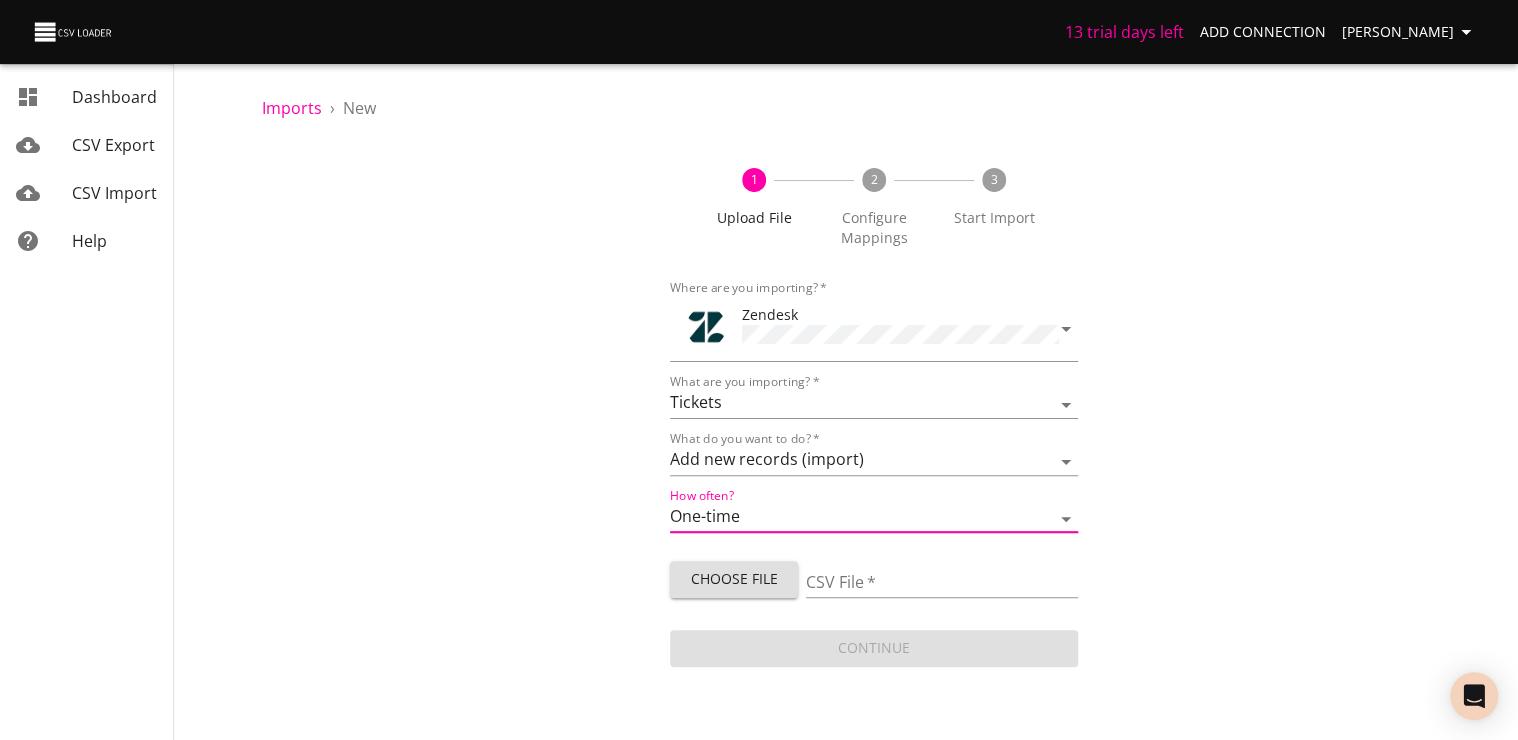 click on "CSV File   *" at bounding box center (942, 583) 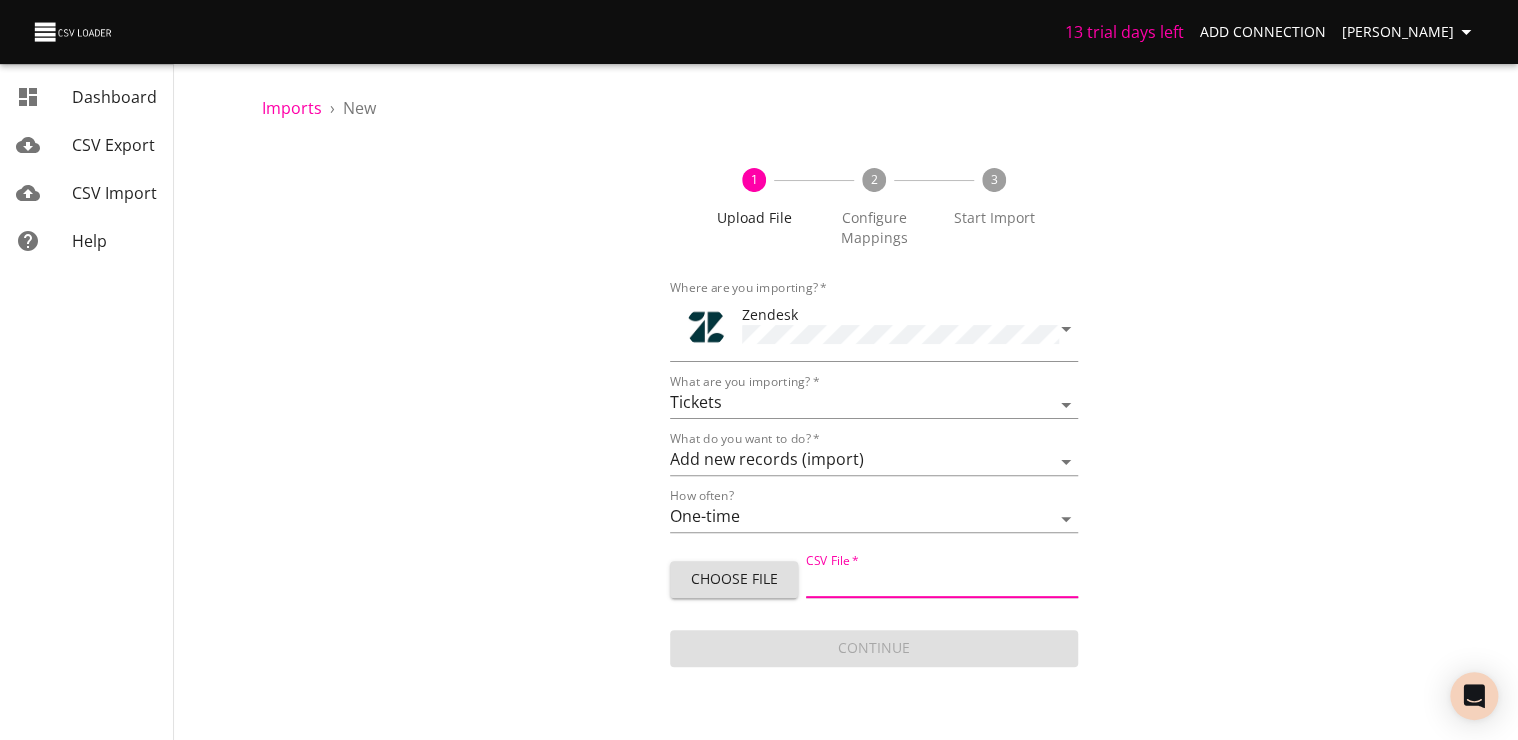 type on "25_9 [DATE] EUR bothMISSing ohne extension_extSW IMPORT1.xlsx" 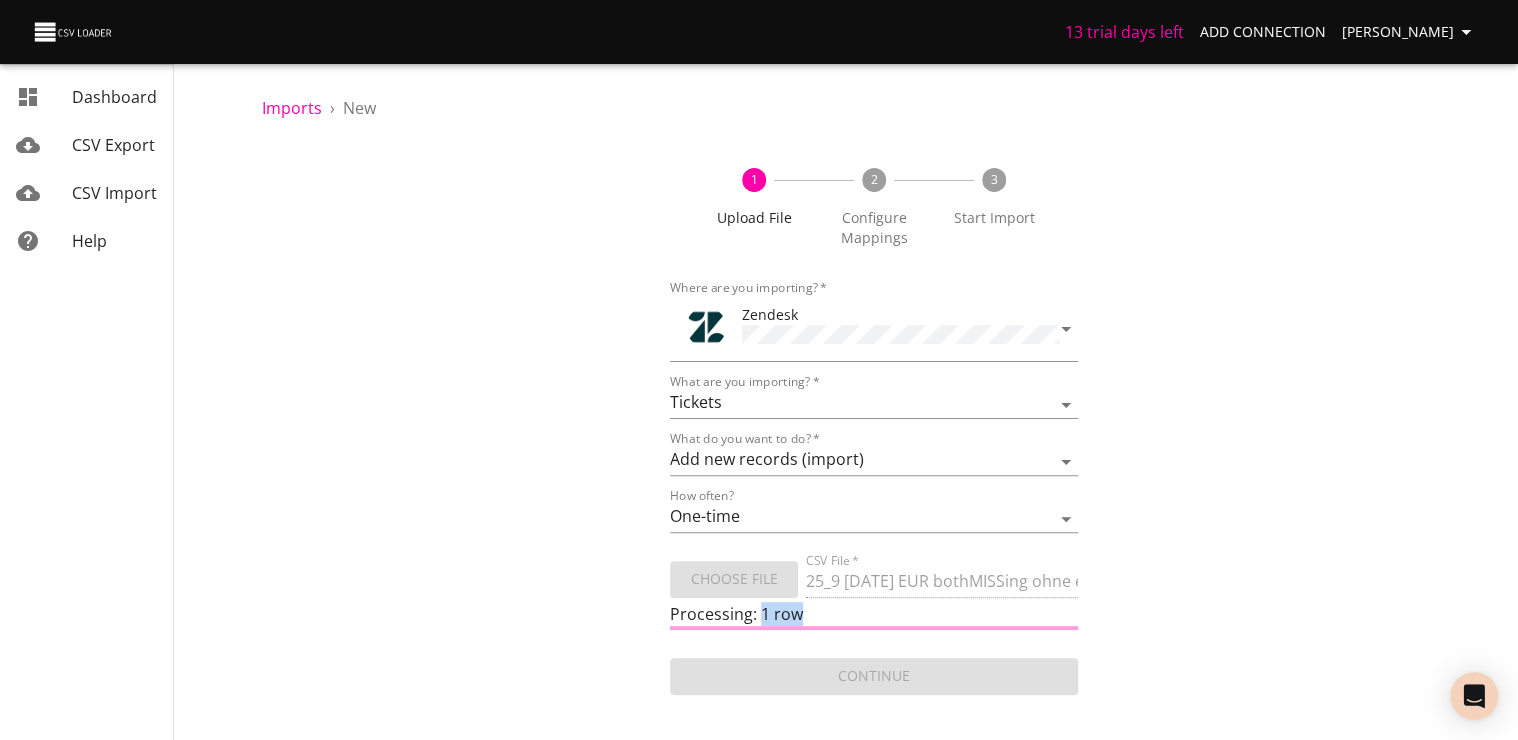 drag, startPoint x: 762, startPoint y: 619, endPoint x: 809, endPoint y: 614, distance: 47.26521 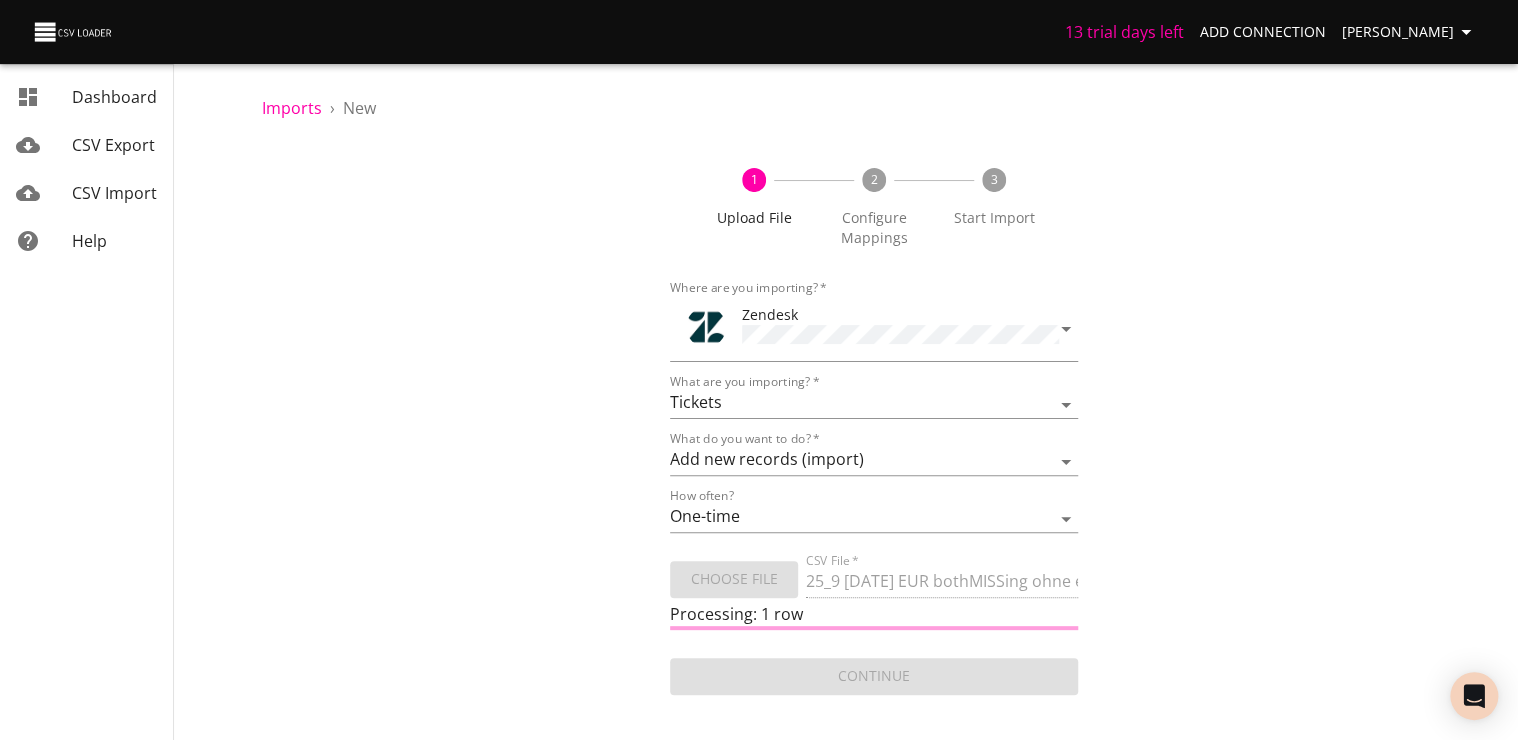drag, startPoint x: 809, startPoint y: 614, endPoint x: 767, endPoint y: 686, distance: 83.35467 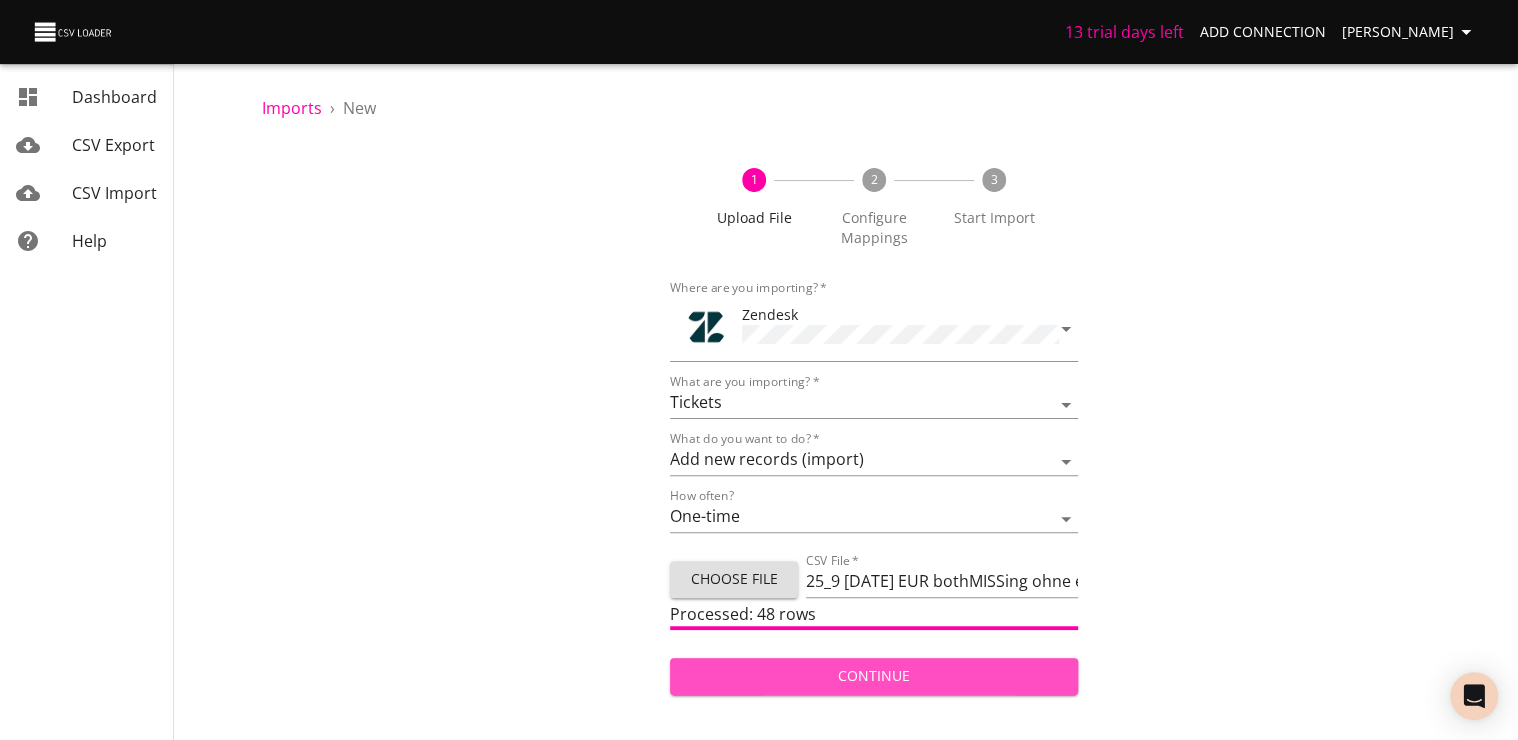 click on "Continue" at bounding box center (874, 676) 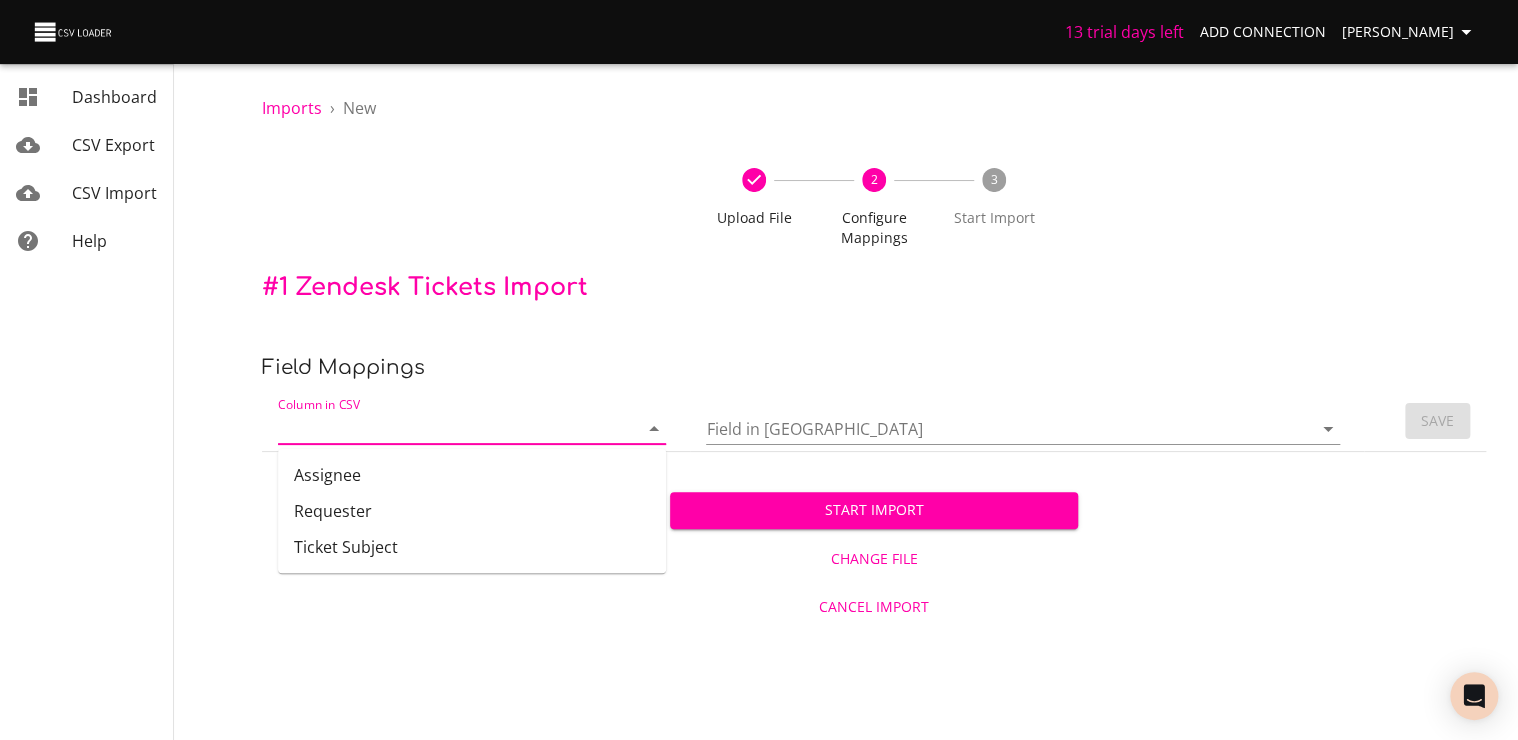 click on "Column in CSV" at bounding box center [441, 428] 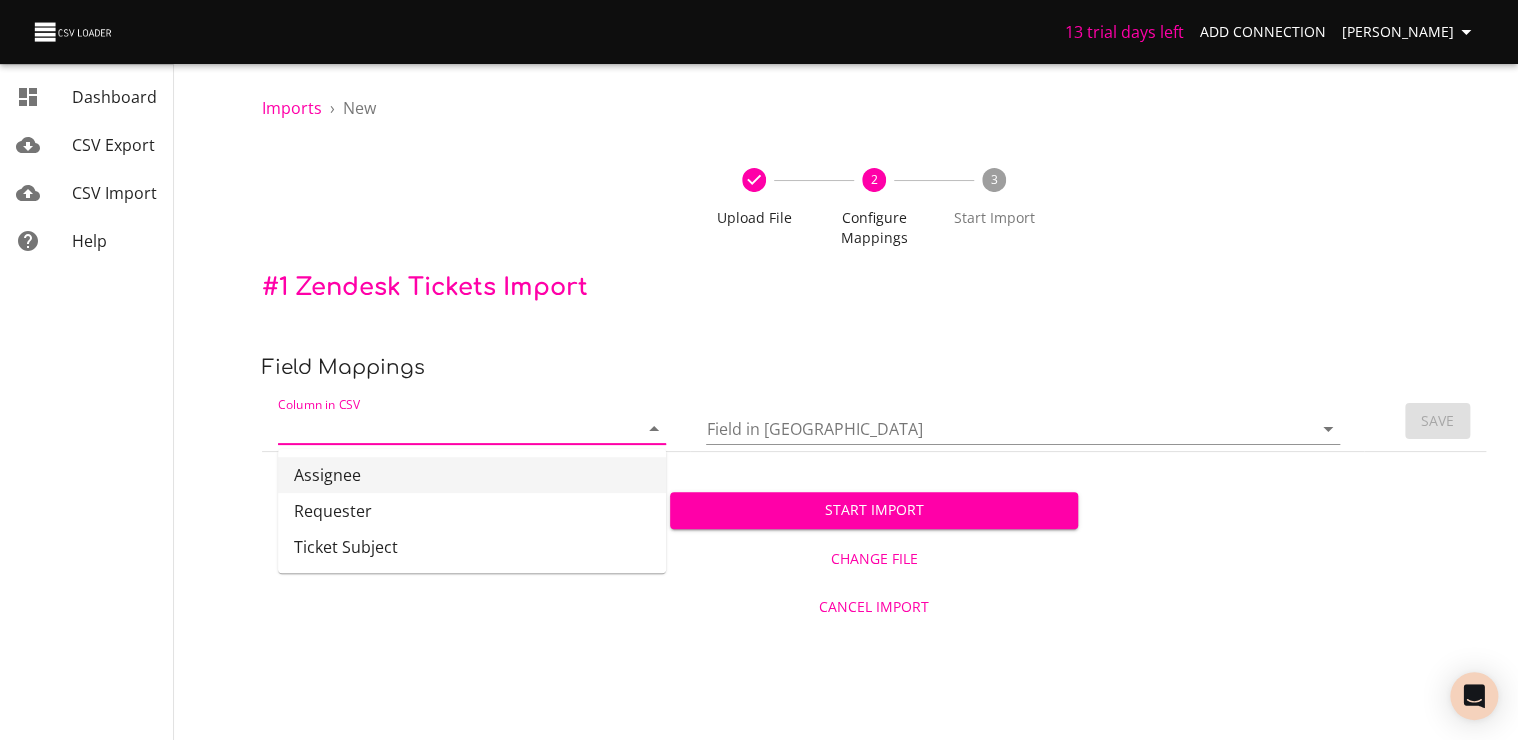 click on "Assignee" at bounding box center (472, 475) 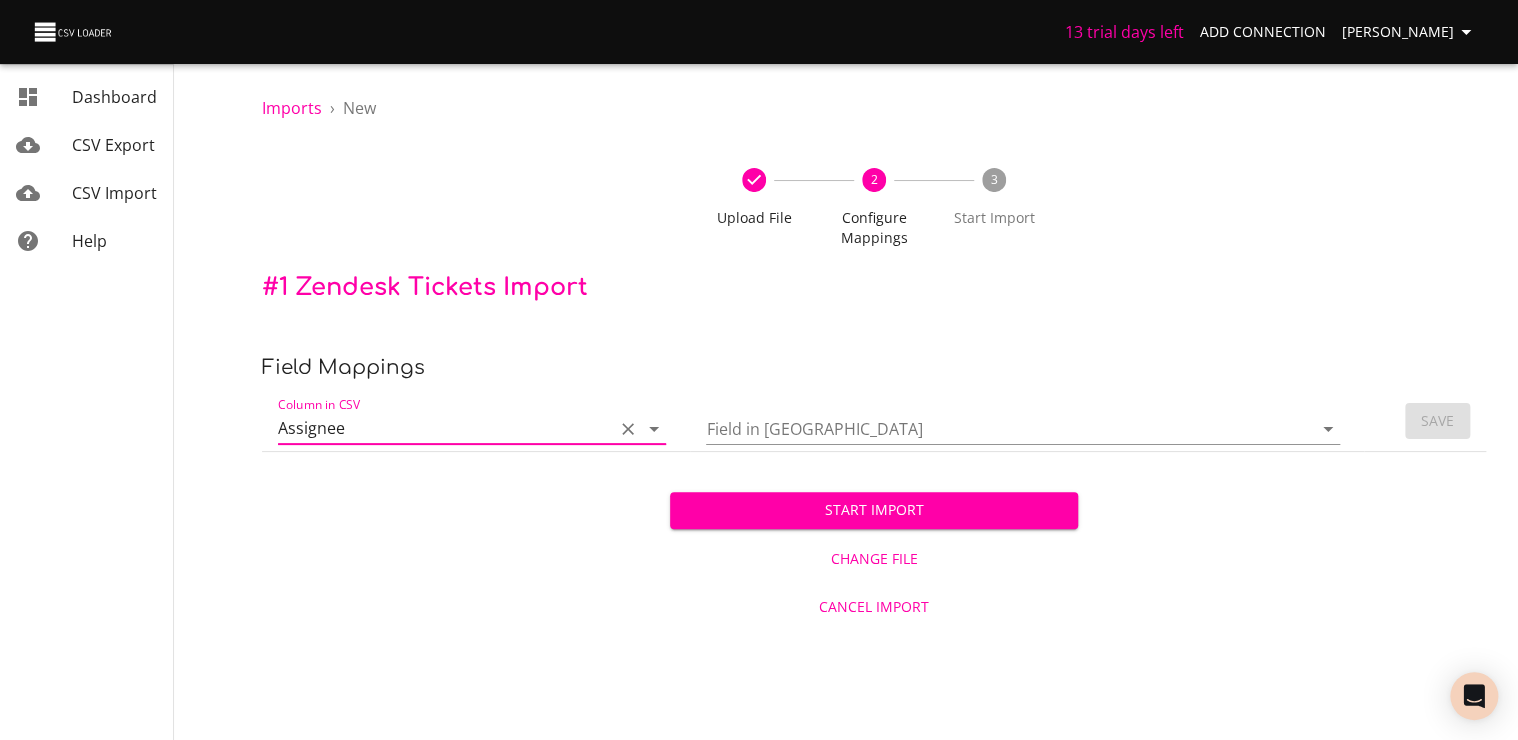 click on "Field in [GEOGRAPHIC_DATA]" at bounding box center [991, 428] 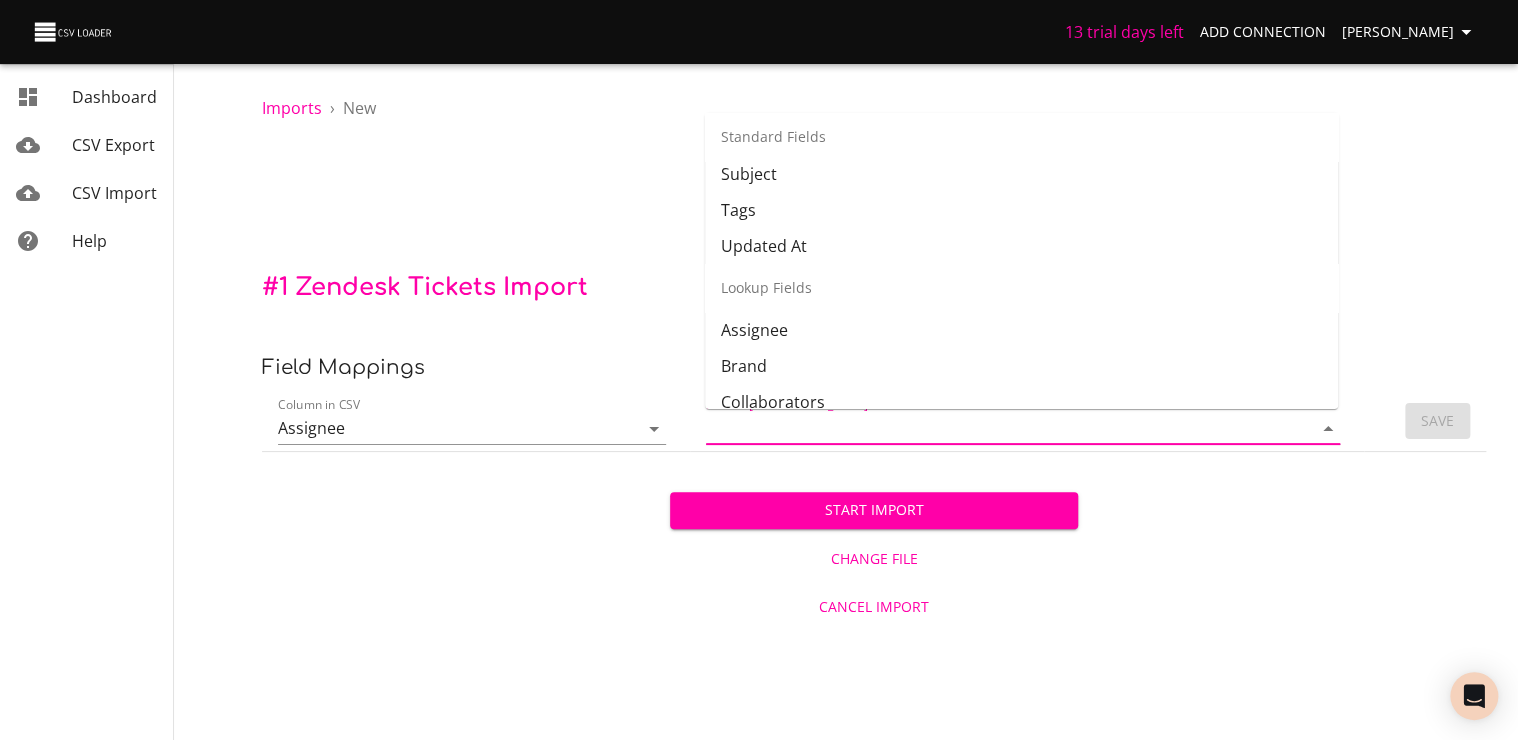 scroll, scrollTop: 300, scrollLeft: 0, axis: vertical 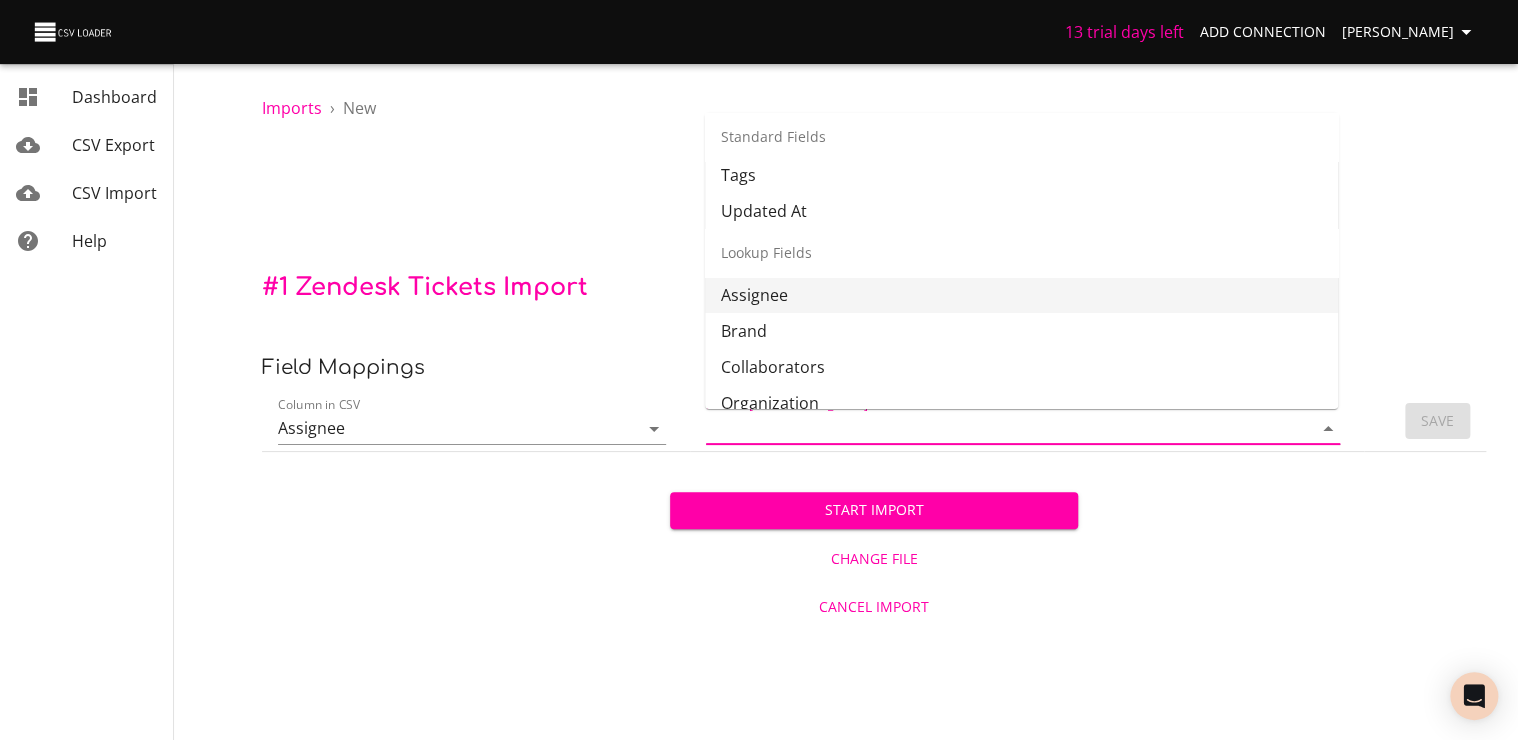 click on "Assignee" at bounding box center (1021, 295) 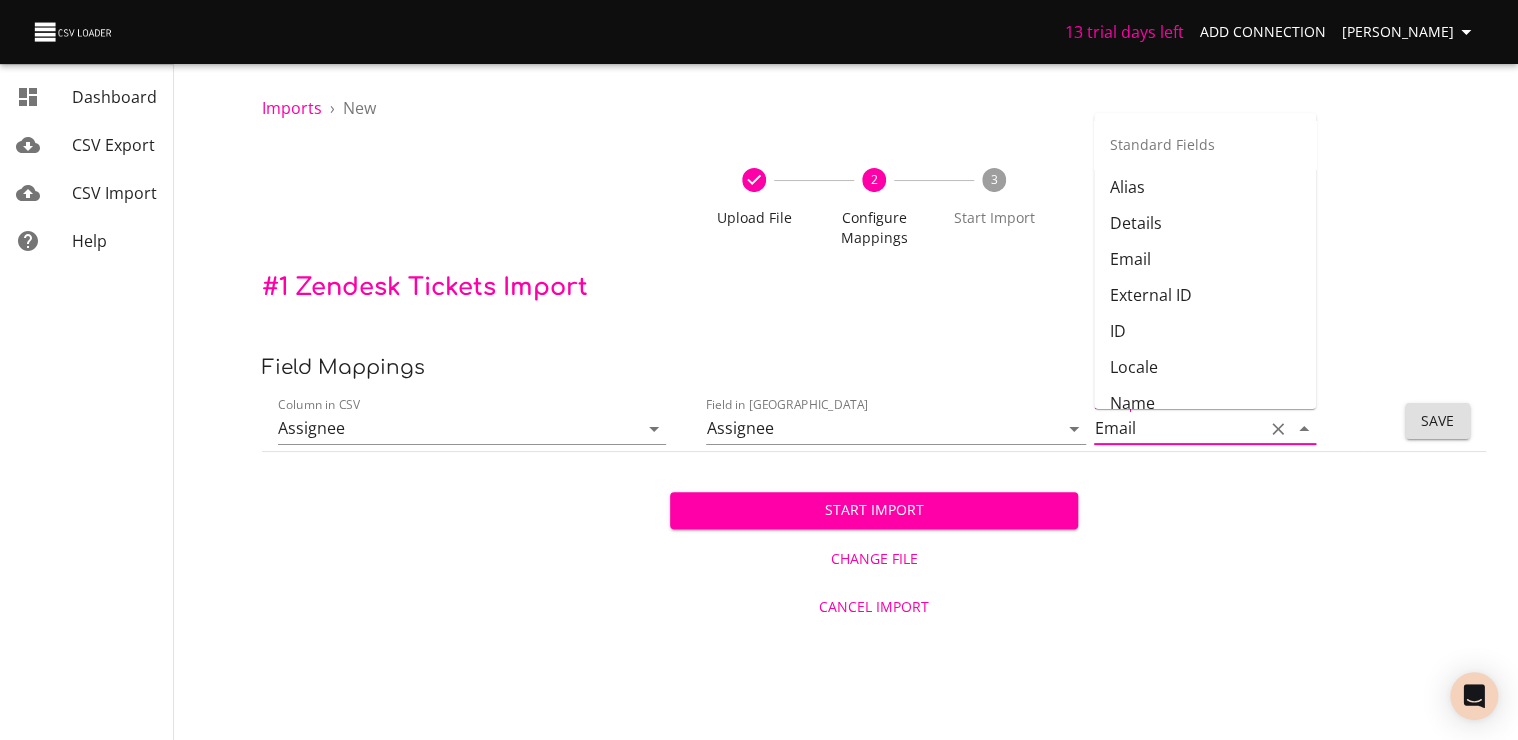 click on "Email" at bounding box center [1174, 428] 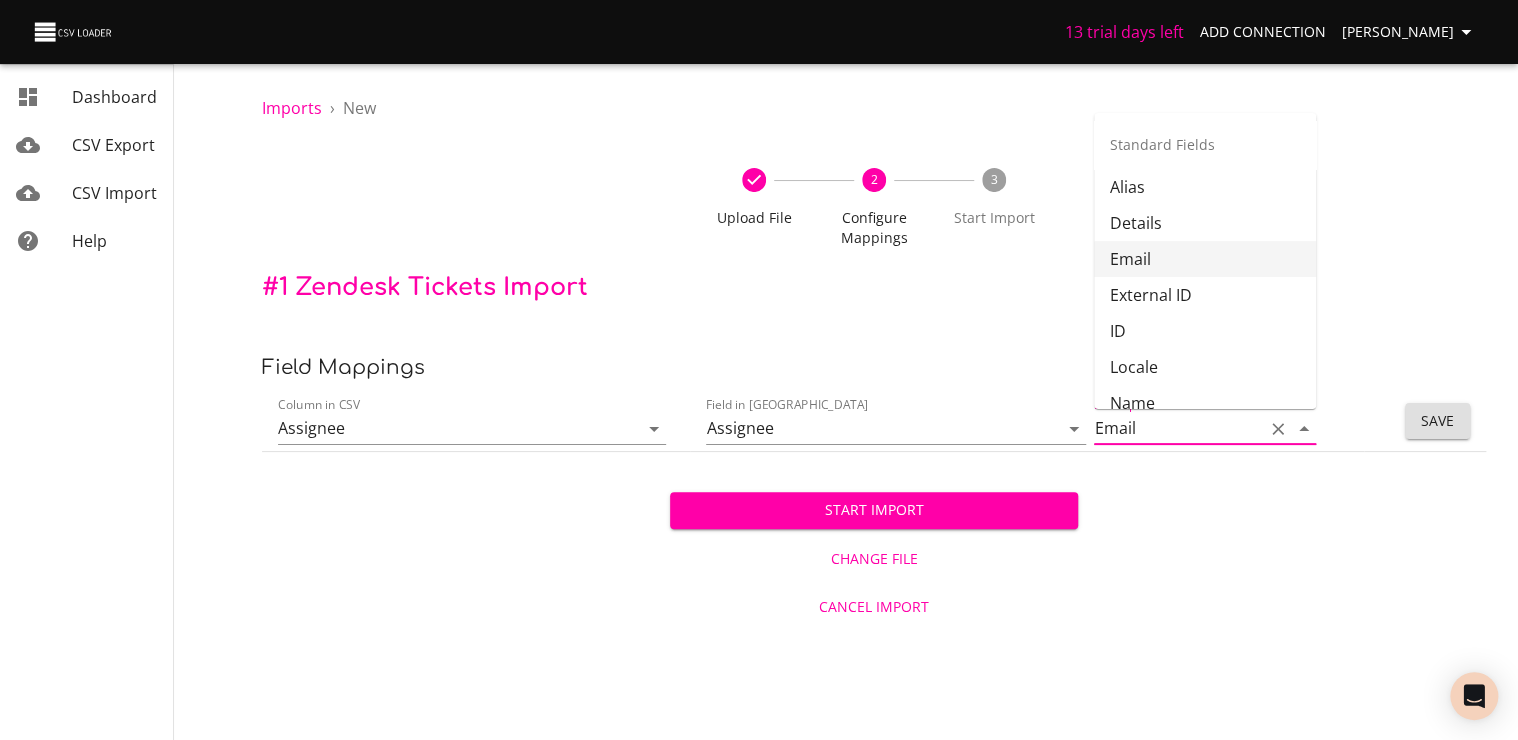 scroll, scrollTop: 100, scrollLeft: 0, axis: vertical 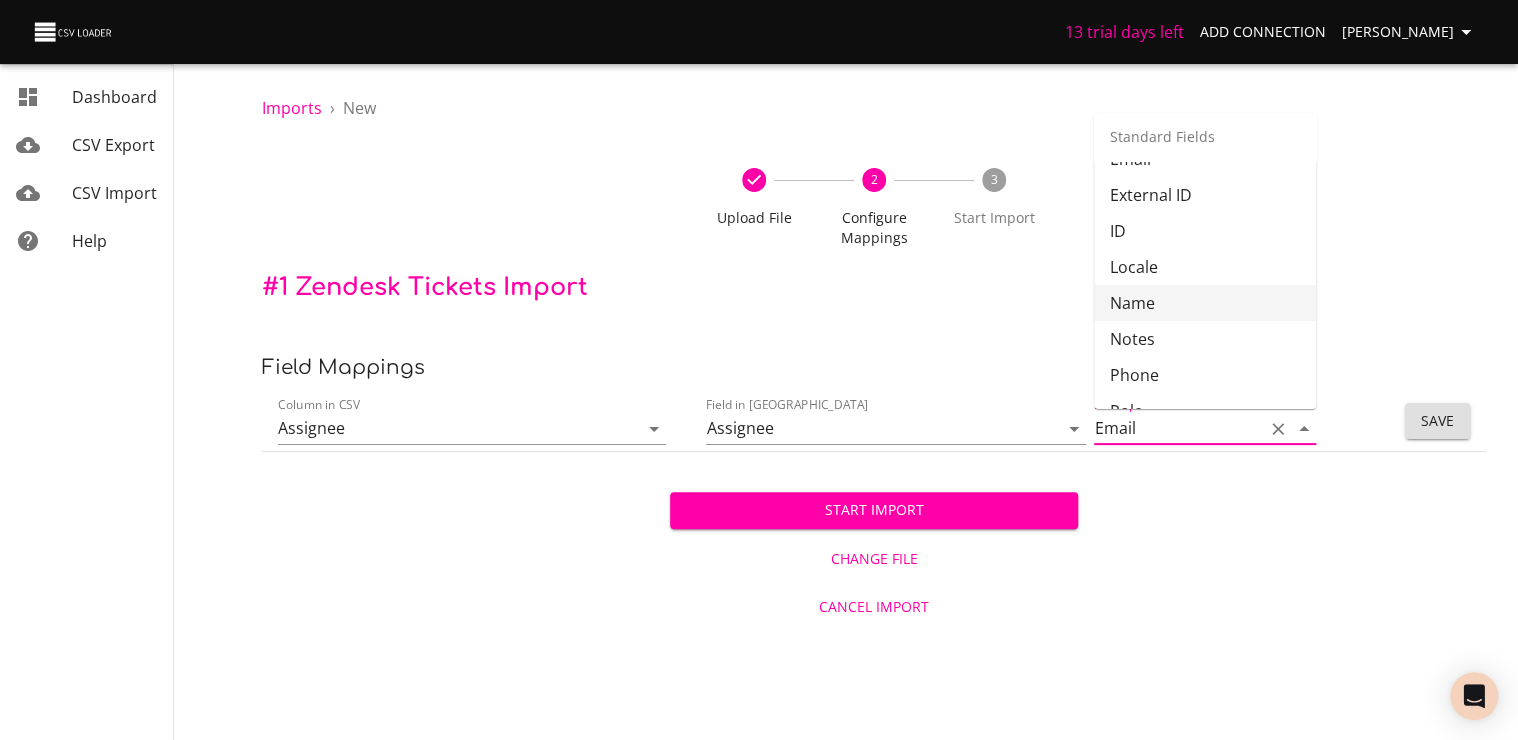 click on "Name" at bounding box center (1205, 303) 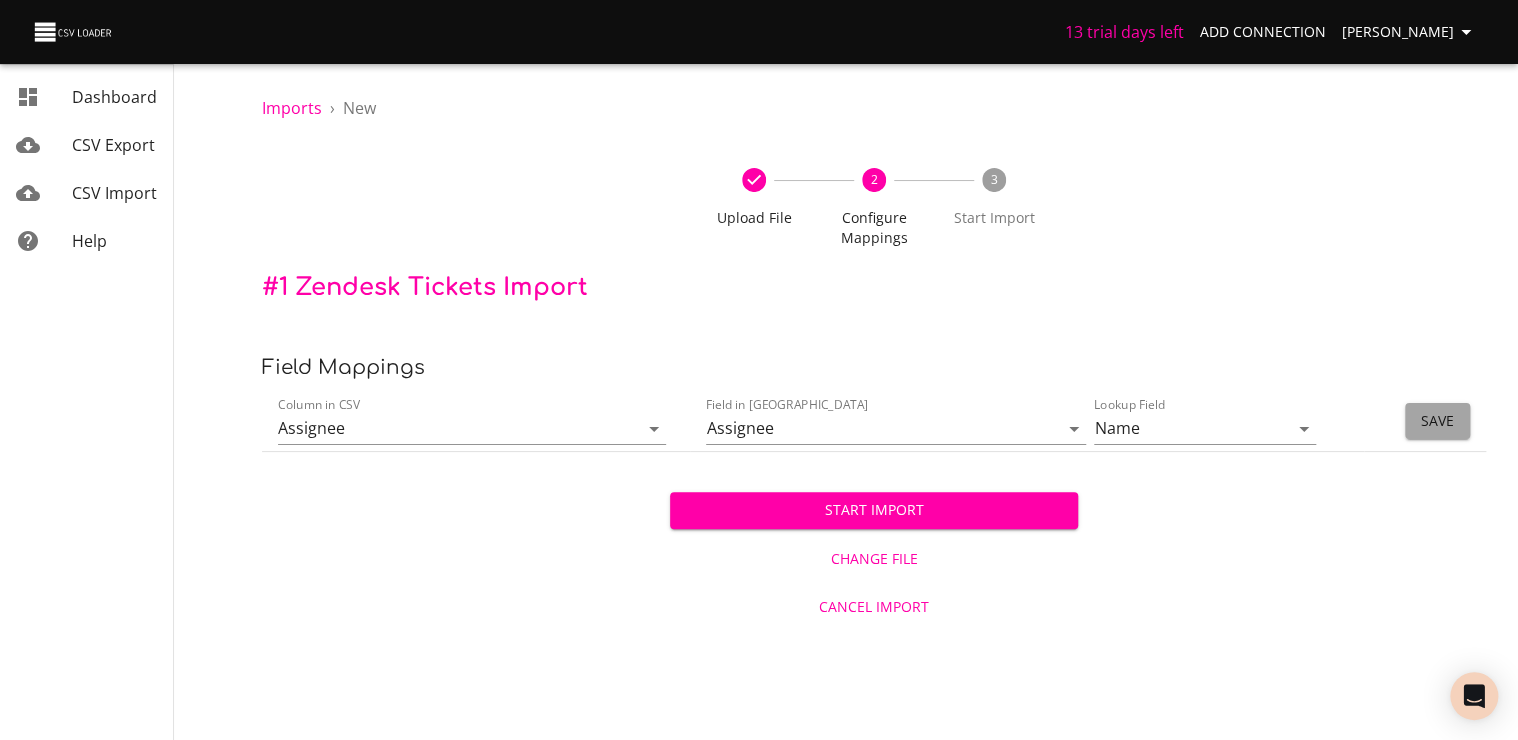 click on "Save" at bounding box center (1437, 421) 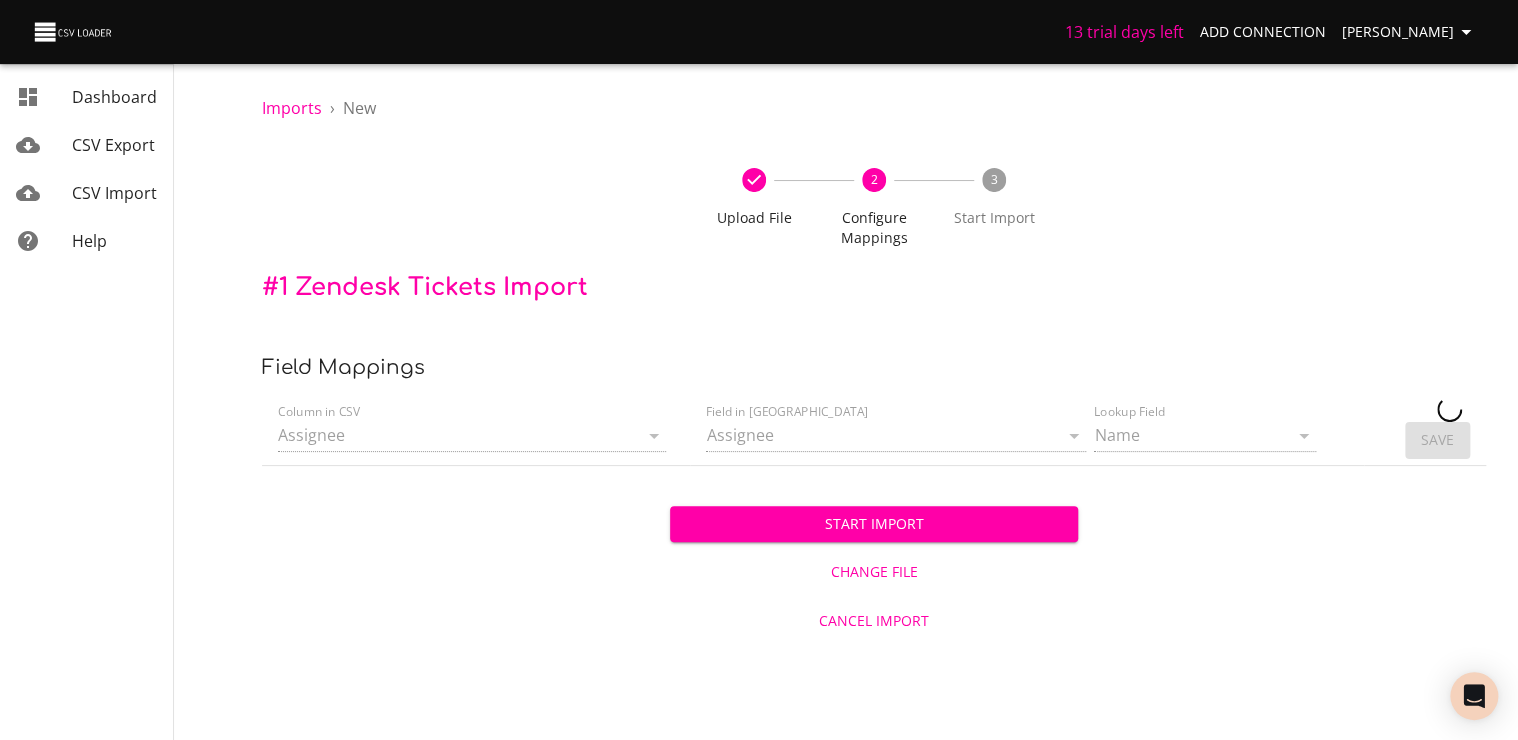 type 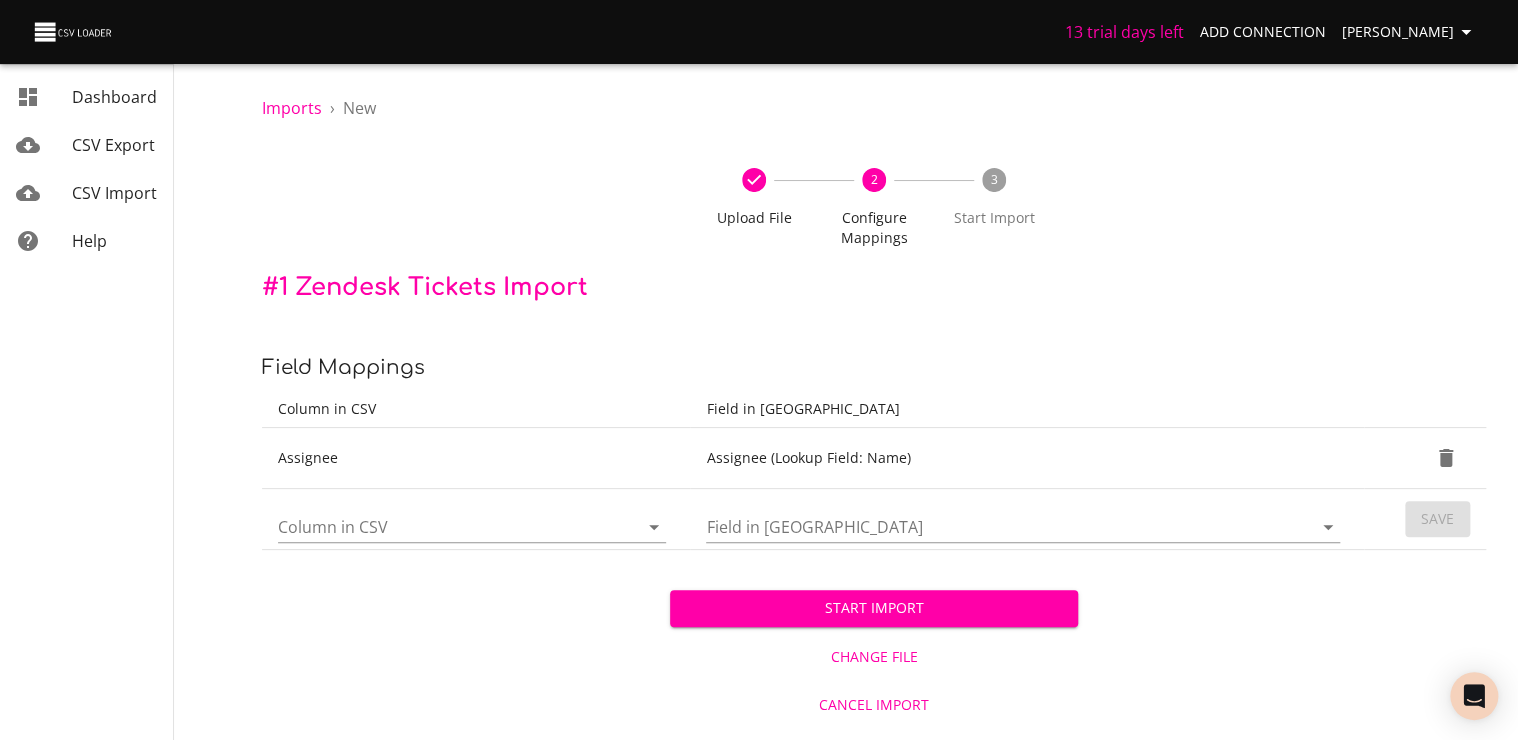 click on "Column in CSV" at bounding box center [441, 526] 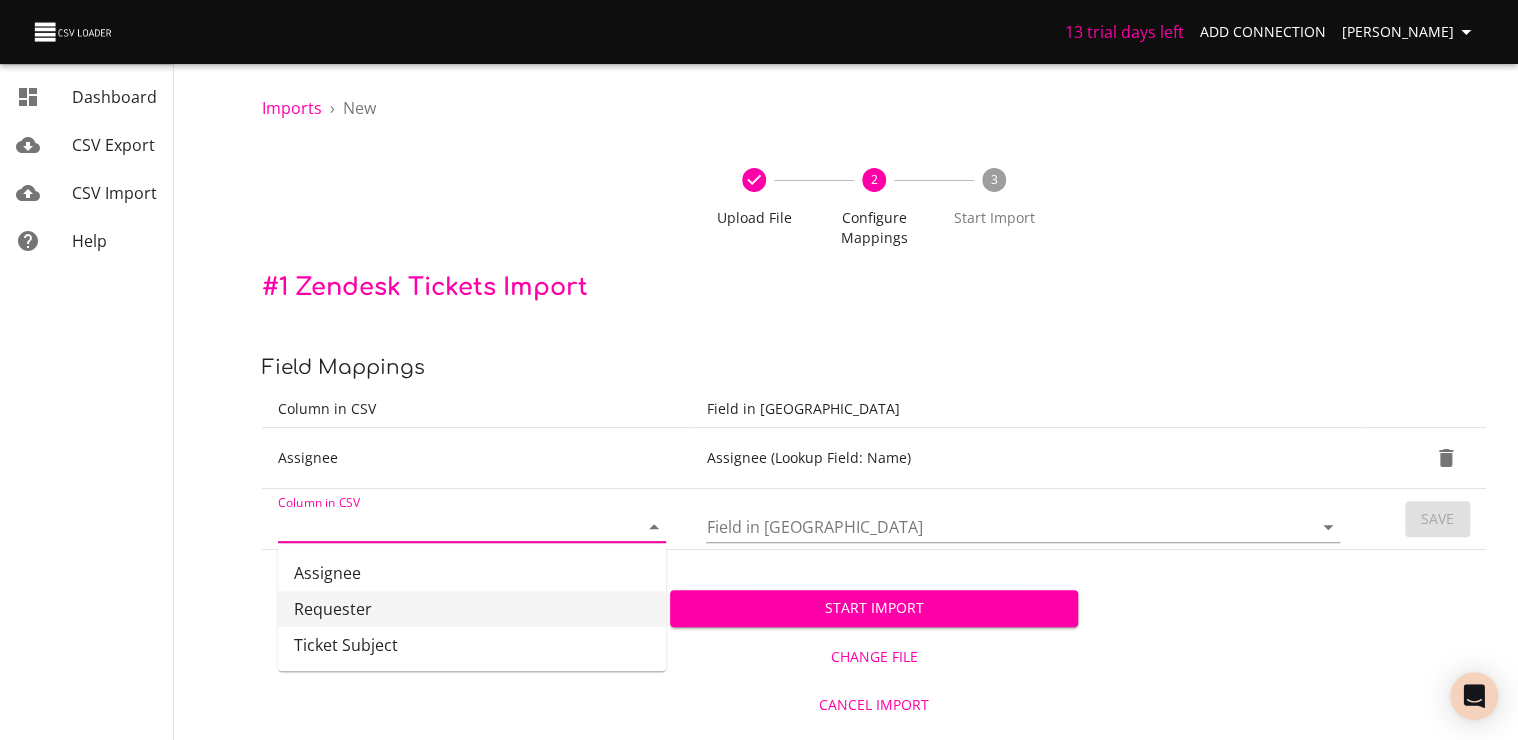 click on "Requester" at bounding box center [472, 609] 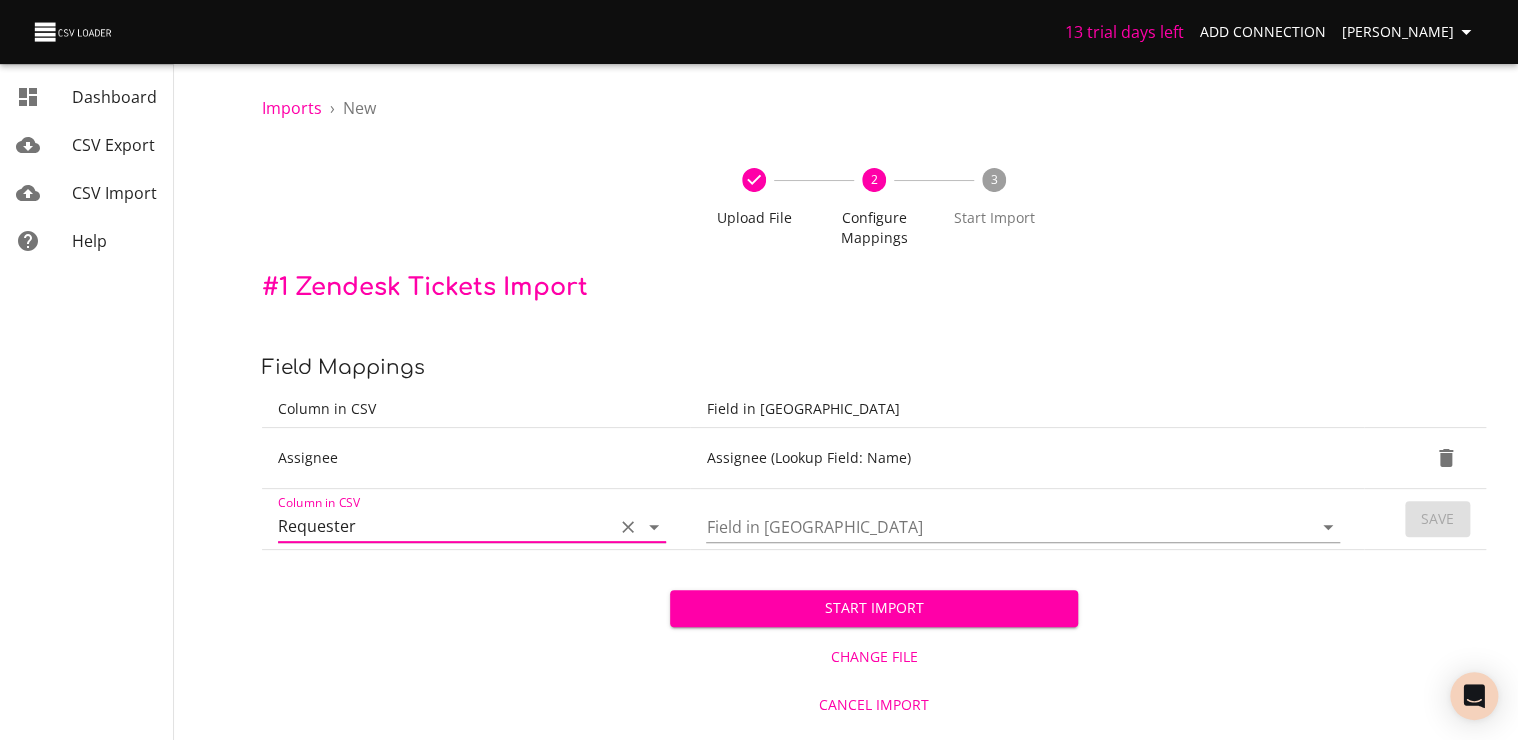 click on "Field in [GEOGRAPHIC_DATA]" at bounding box center [991, 526] 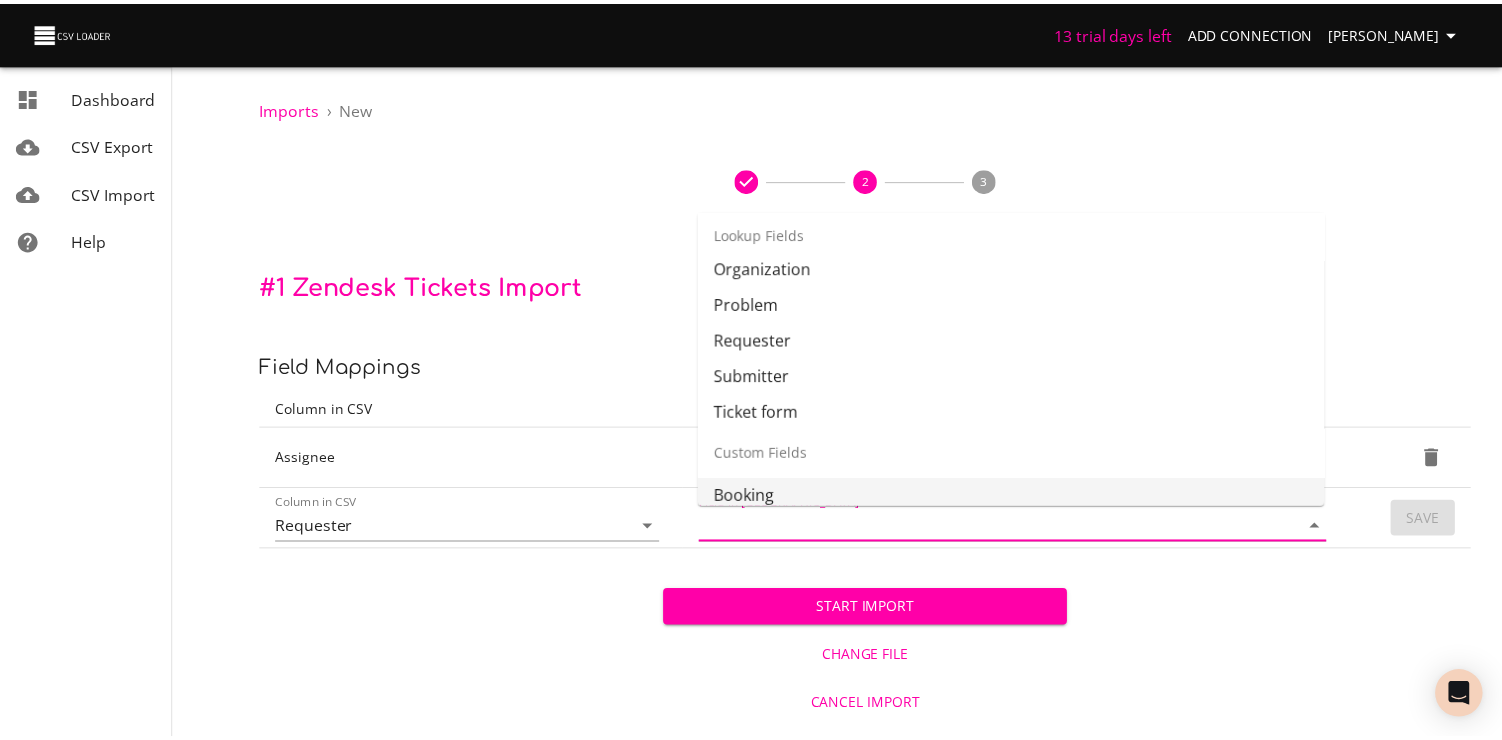 scroll, scrollTop: 500, scrollLeft: 0, axis: vertical 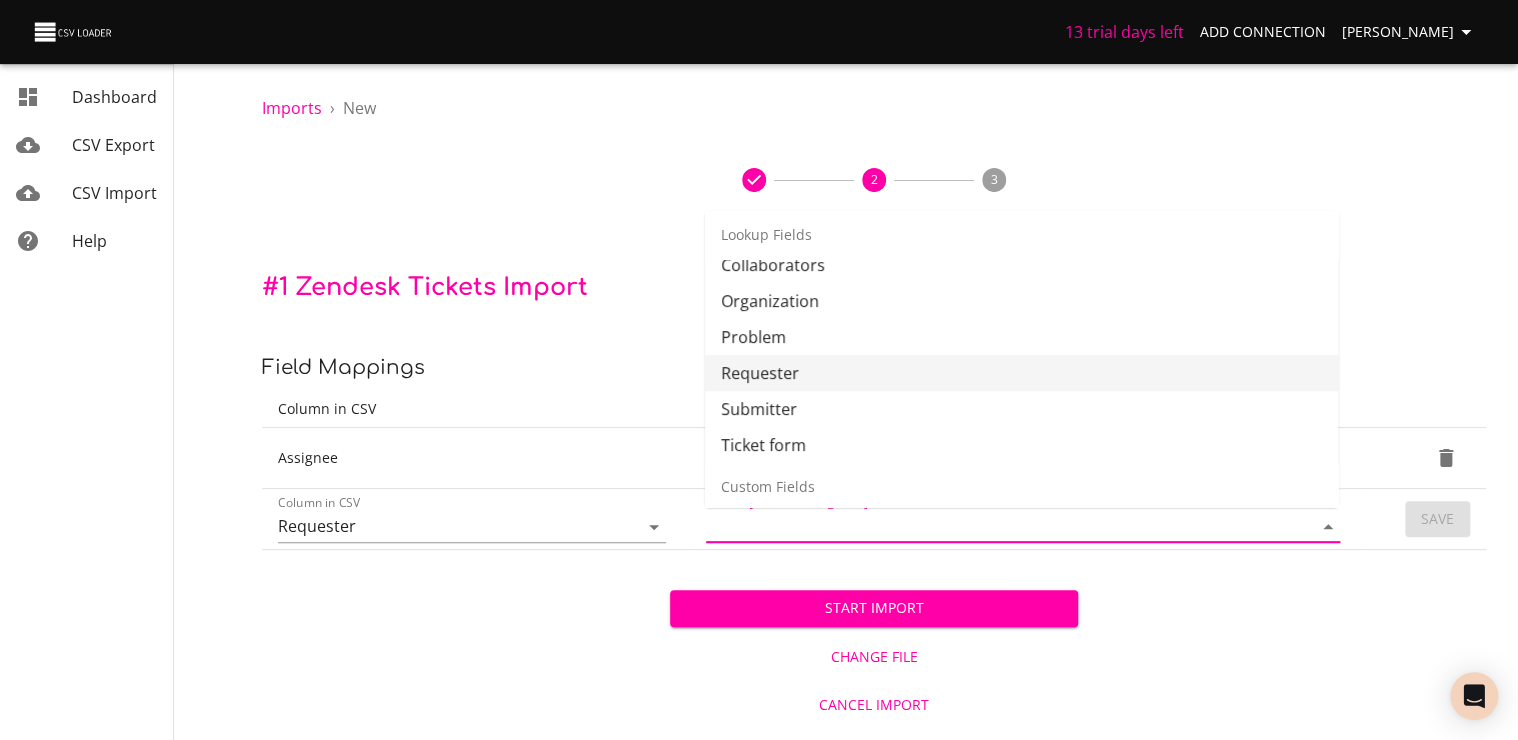 click on "Requester" at bounding box center (1021, 373) 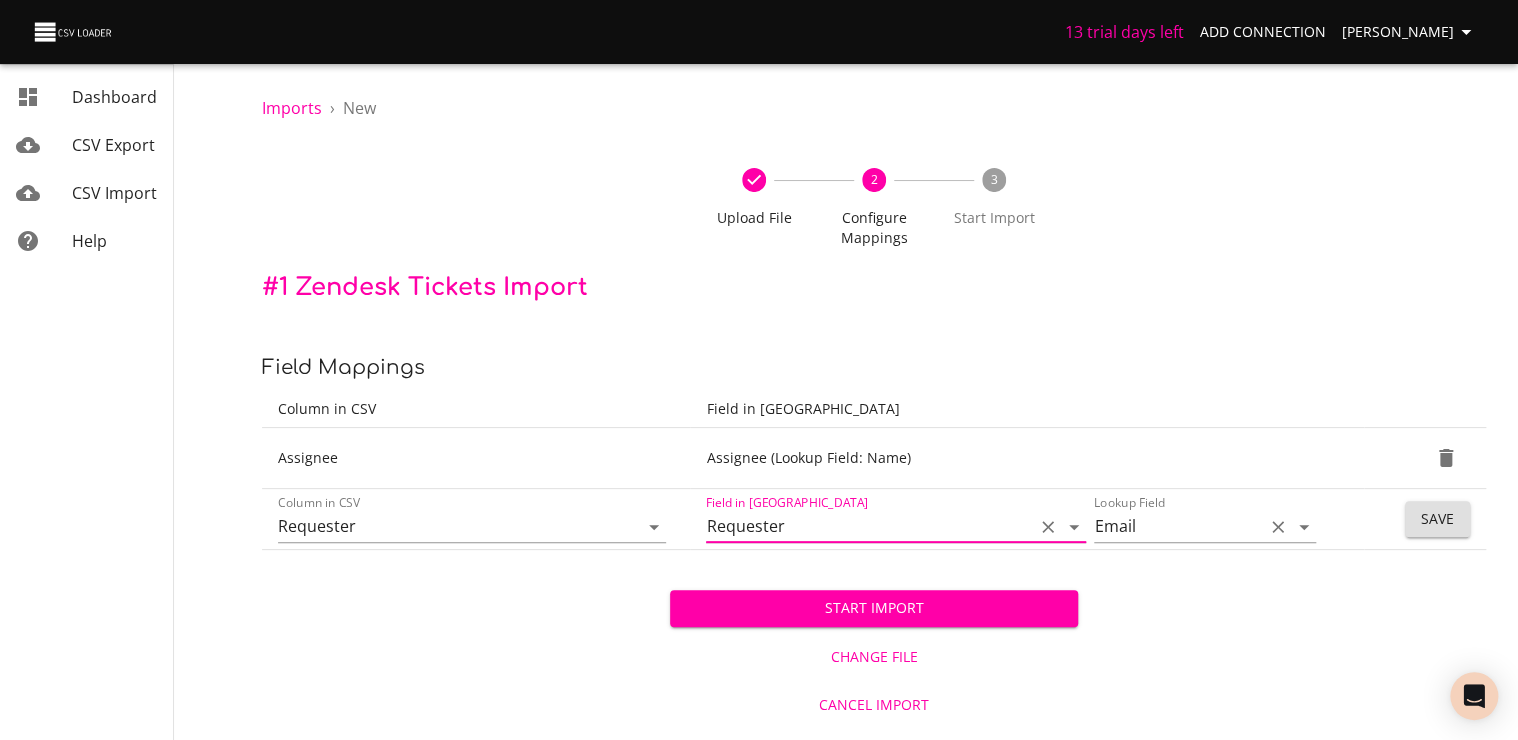click on "Email" at bounding box center [1174, 526] 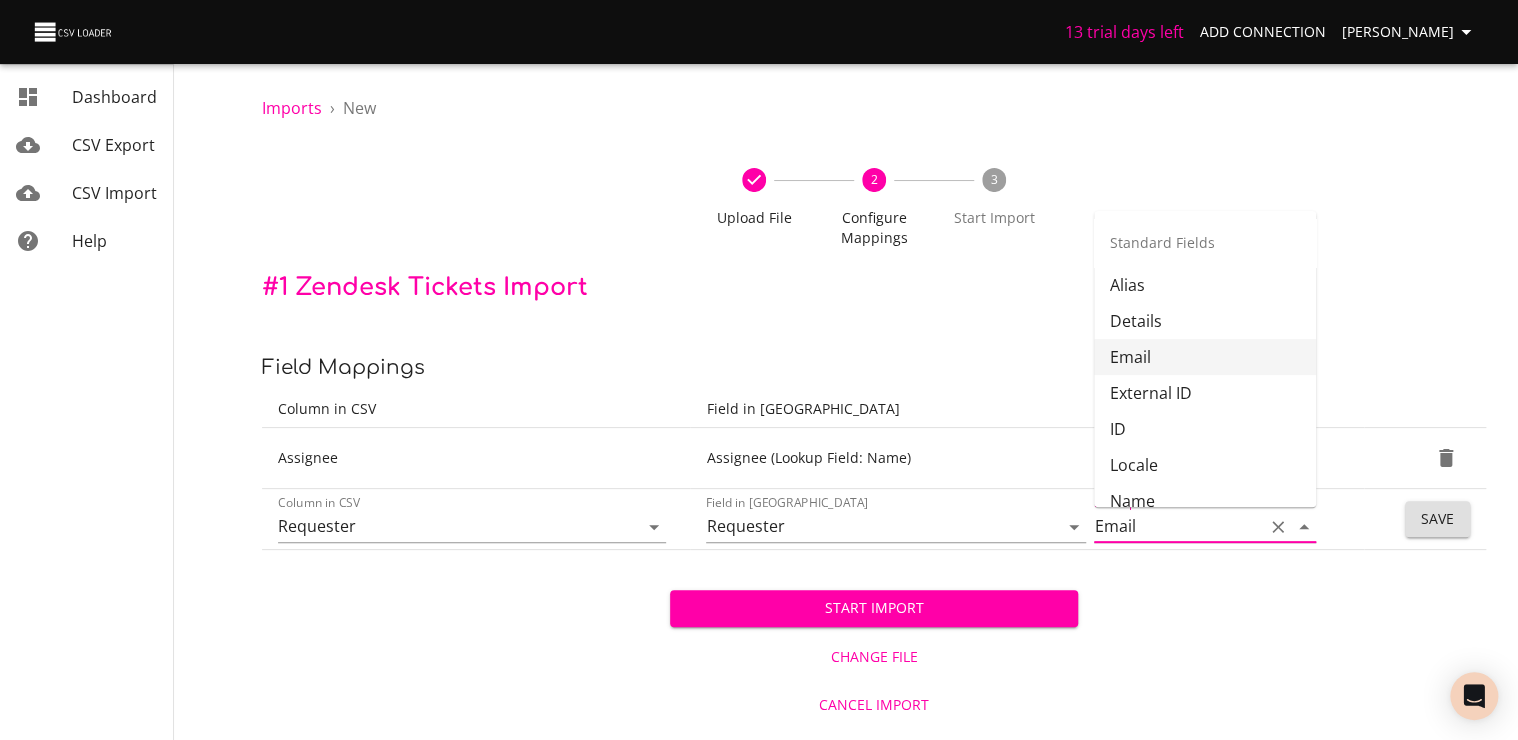 click on "Email" at bounding box center (1205, 357) 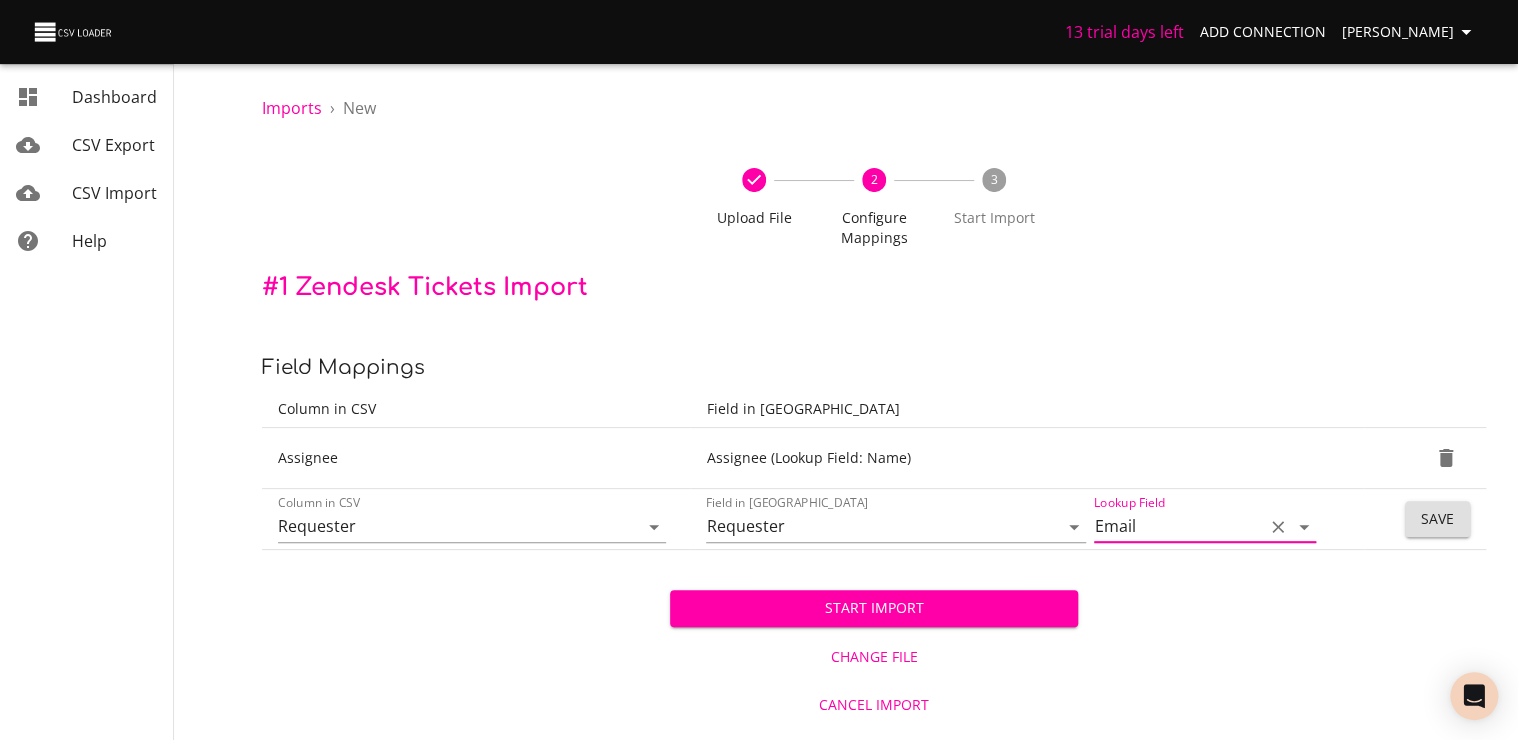 click on "Save" at bounding box center [1437, 519] 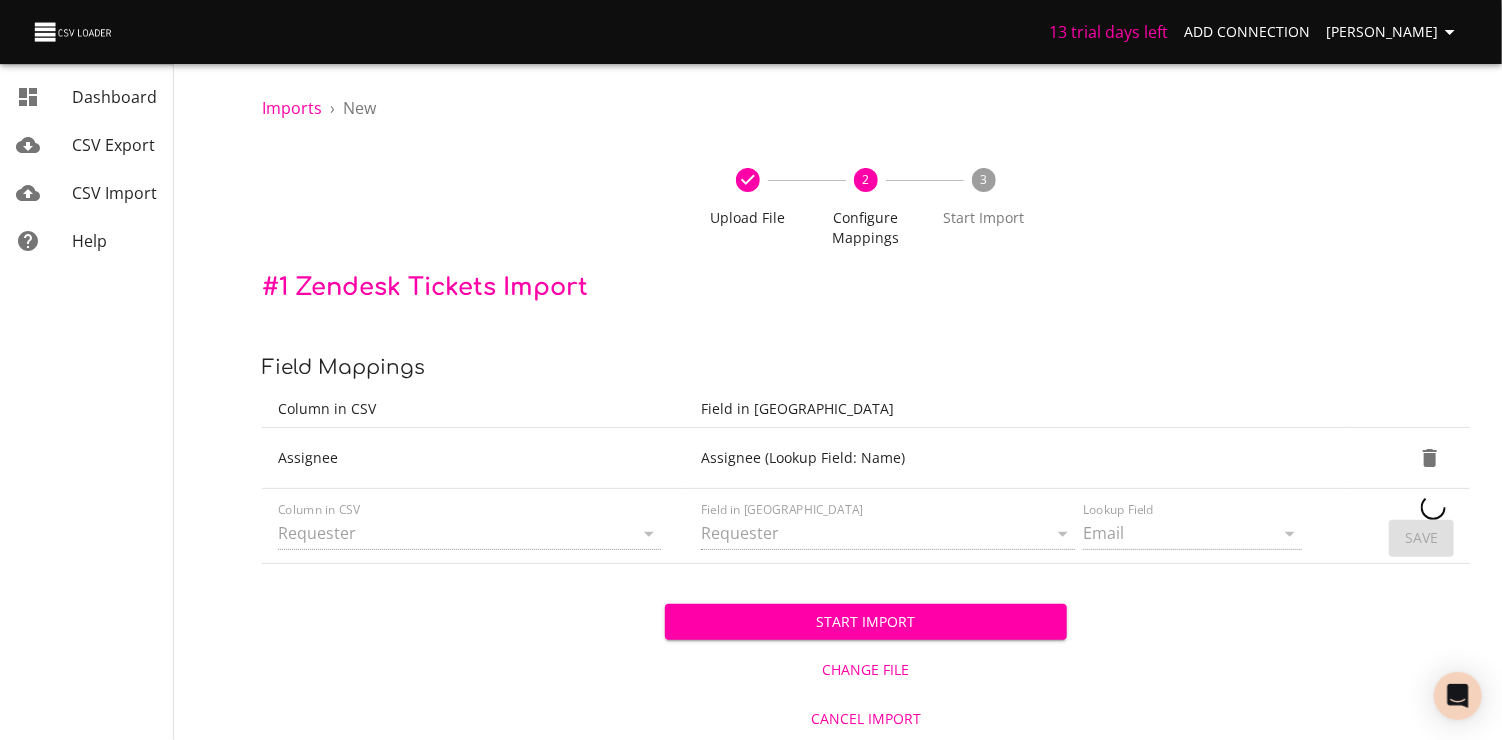 type 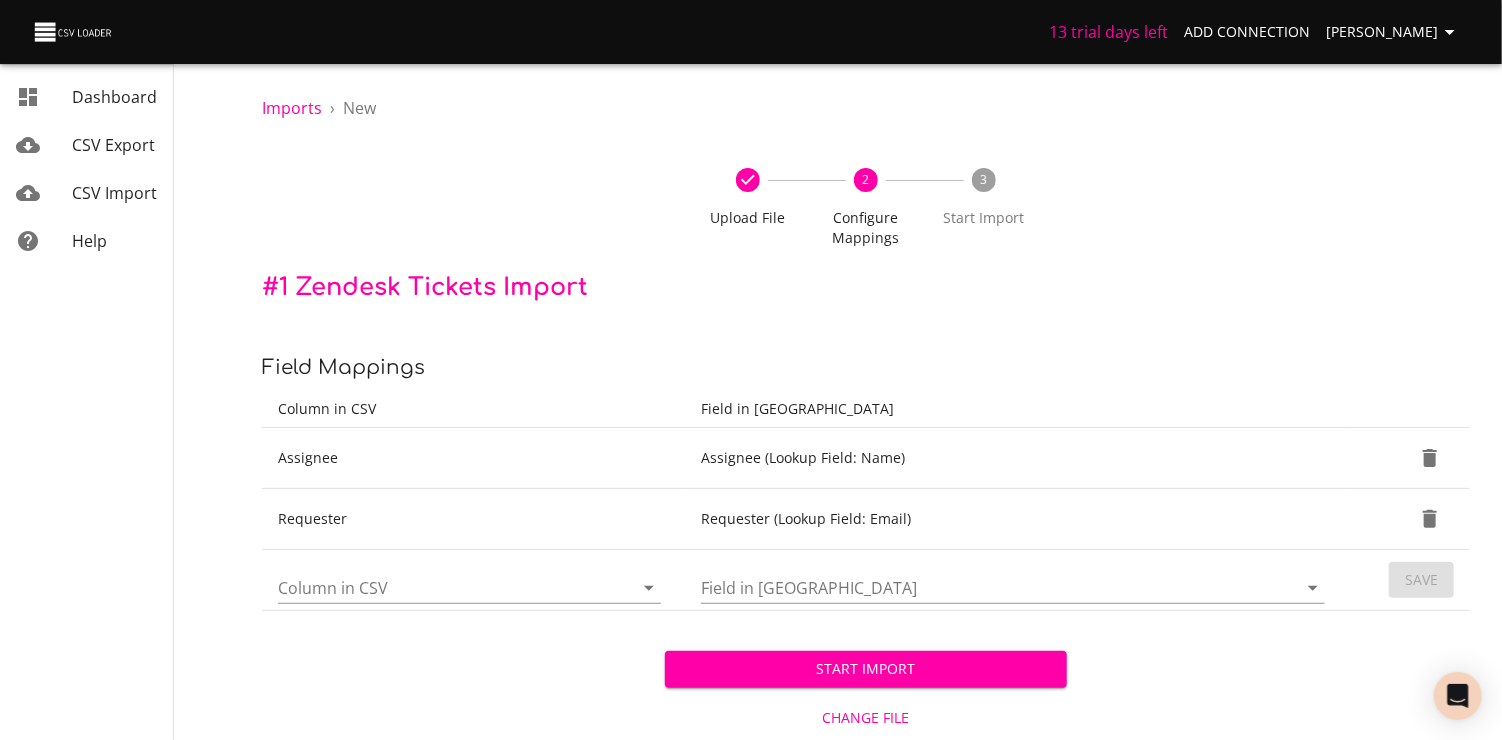 click on "Column in CSV" at bounding box center (438, 587) 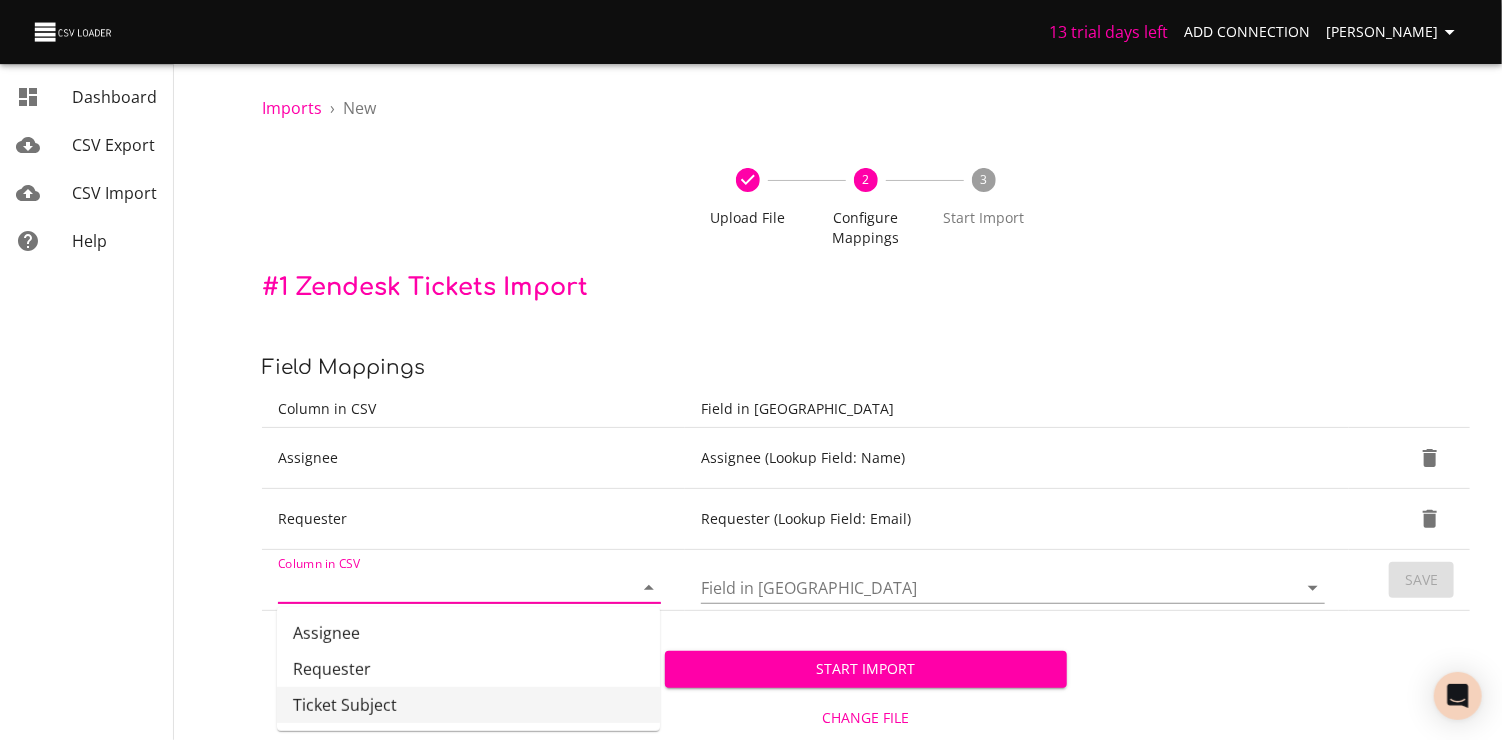 click on "Ticket Subject" at bounding box center [468, 705] 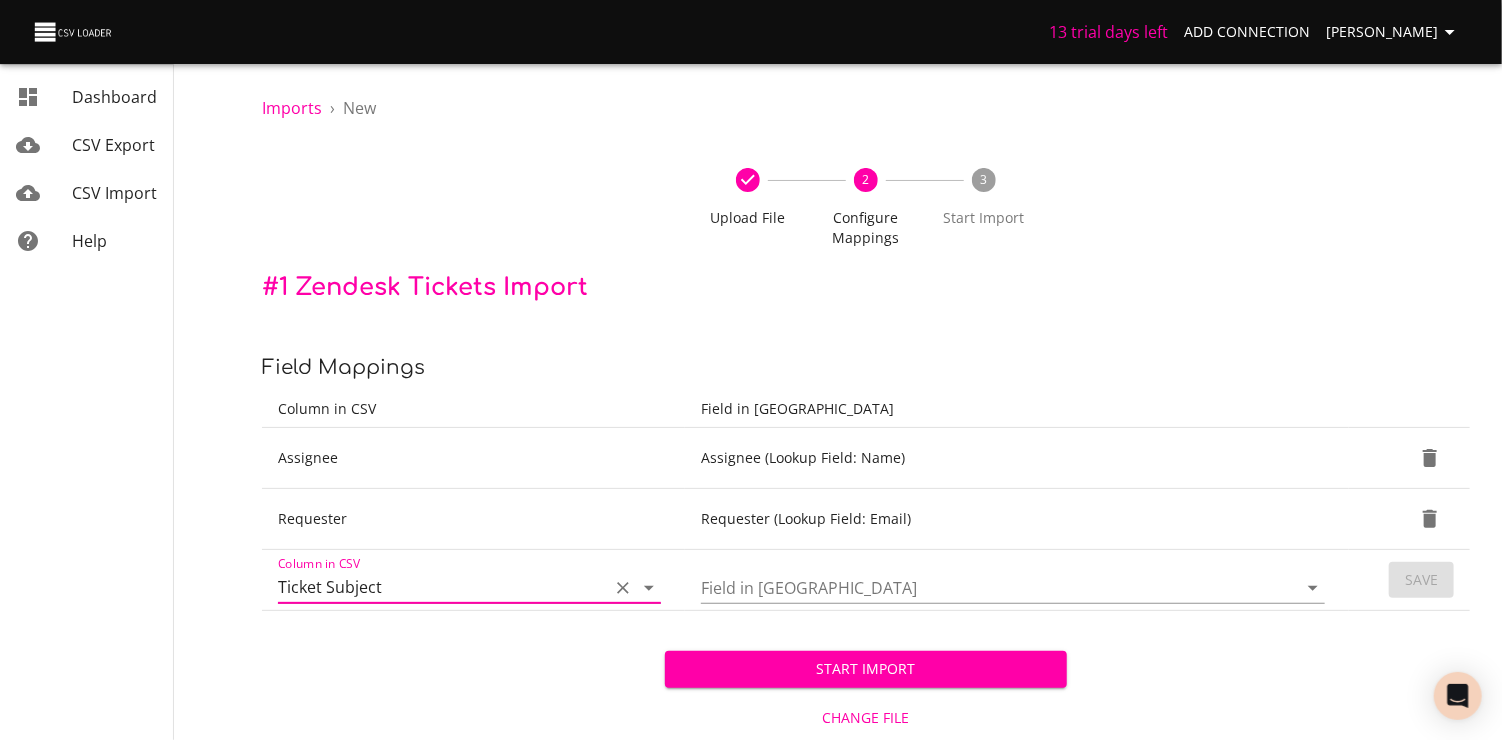 click on "Field in [GEOGRAPHIC_DATA]" at bounding box center (982, 587) 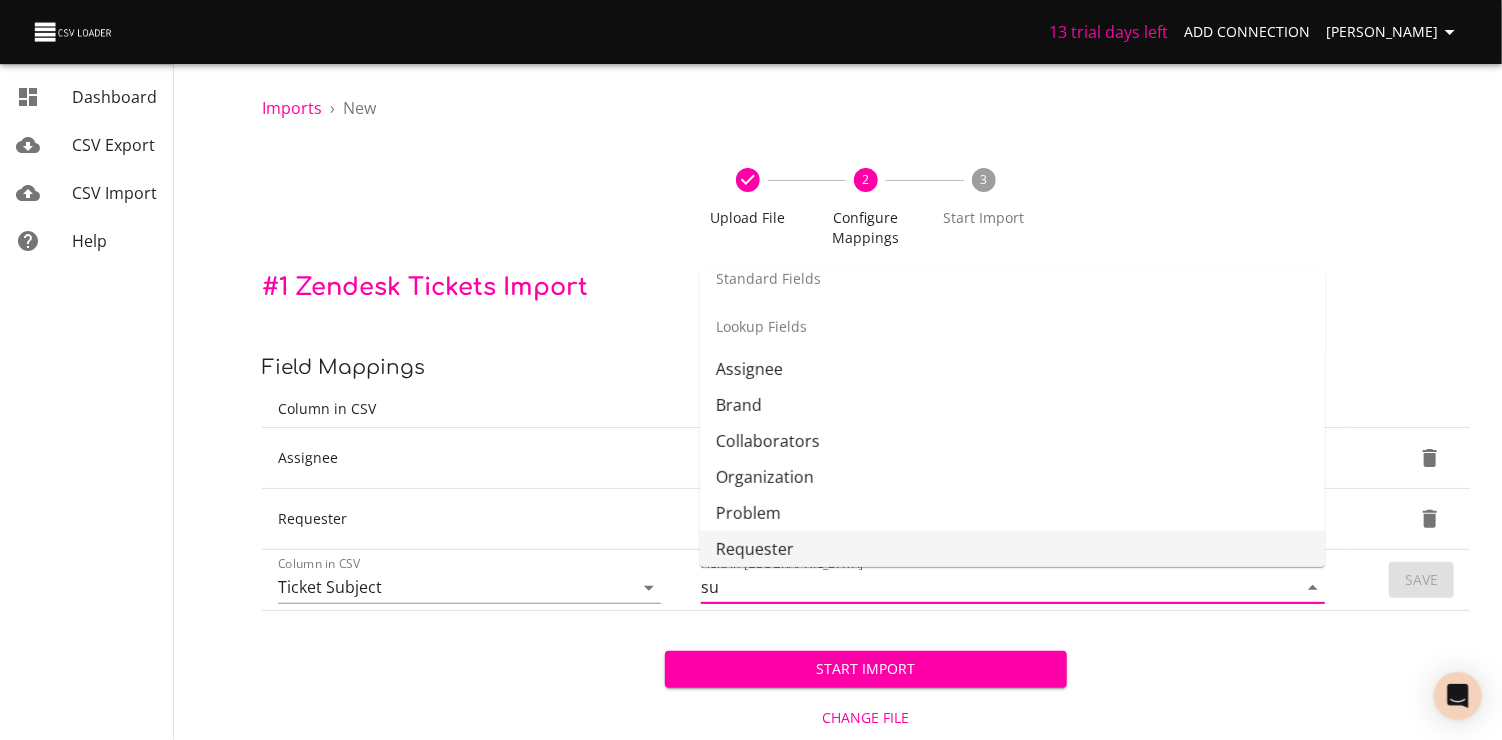 scroll, scrollTop: 0, scrollLeft: 0, axis: both 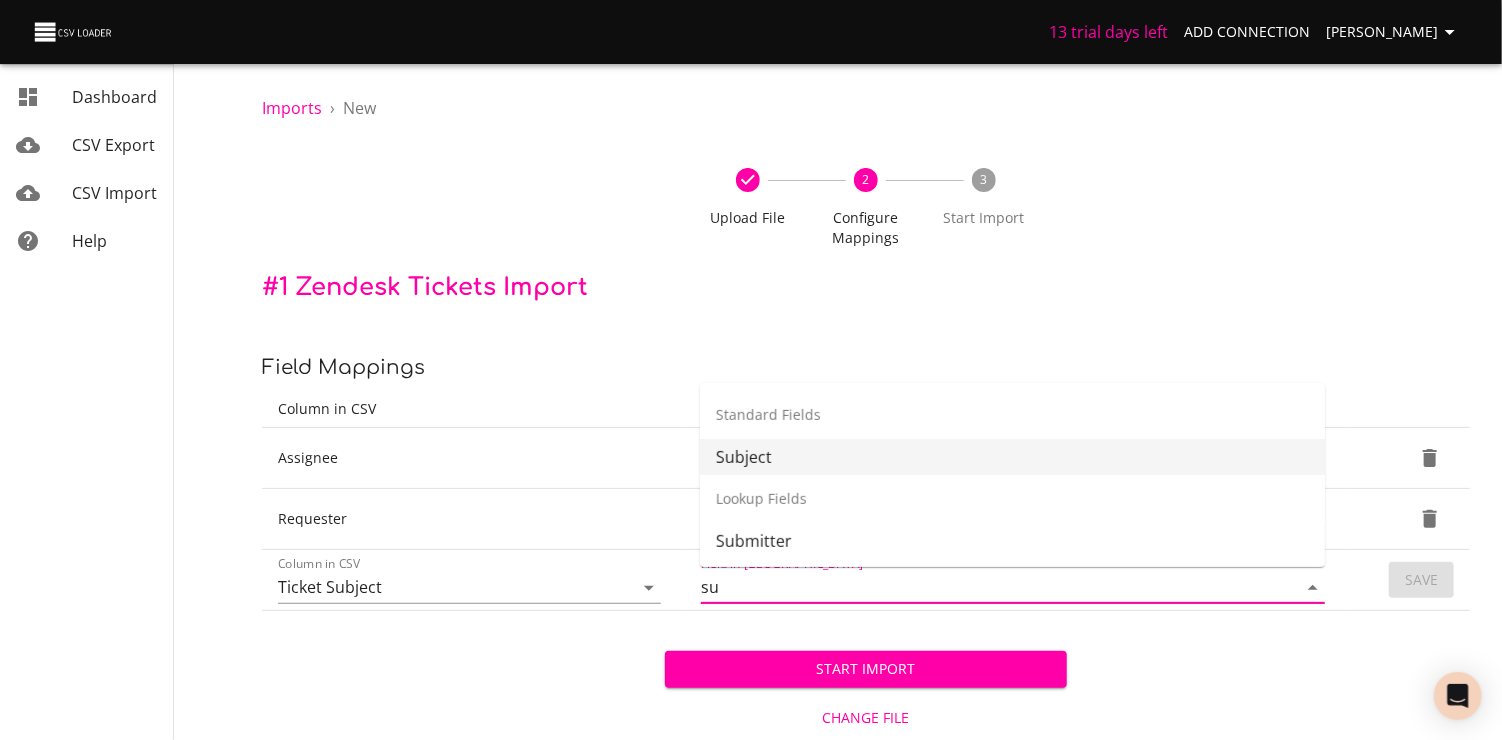 click on "Subject" at bounding box center [1012, 457] 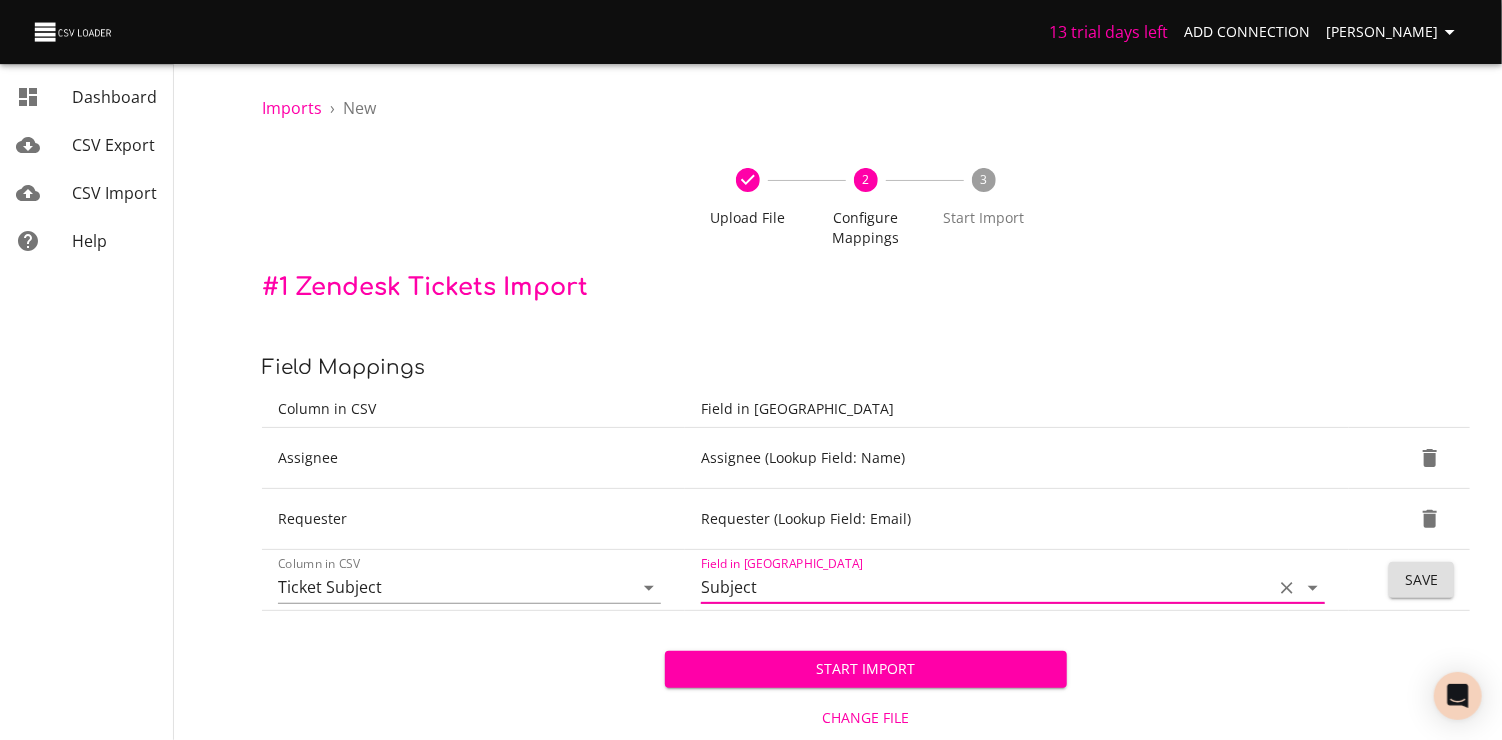 type on "Subject" 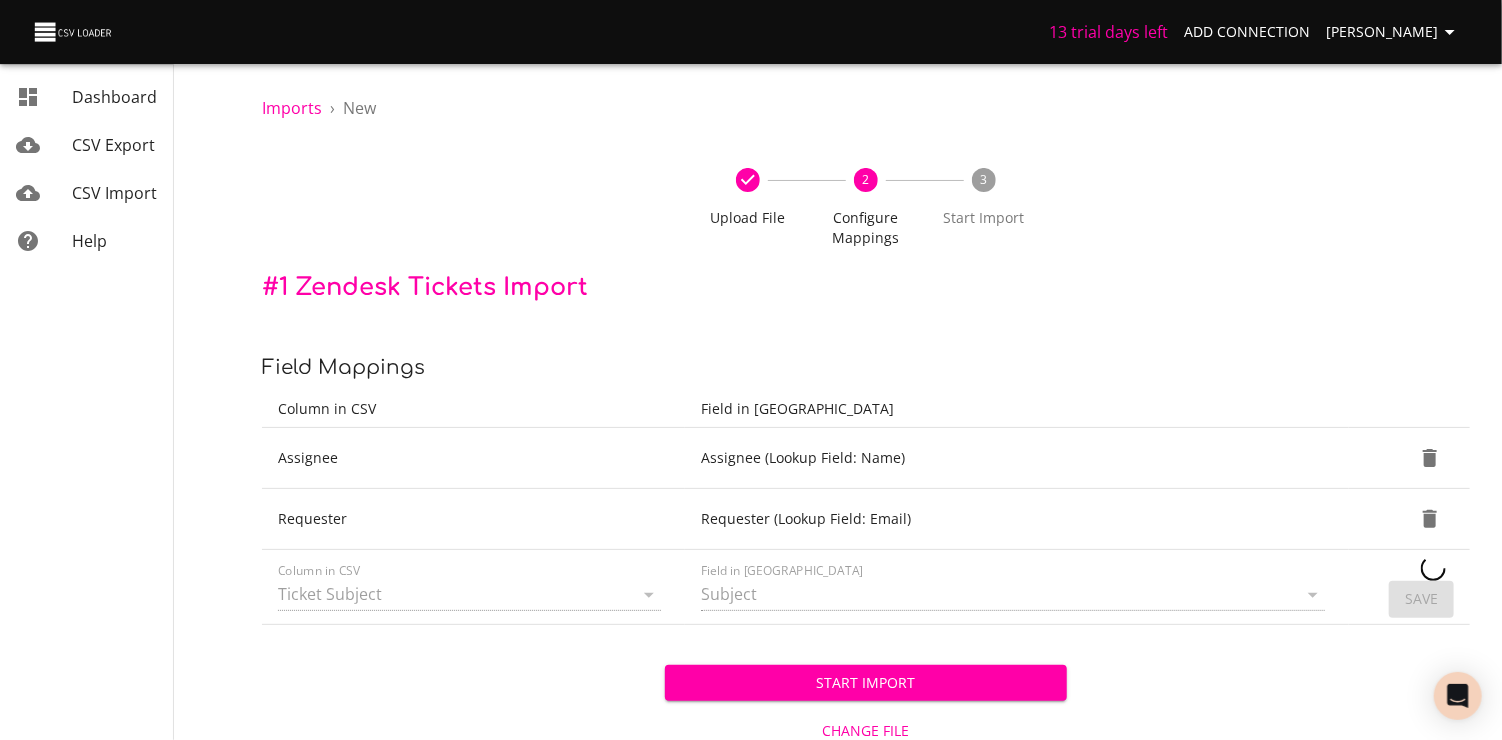 type 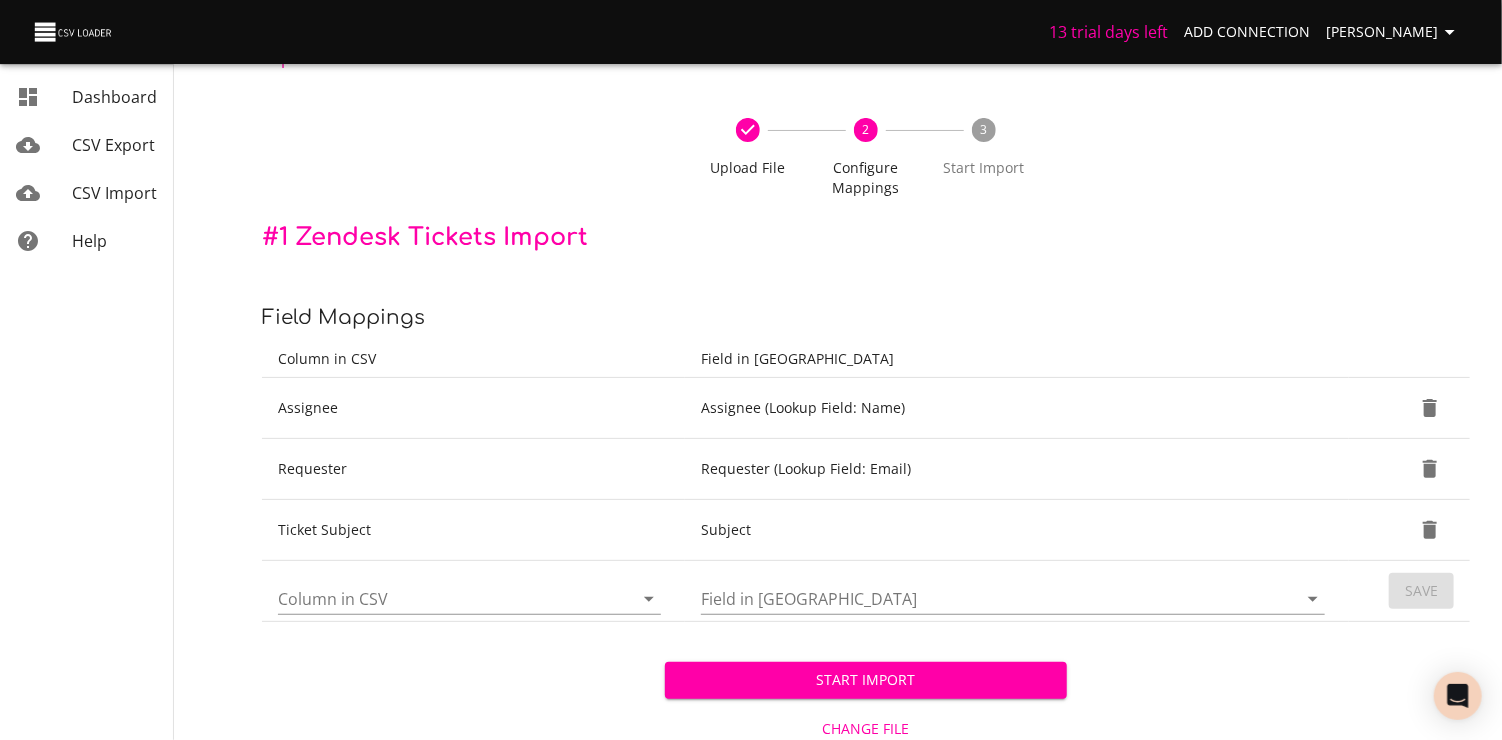 scroll, scrollTop: 108, scrollLeft: 0, axis: vertical 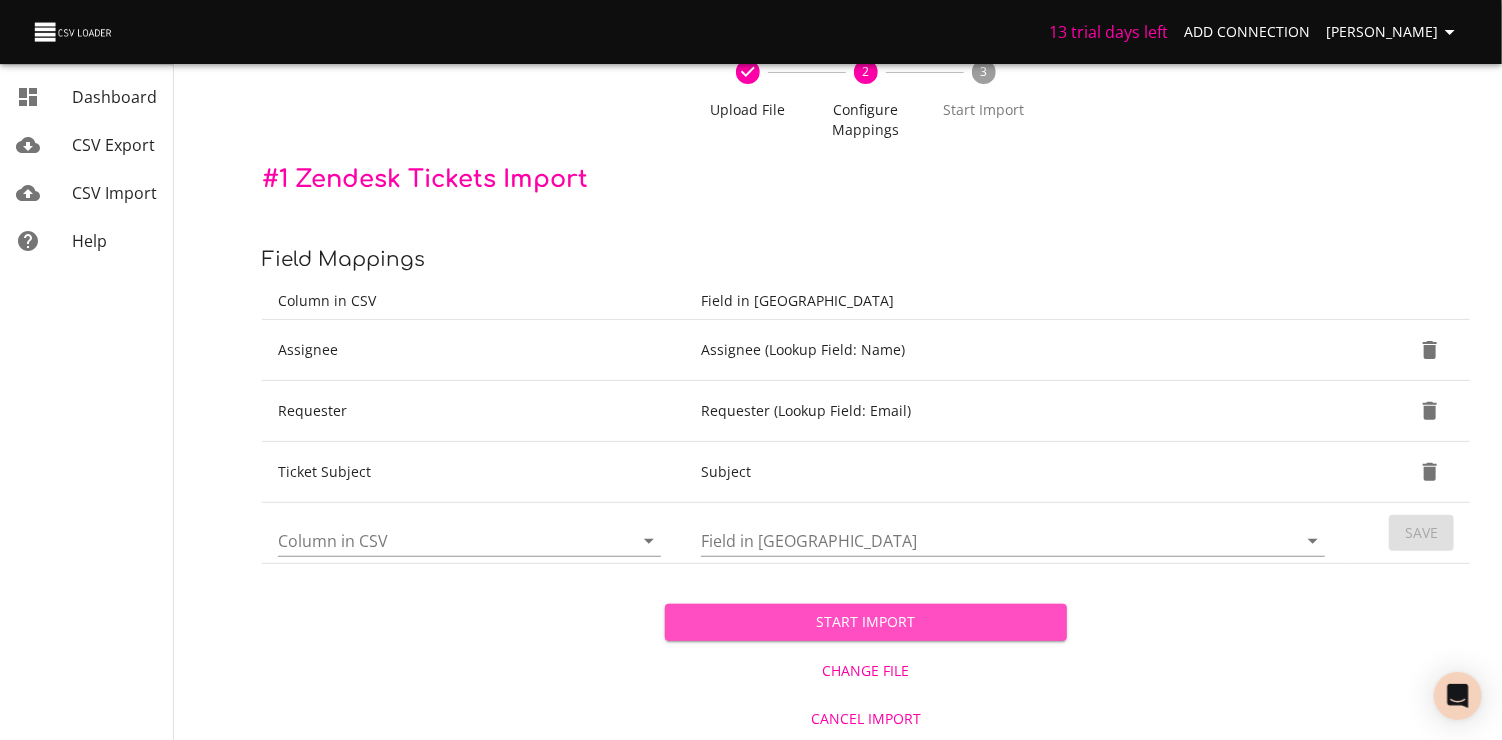 click on "Start Import" at bounding box center (866, 622) 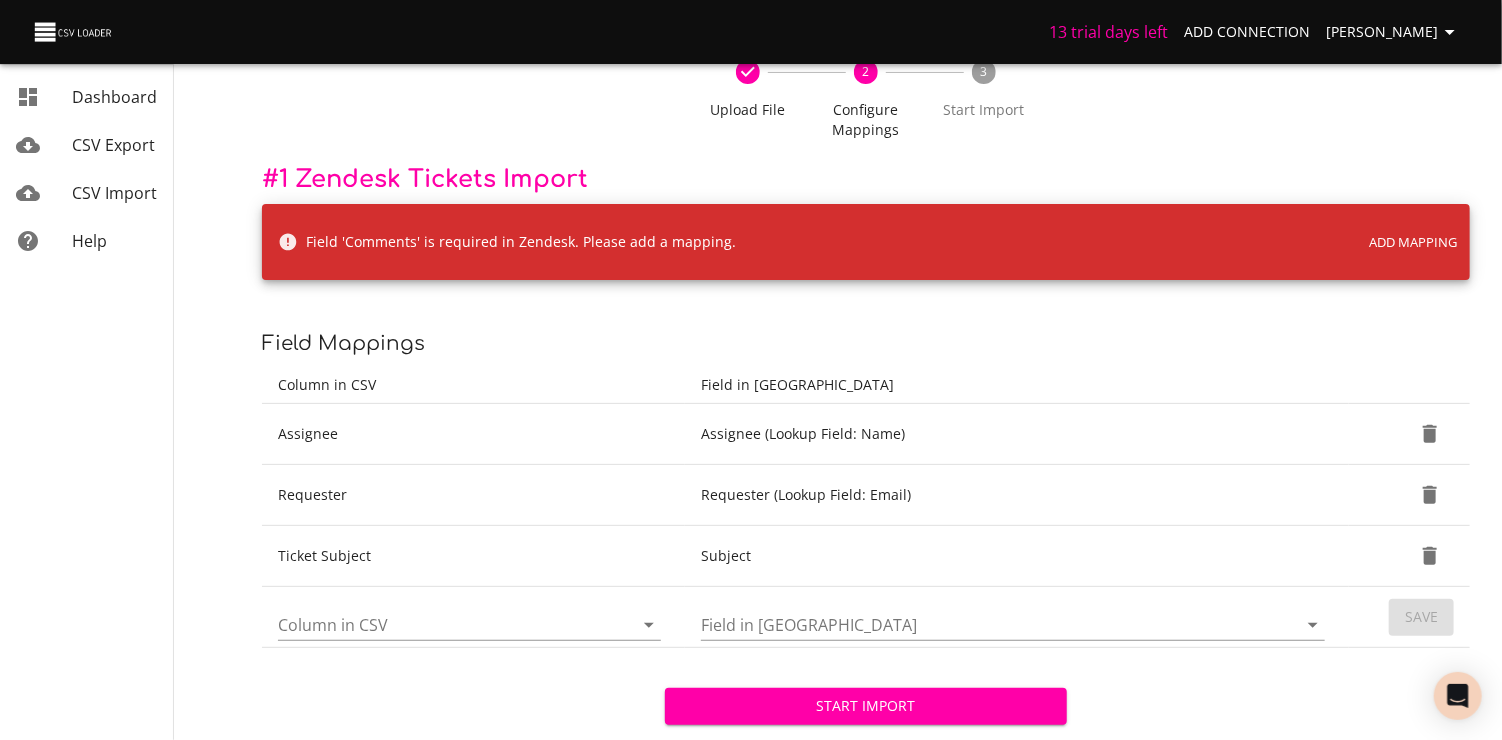 click on "Column in CSV" at bounding box center (438, 624) 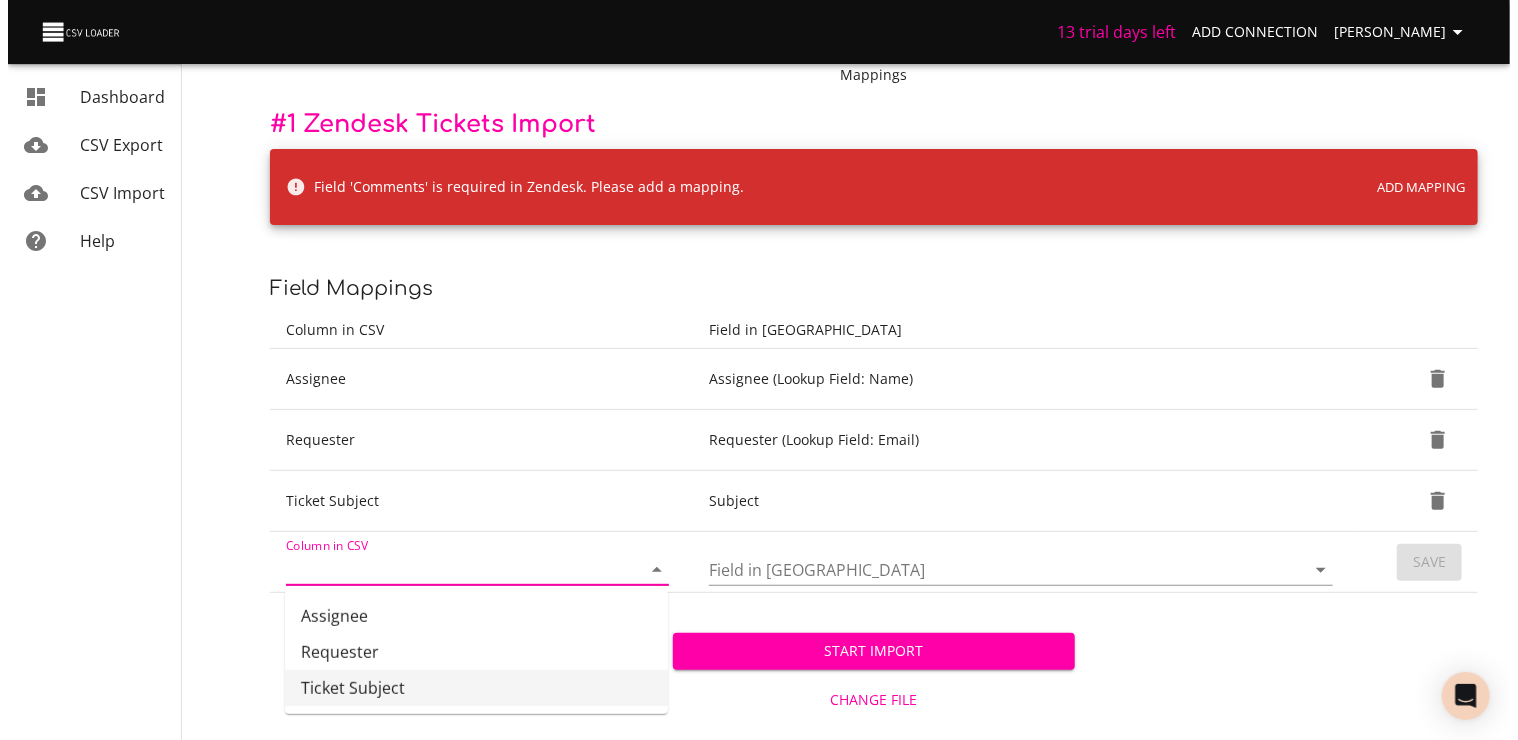 scroll, scrollTop: 192, scrollLeft: 0, axis: vertical 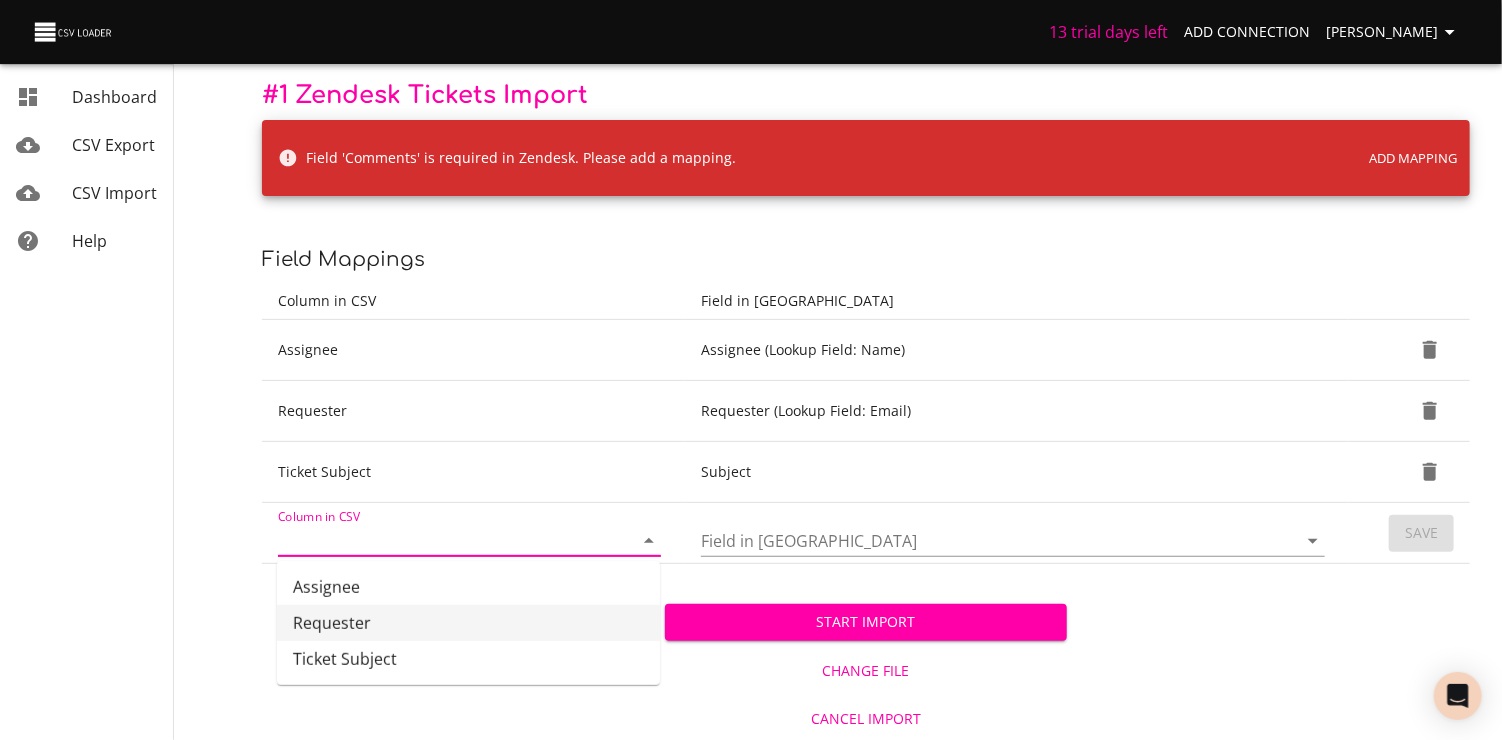click on "Change File" at bounding box center [866, 671] 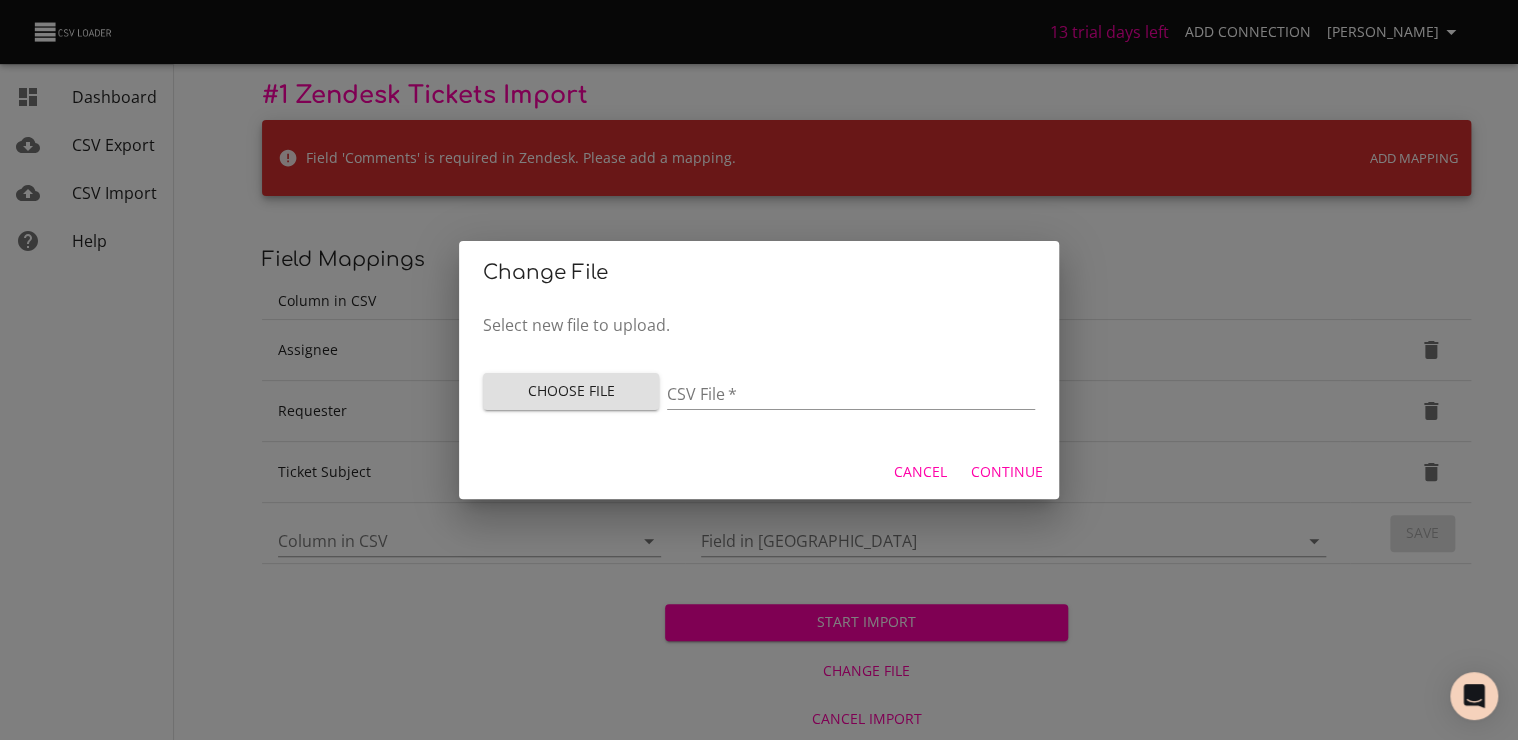 click on "Choose File" at bounding box center (571, 391) 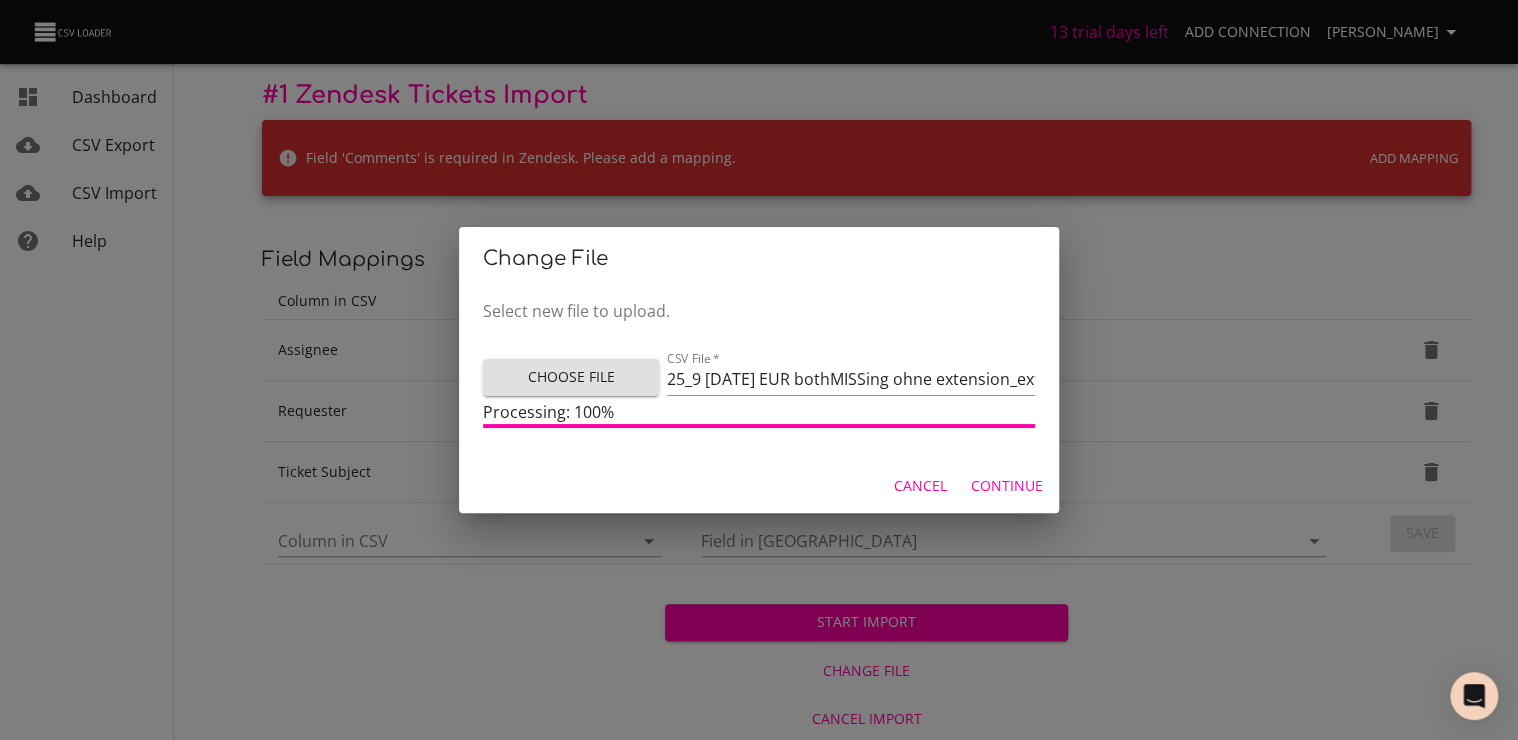 click on "Continue" at bounding box center (1007, 486) 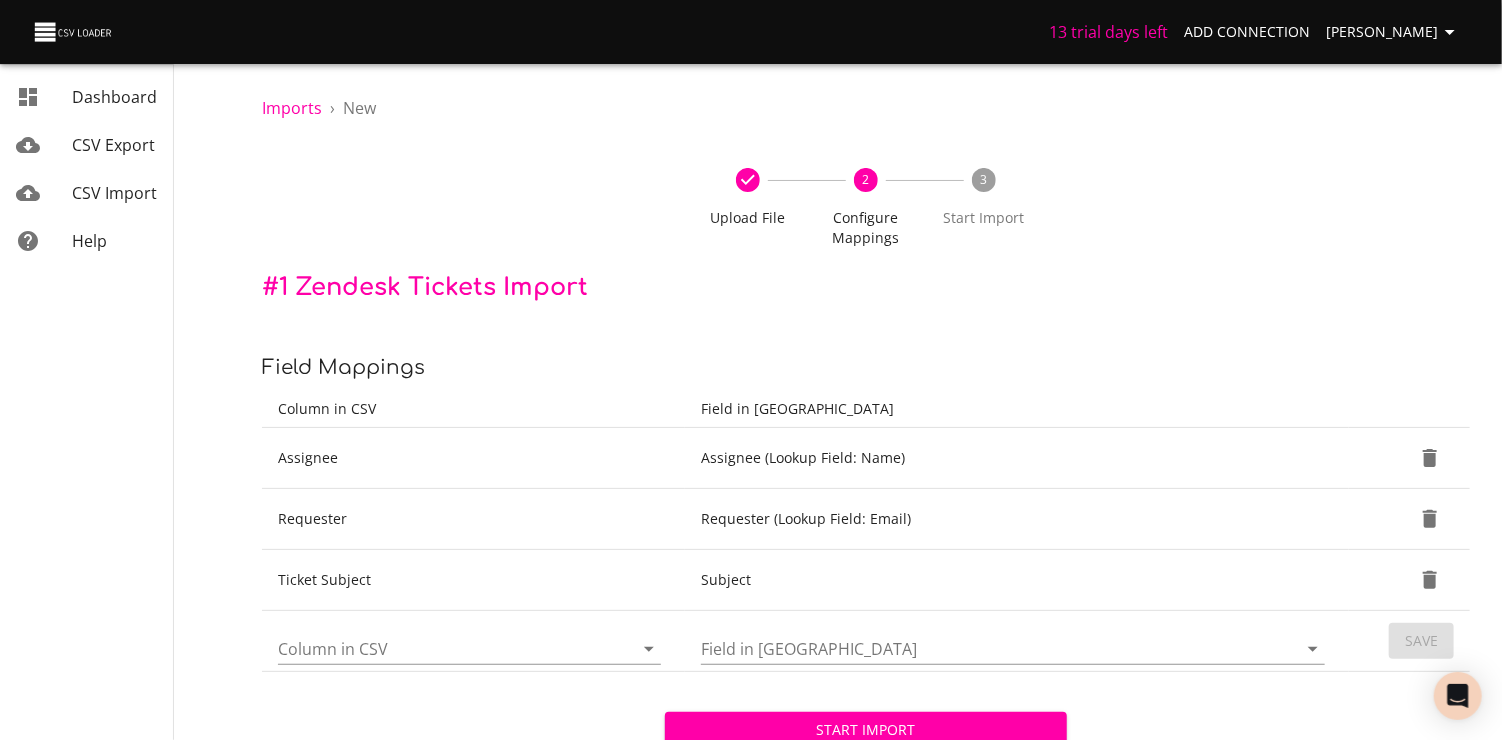 scroll, scrollTop: 108, scrollLeft: 0, axis: vertical 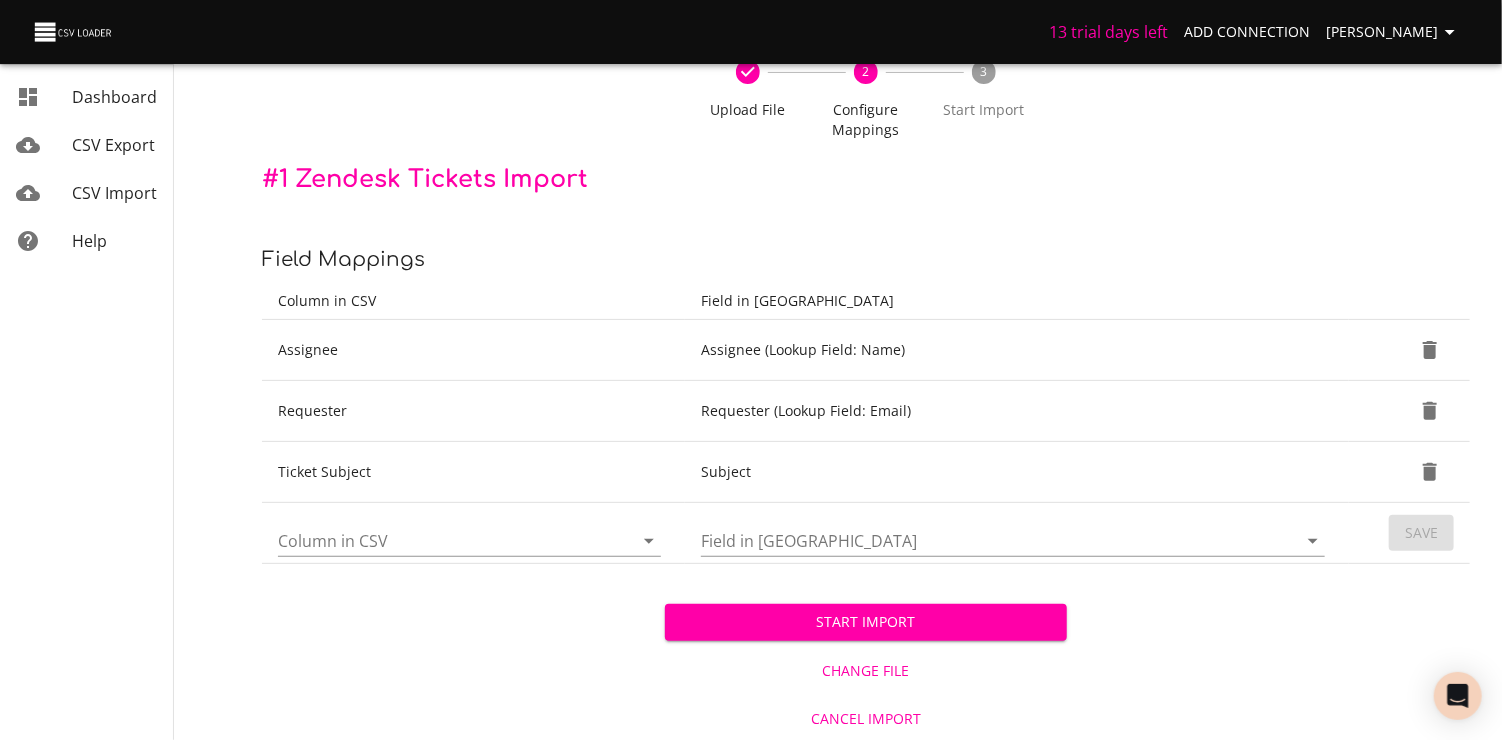 click on "Column in CSV" at bounding box center (438, 540) 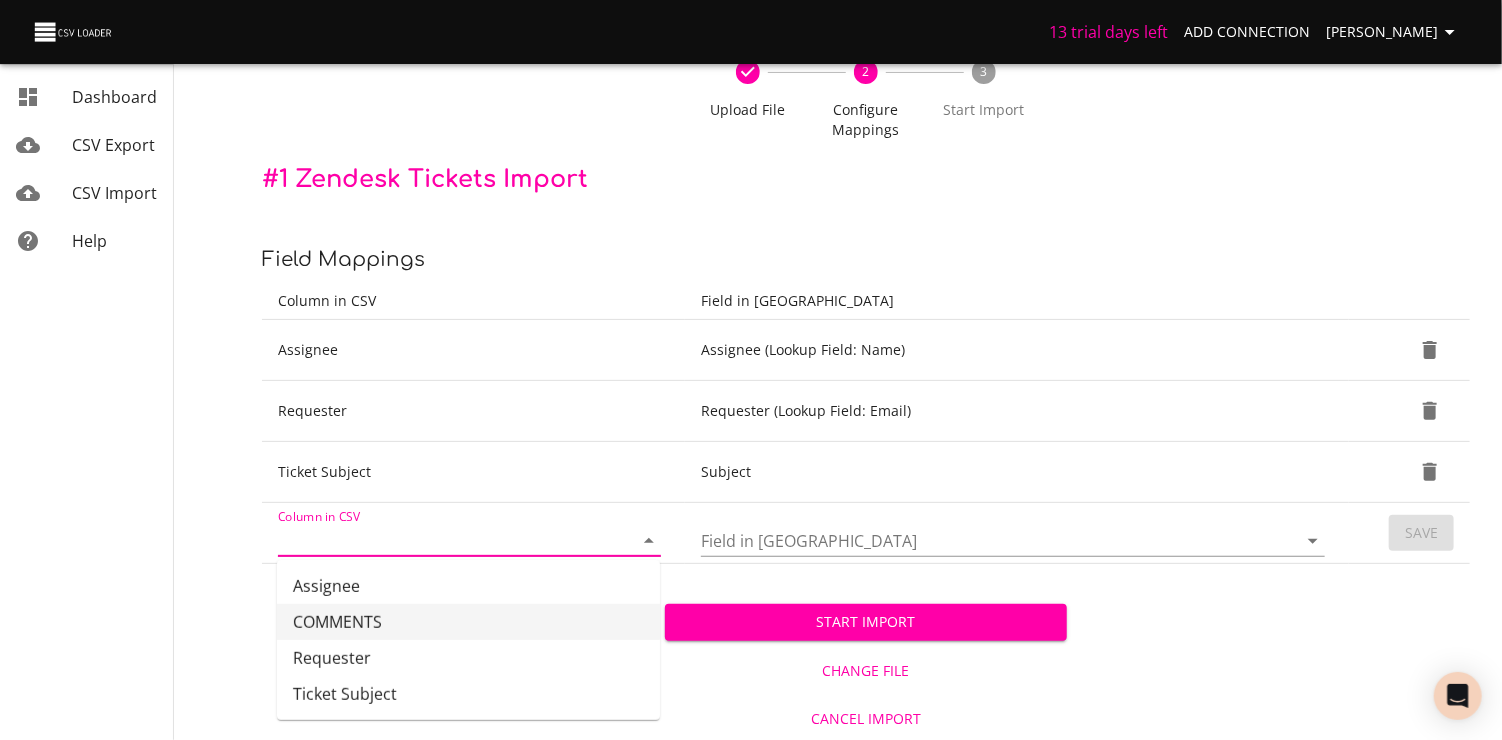 click on "COMMENTS" at bounding box center [468, 622] 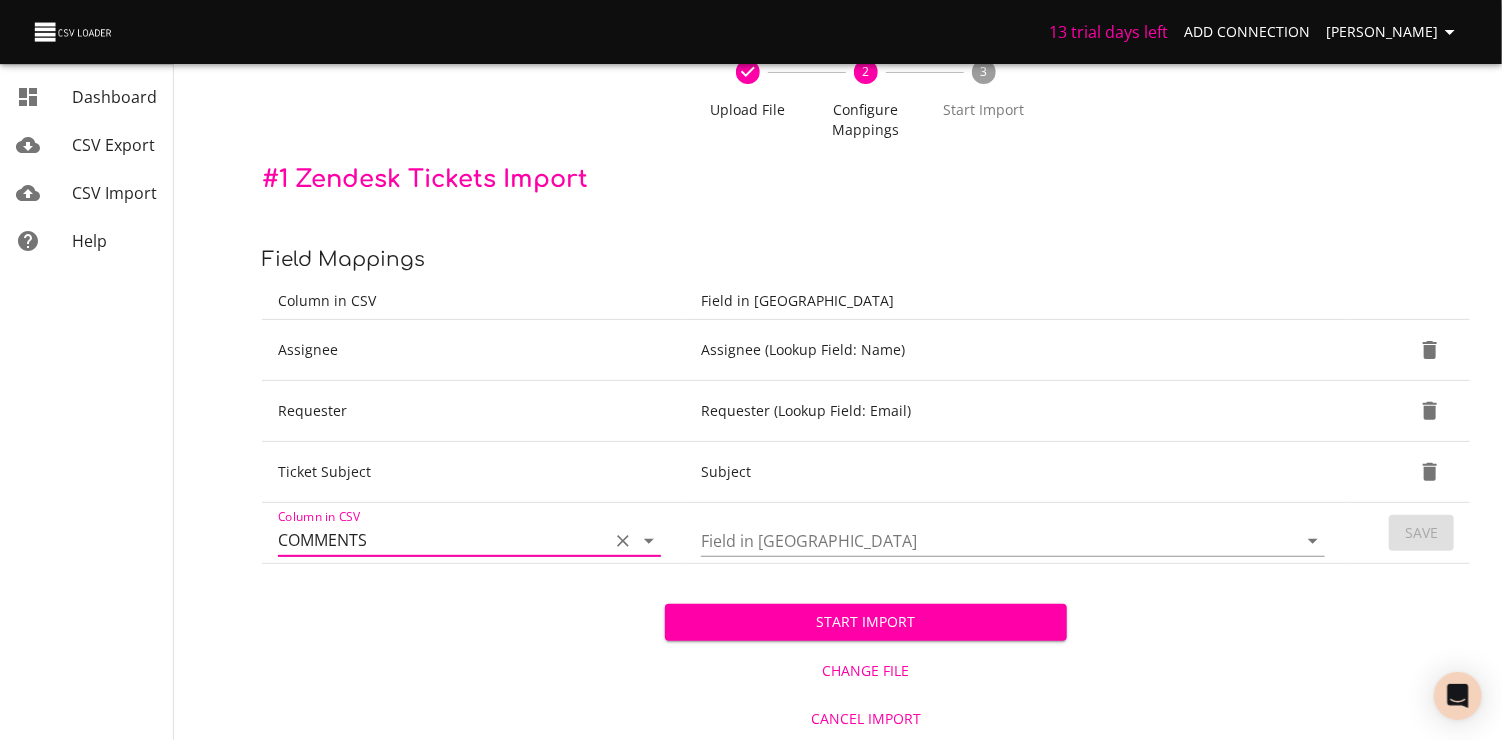 click on "Field in Zendesk" at bounding box center (982, 540) 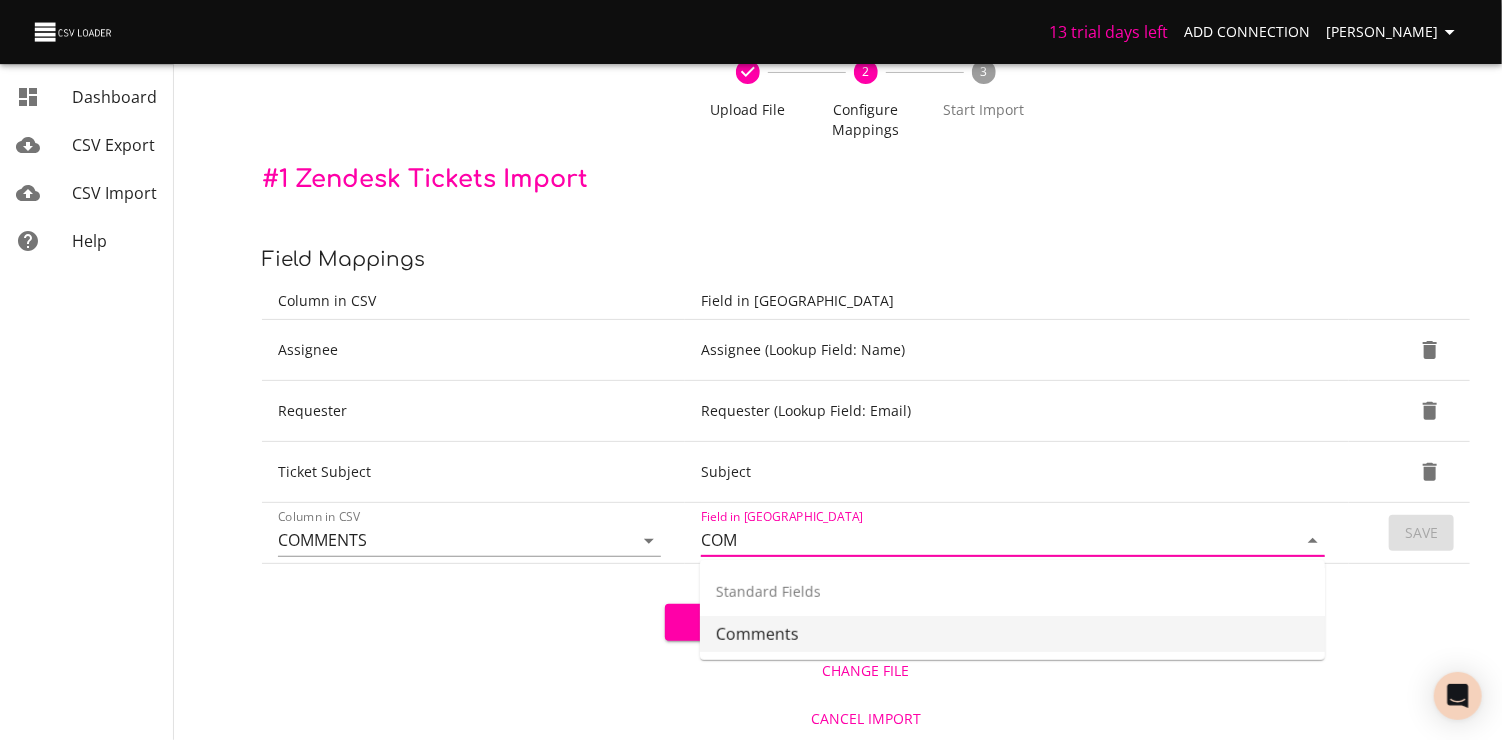 click on "Comments" at bounding box center (1012, 634) 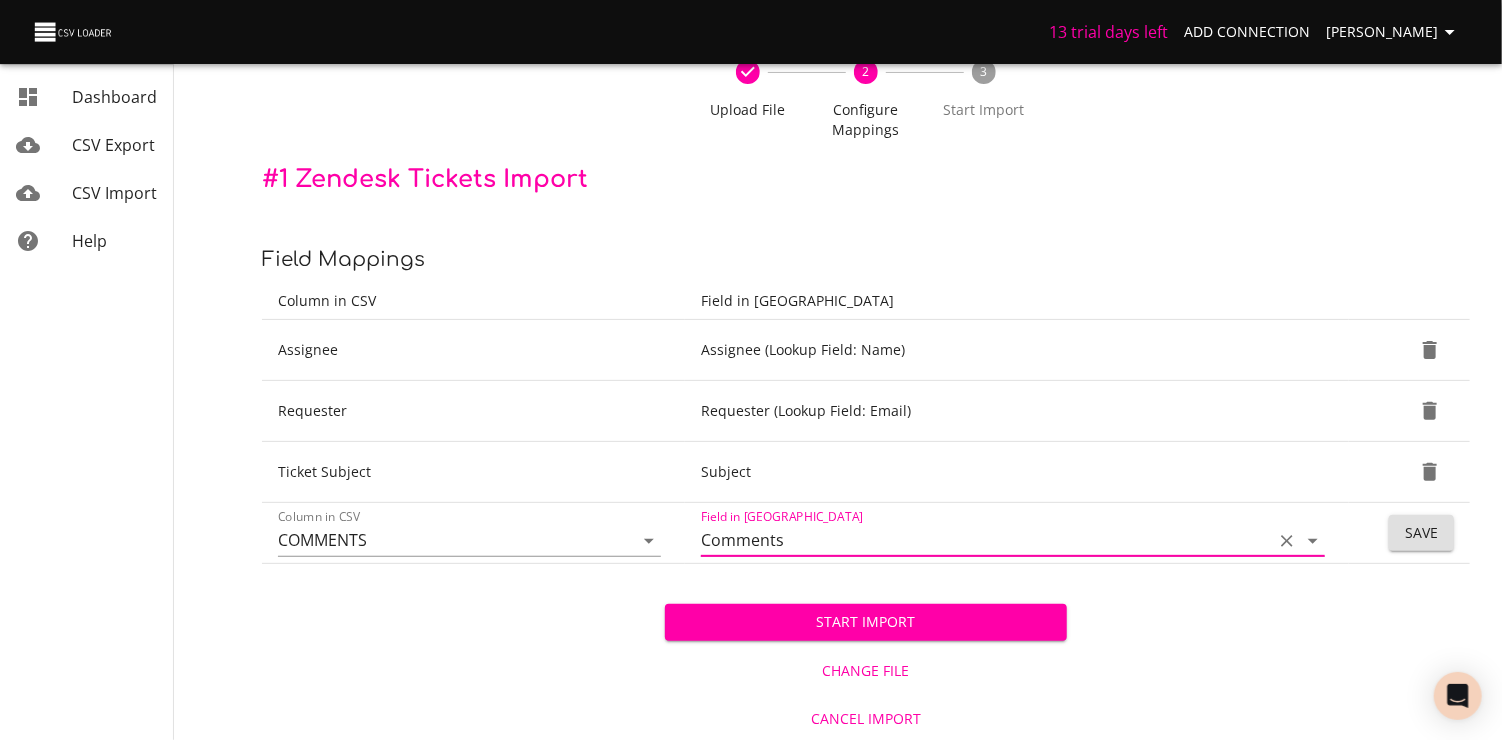 type on "Comments" 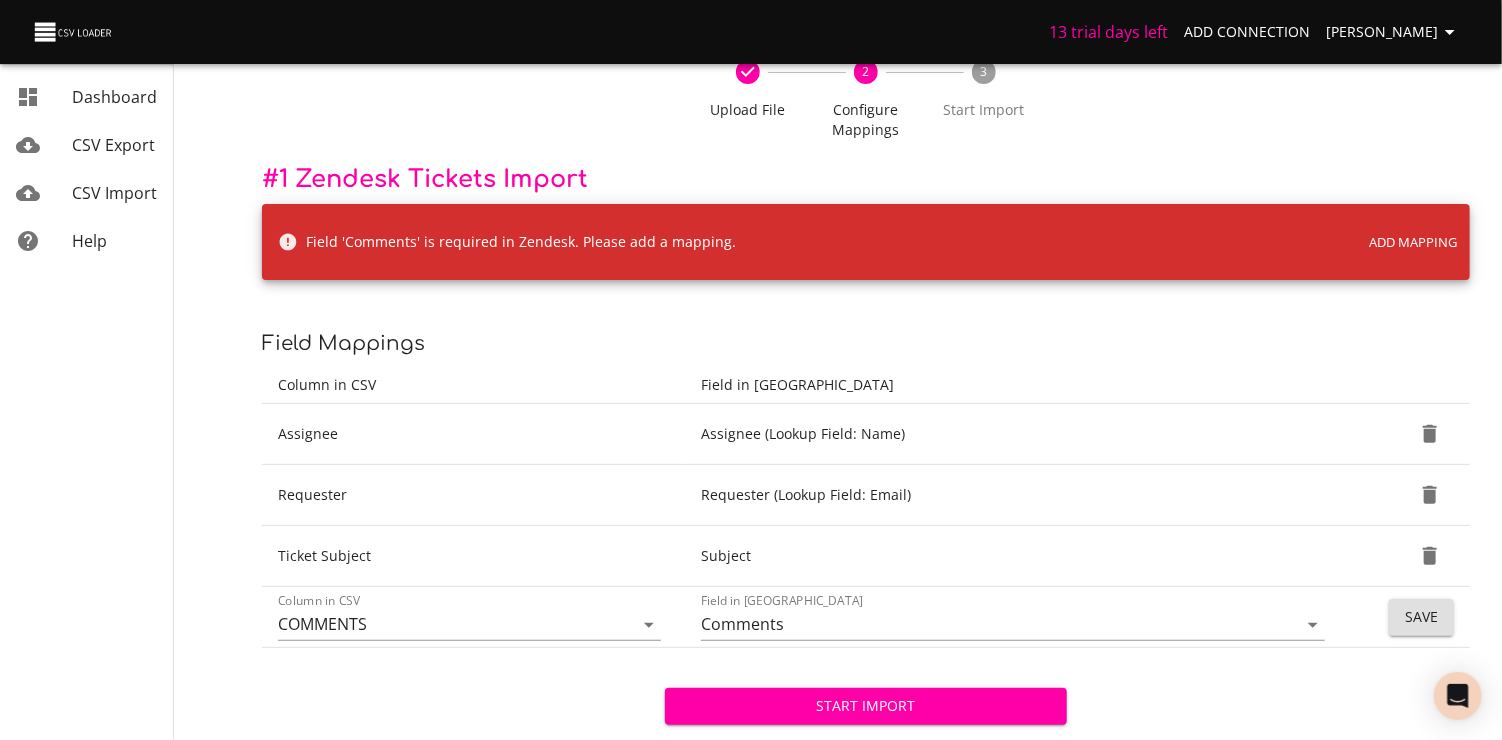 click on "Save" at bounding box center [1421, 617] 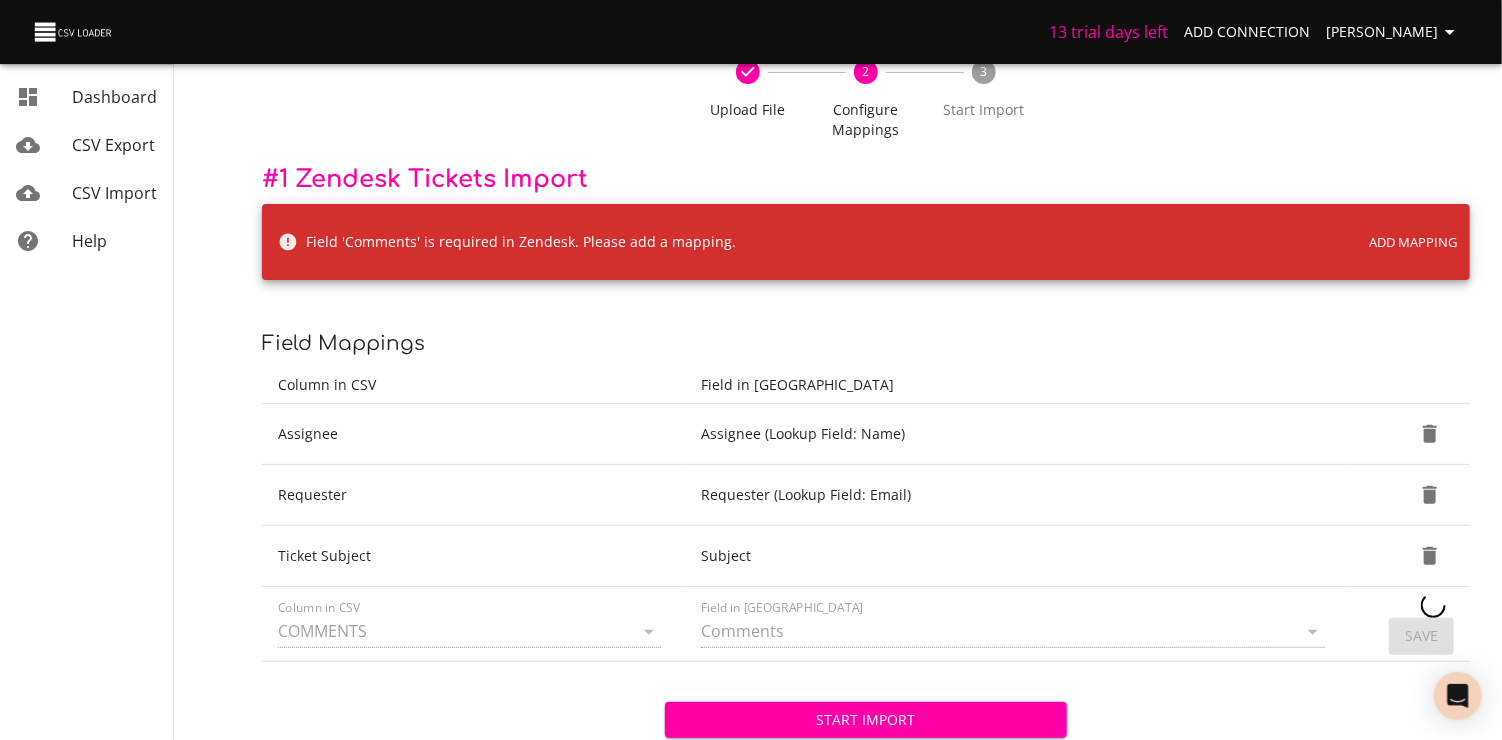 type 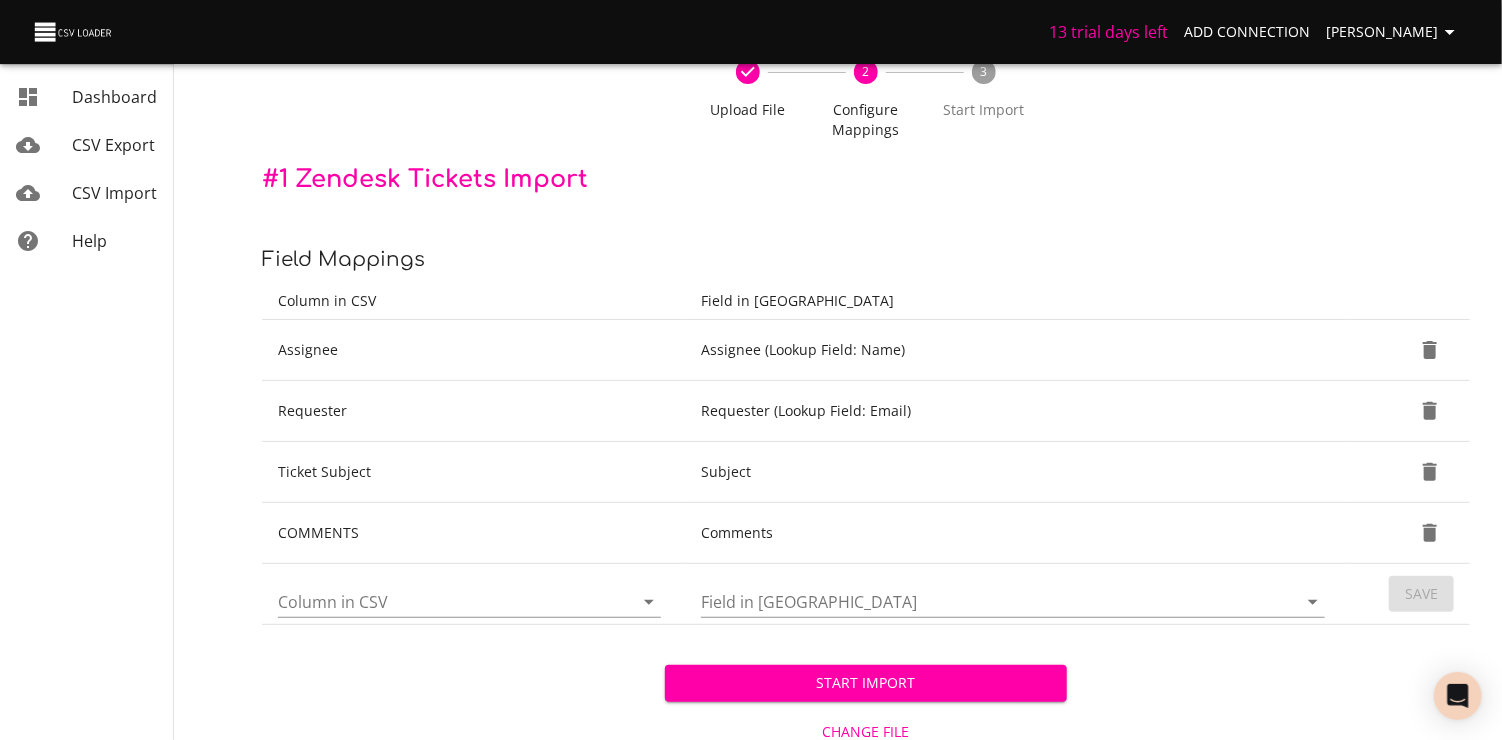 click on "Start Import" at bounding box center (866, 683) 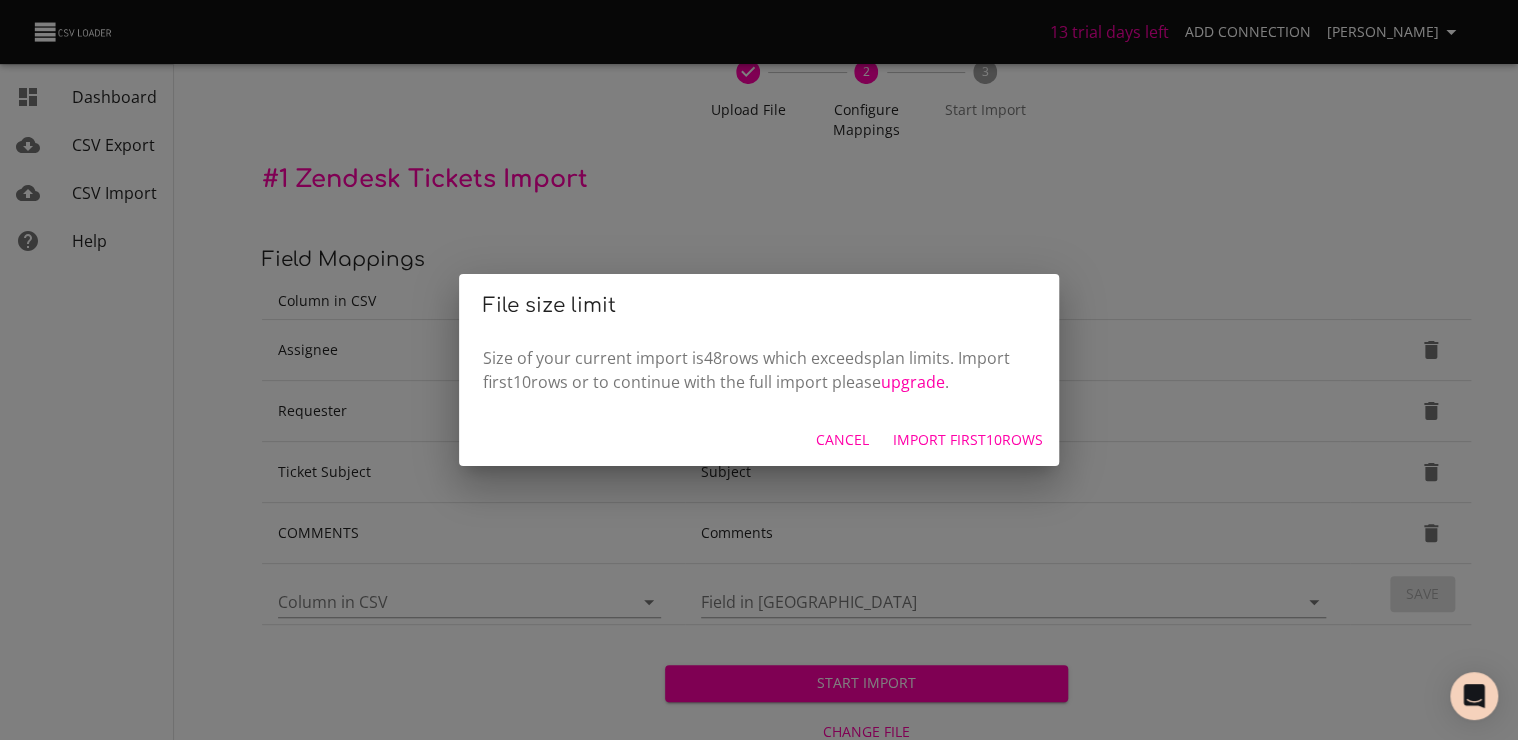 click on "Import first  10  rows" at bounding box center [968, 440] 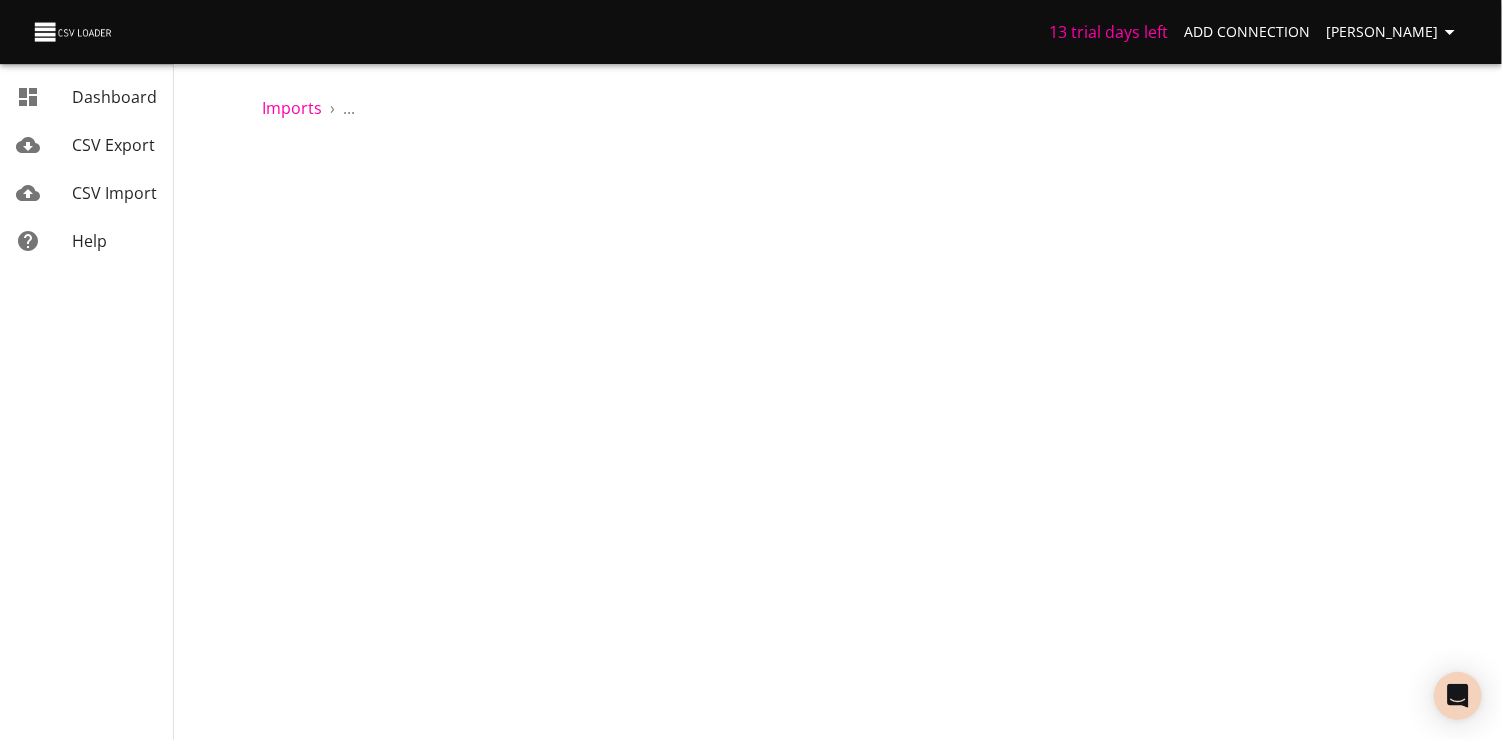 scroll, scrollTop: 0, scrollLeft: 0, axis: both 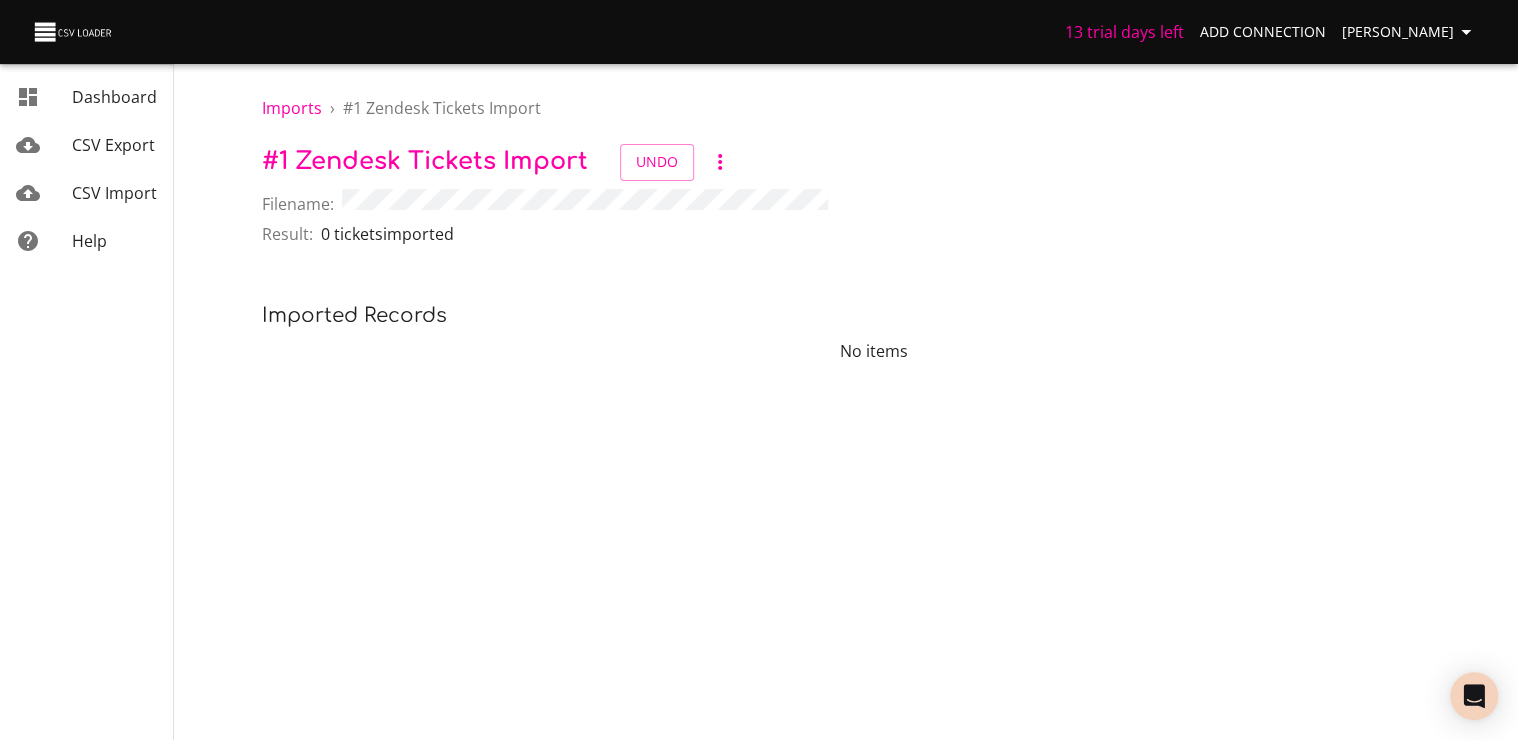 click on "No items" at bounding box center [874, 351] 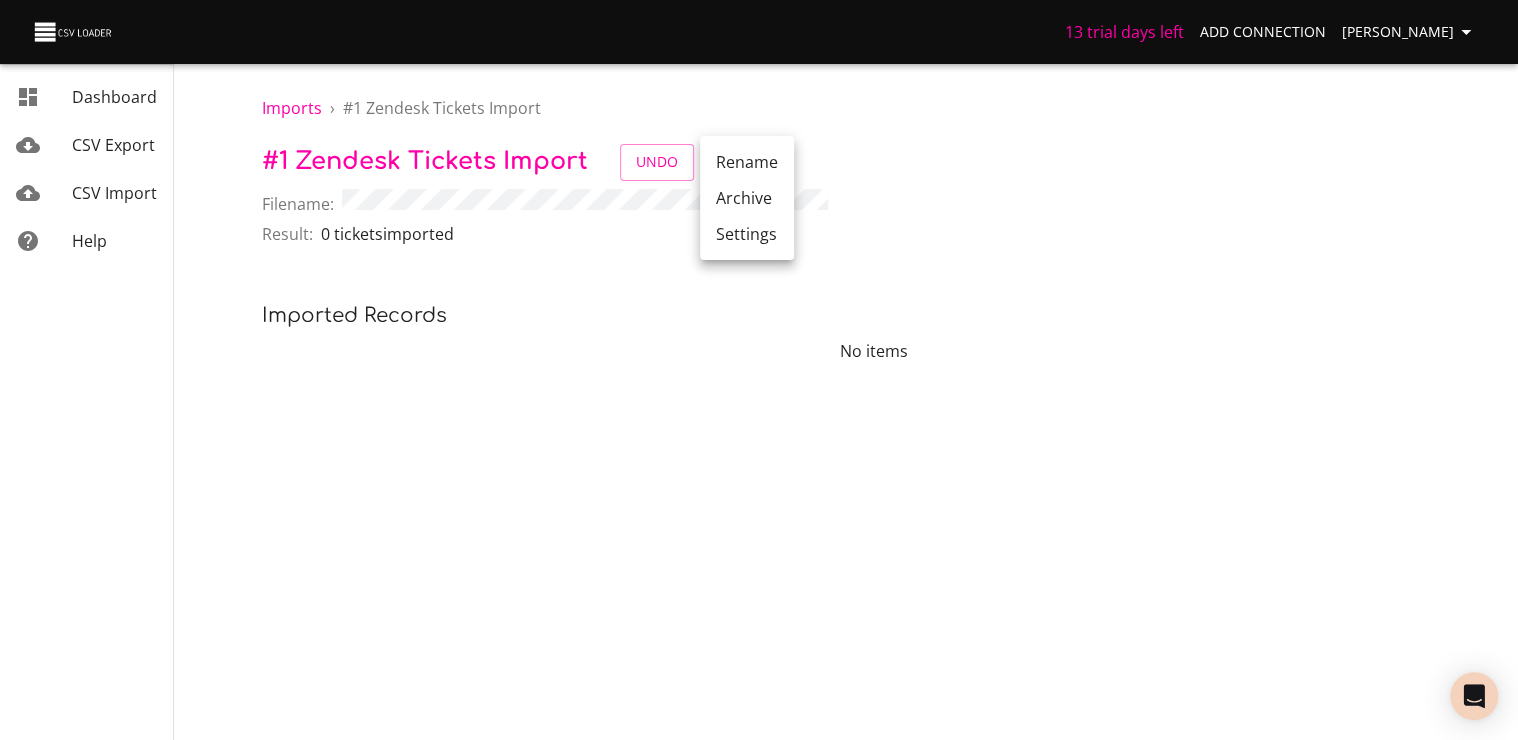 click on "Settings" at bounding box center [747, 234] 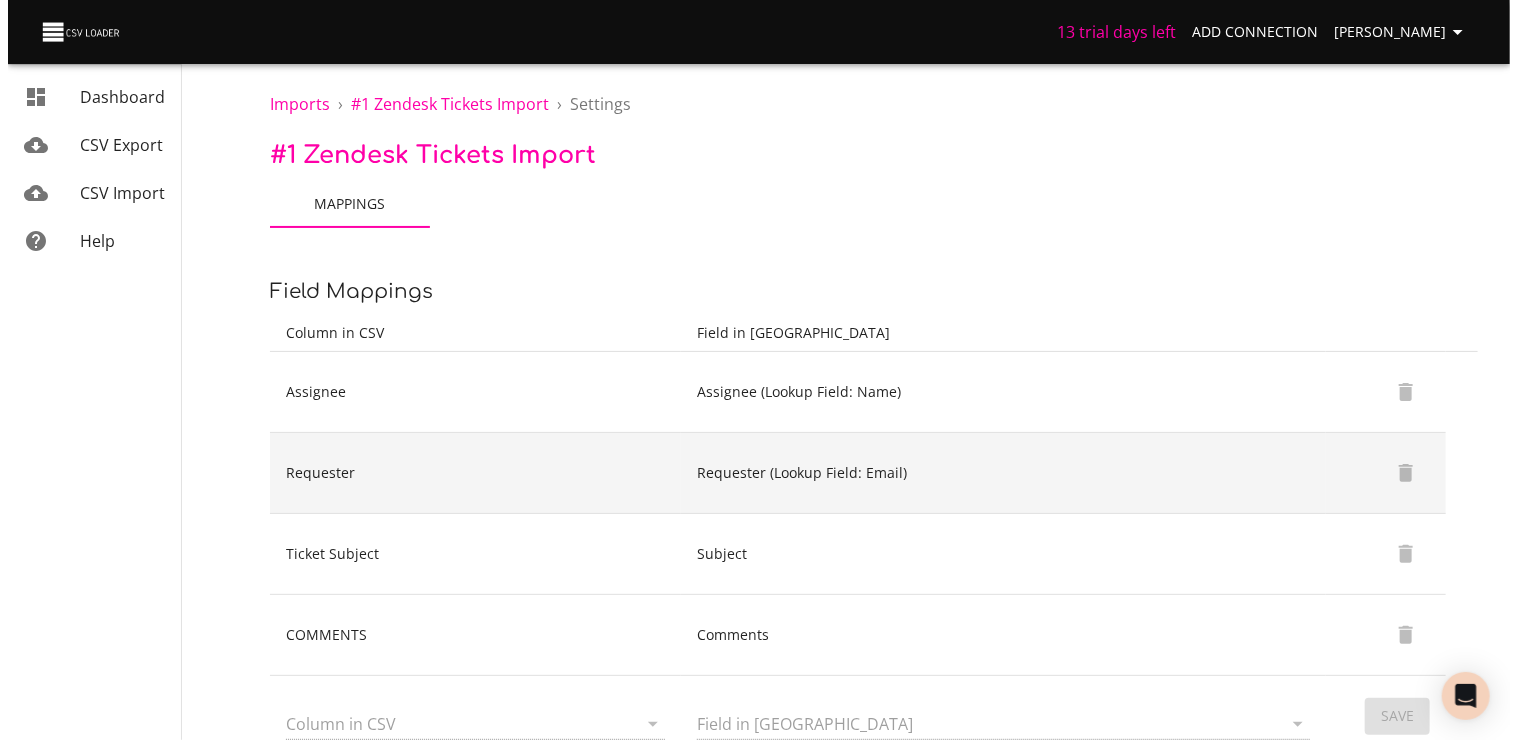 scroll, scrollTop: 0, scrollLeft: 0, axis: both 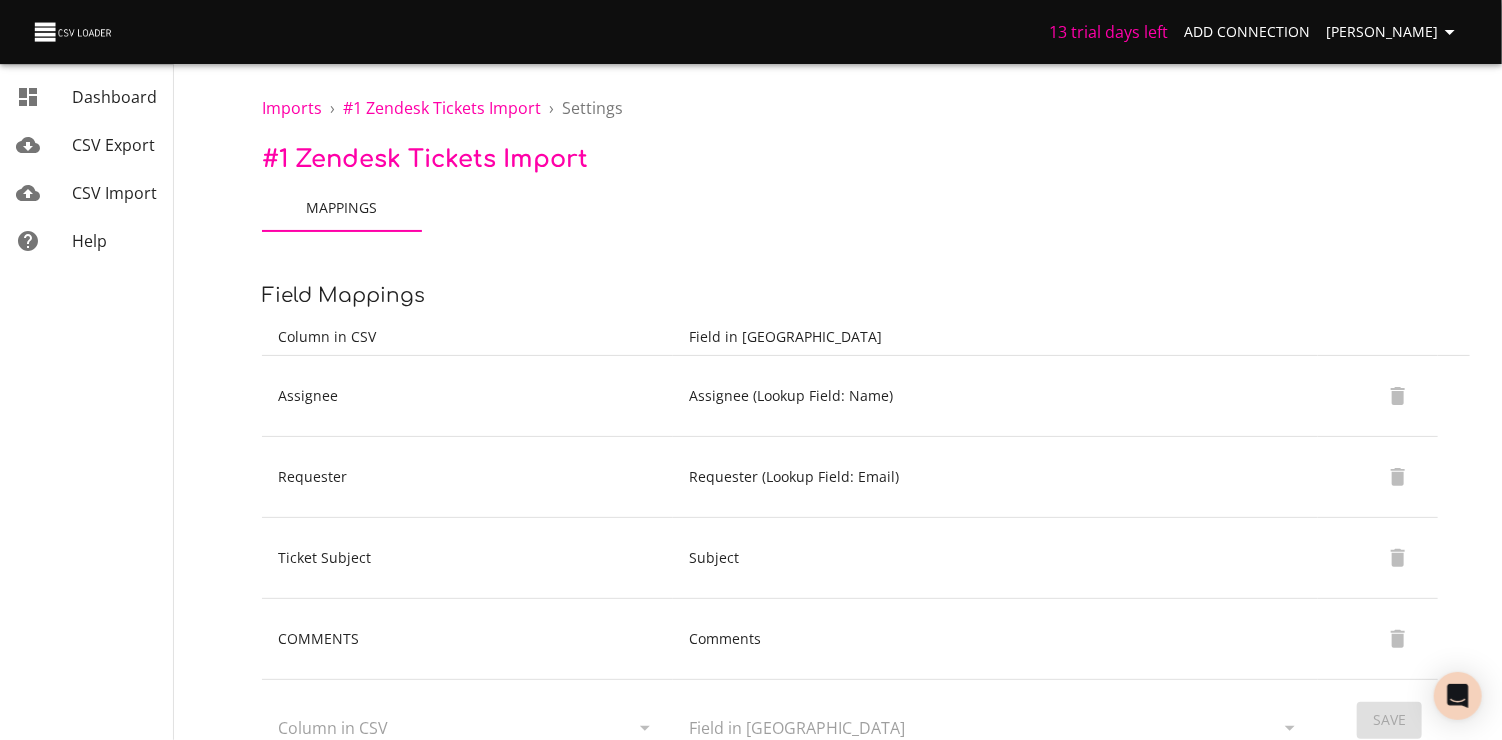 click on "Dashboard" at bounding box center [114, 97] 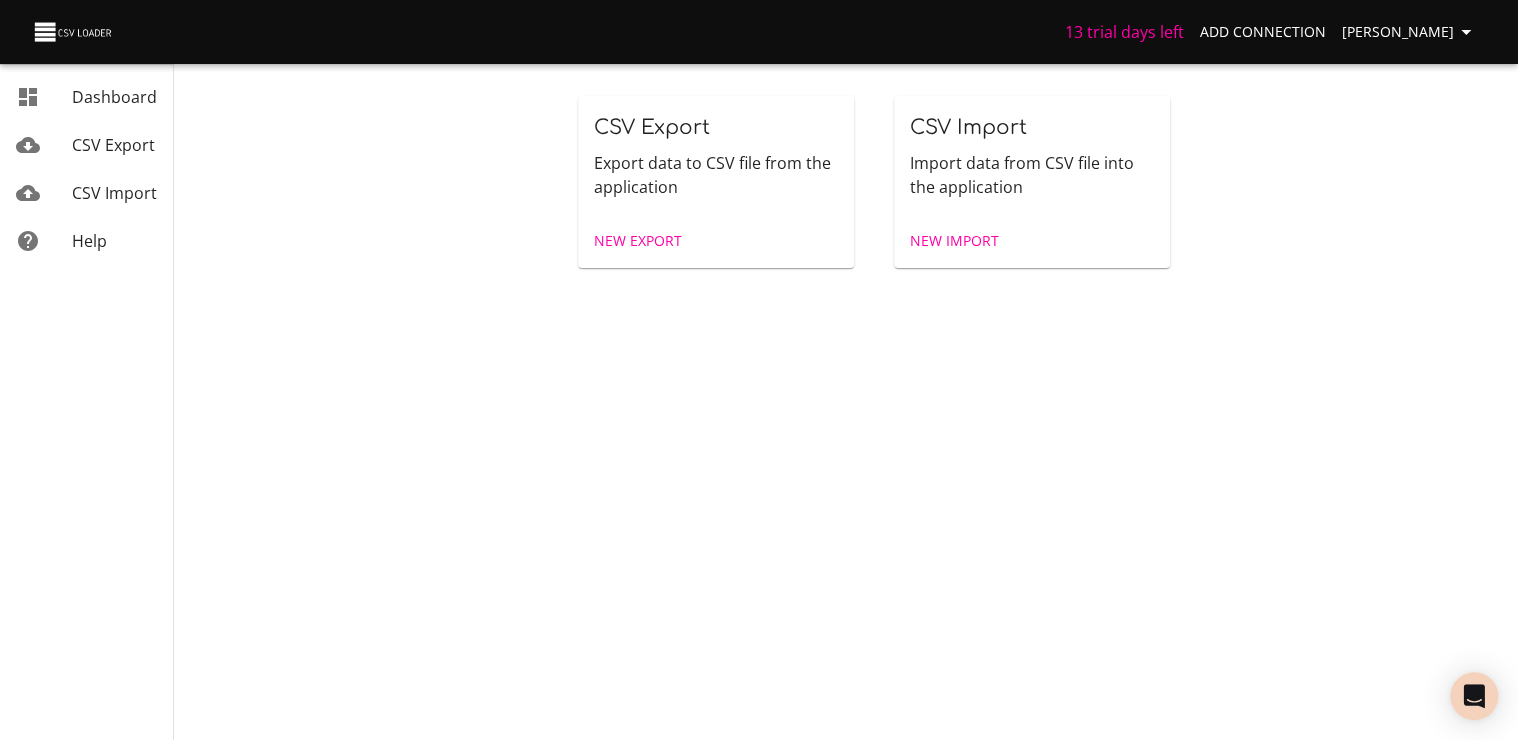 click on "CSV Import" at bounding box center [968, 127] 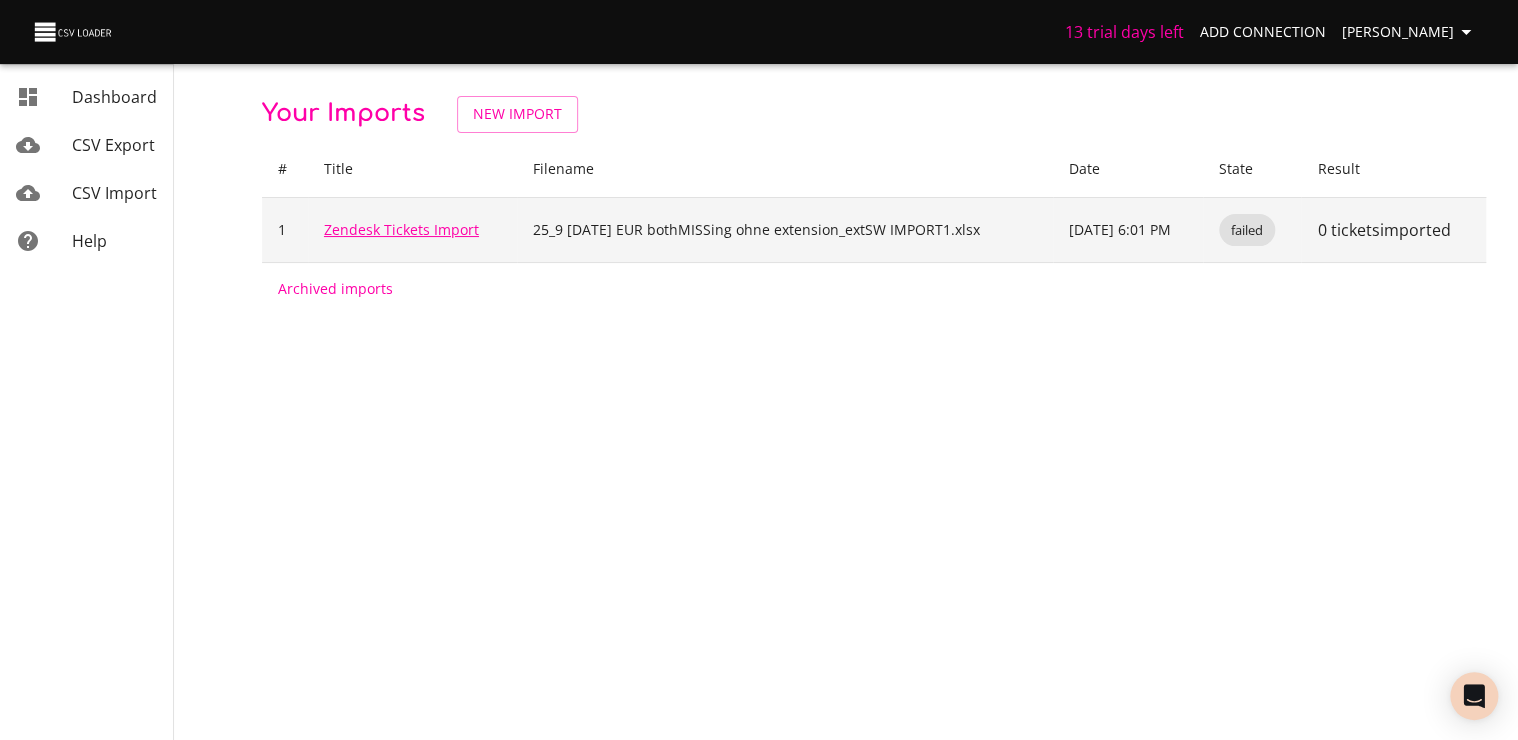 click on "Zendesk Tickets Import" at bounding box center [401, 229] 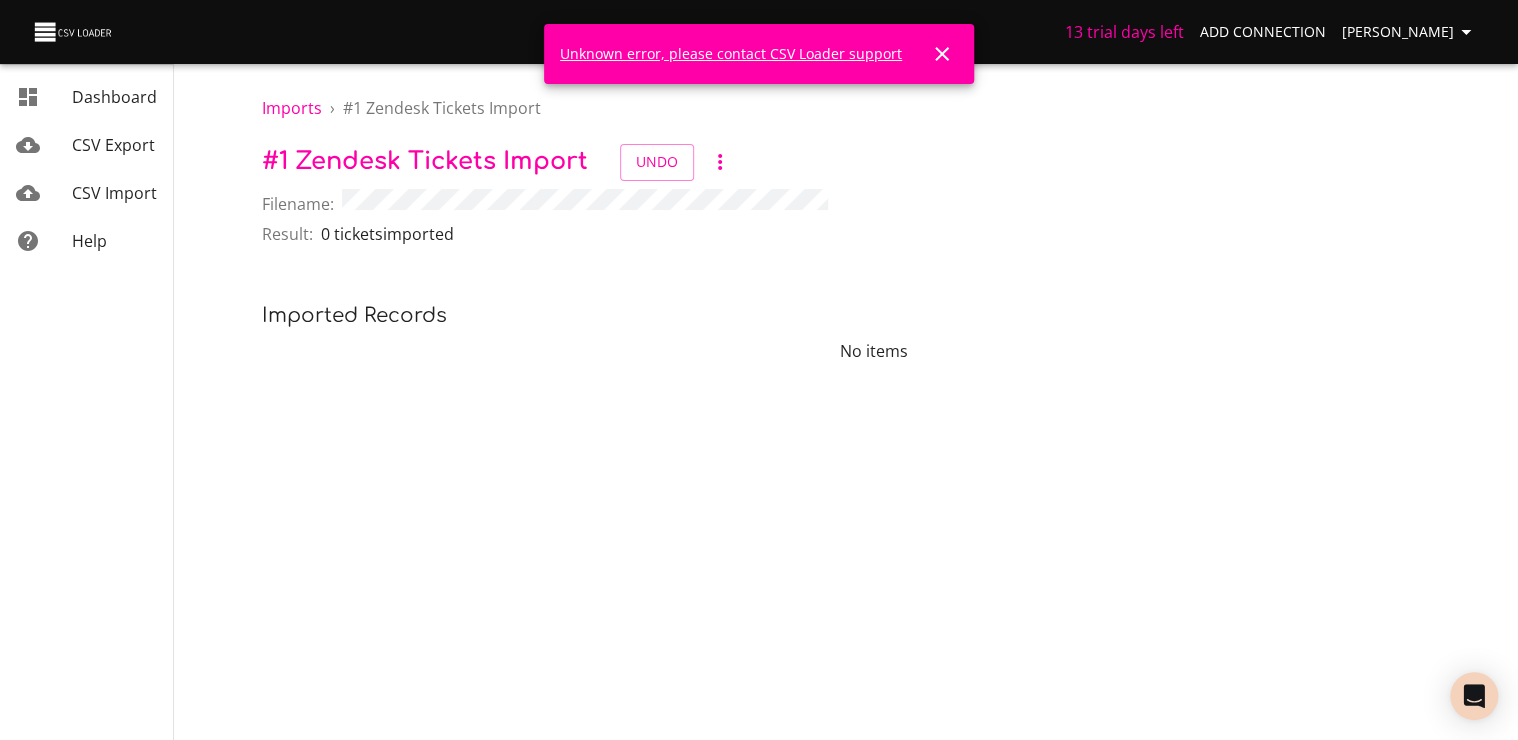 click on "Unknown error, please contact CSV Loader support" at bounding box center (731, 53) 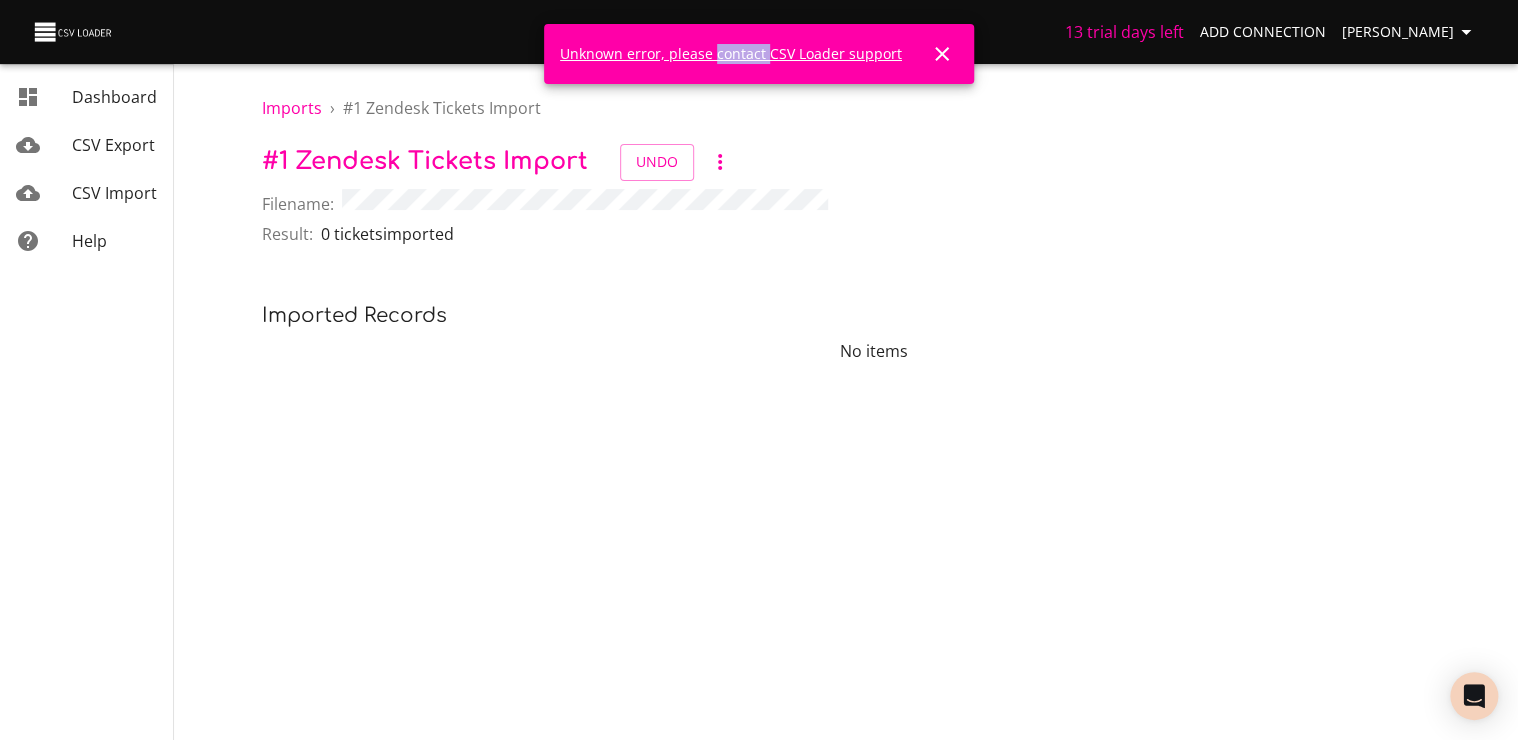 click on "Unknown error, please contact CSV Loader support" at bounding box center [731, 53] 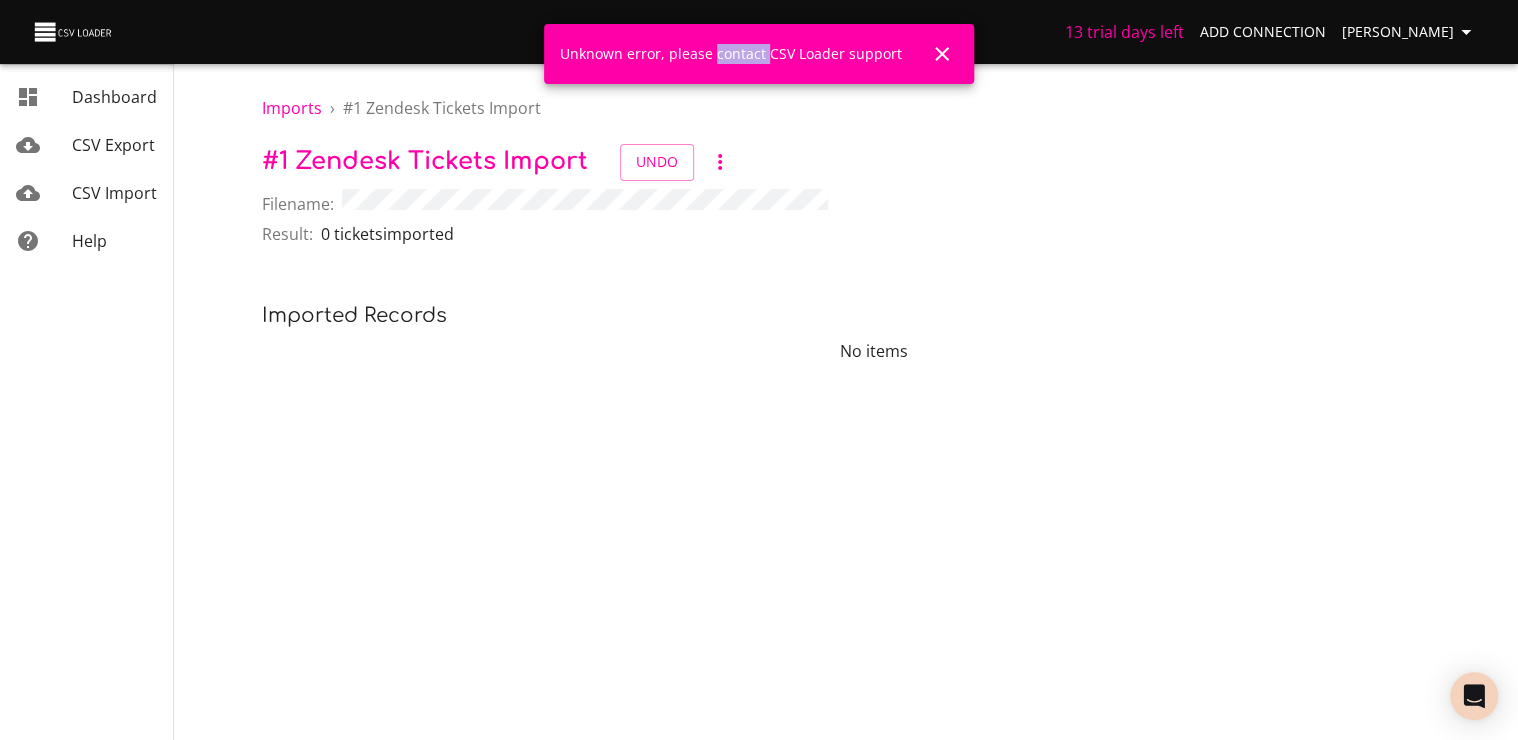 drag, startPoint x: 760, startPoint y: 51, endPoint x: 941, endPoint y: 54, distance: 181.02486 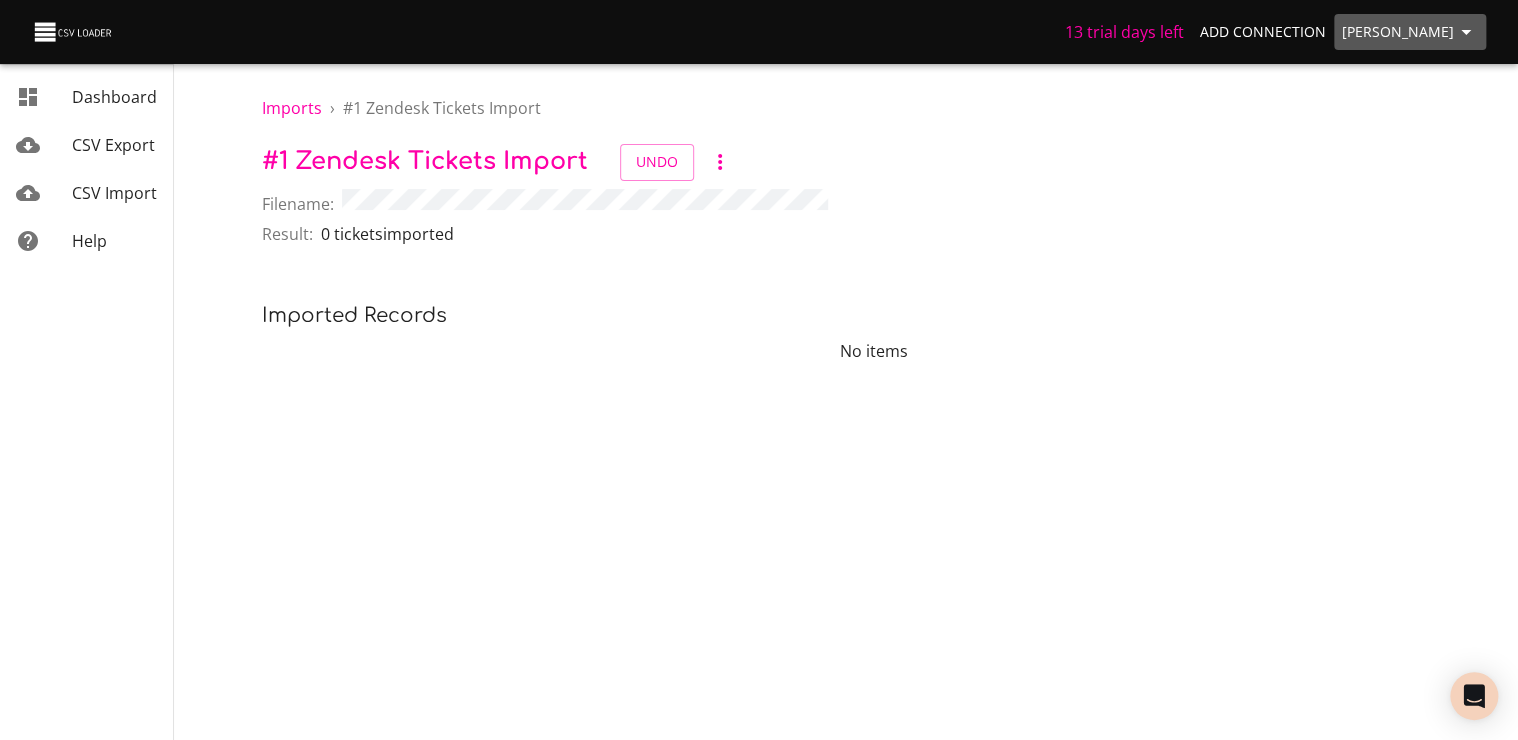 click on "[PERSON_NAME]" at bounding box center [1410, 32] 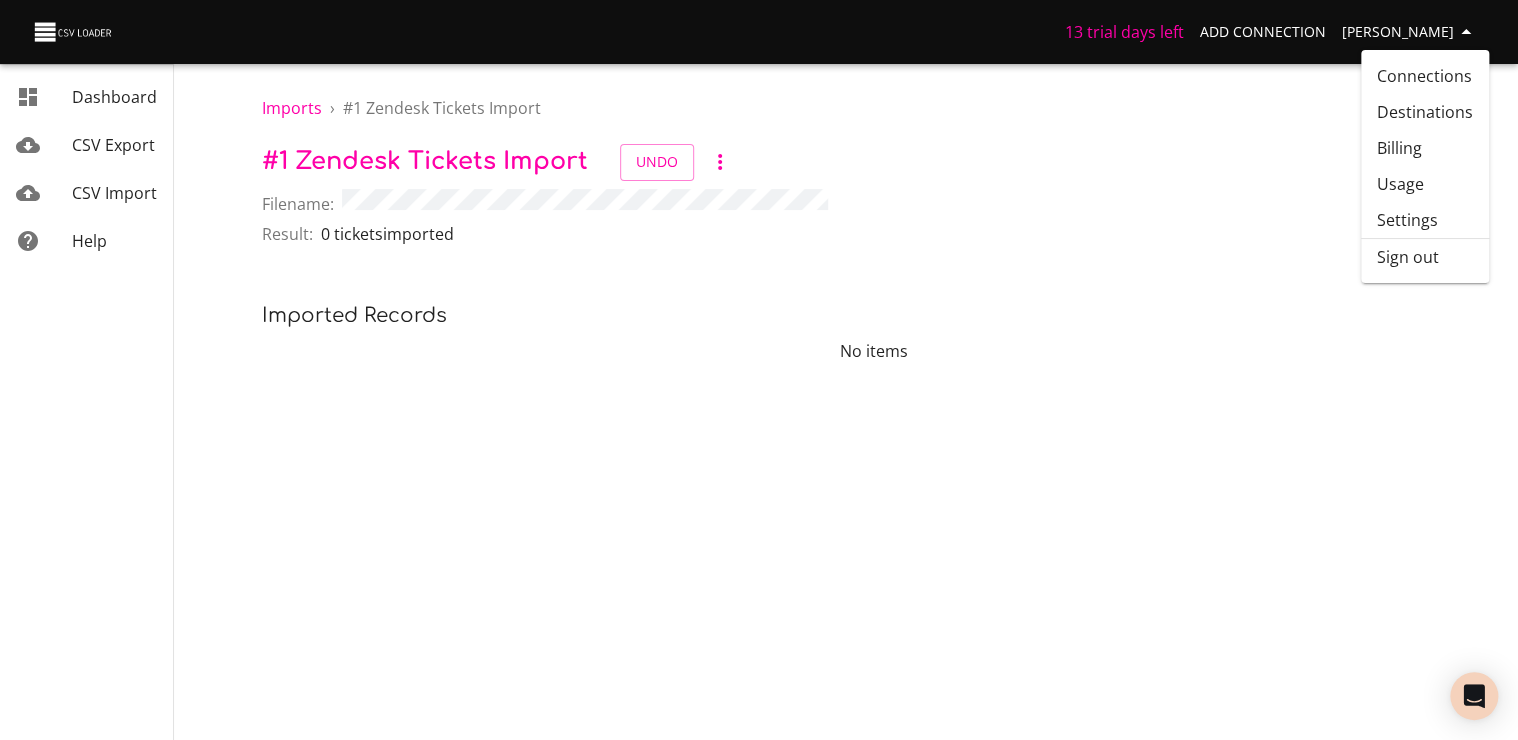 click on "# 1   Zendesk Tickets Import Undo" at bounding box center [874, 162] 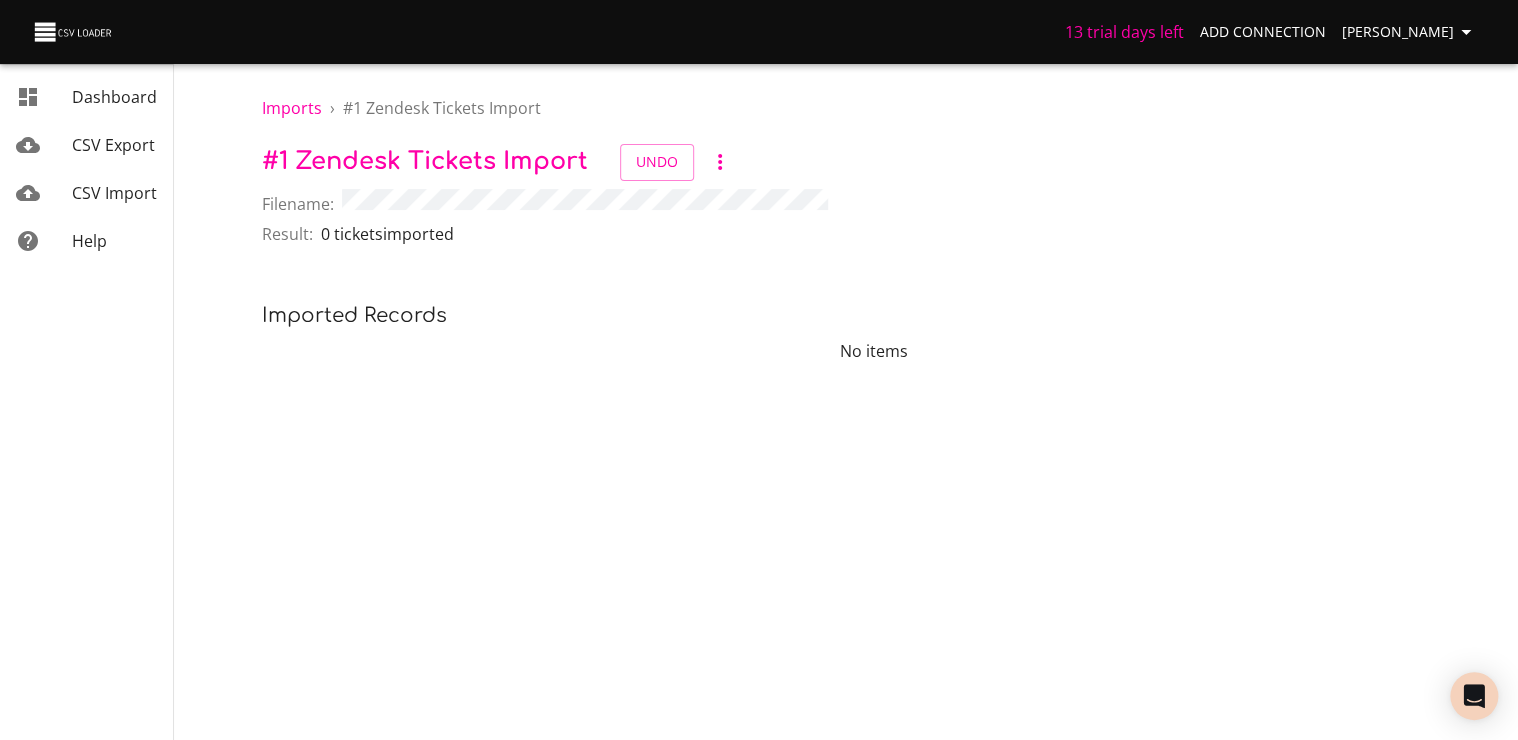 click on "Help" at bounding box center (89, 241) 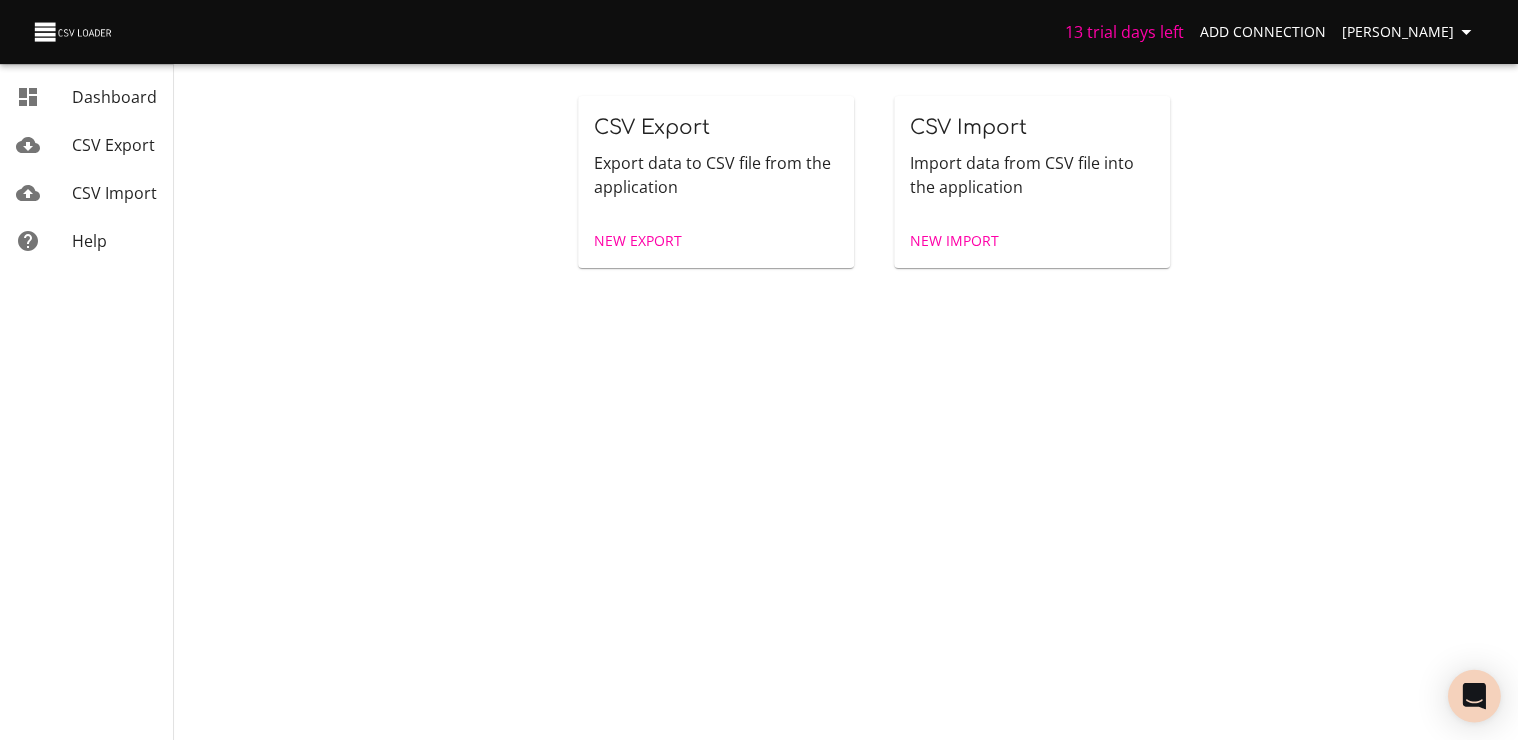 click 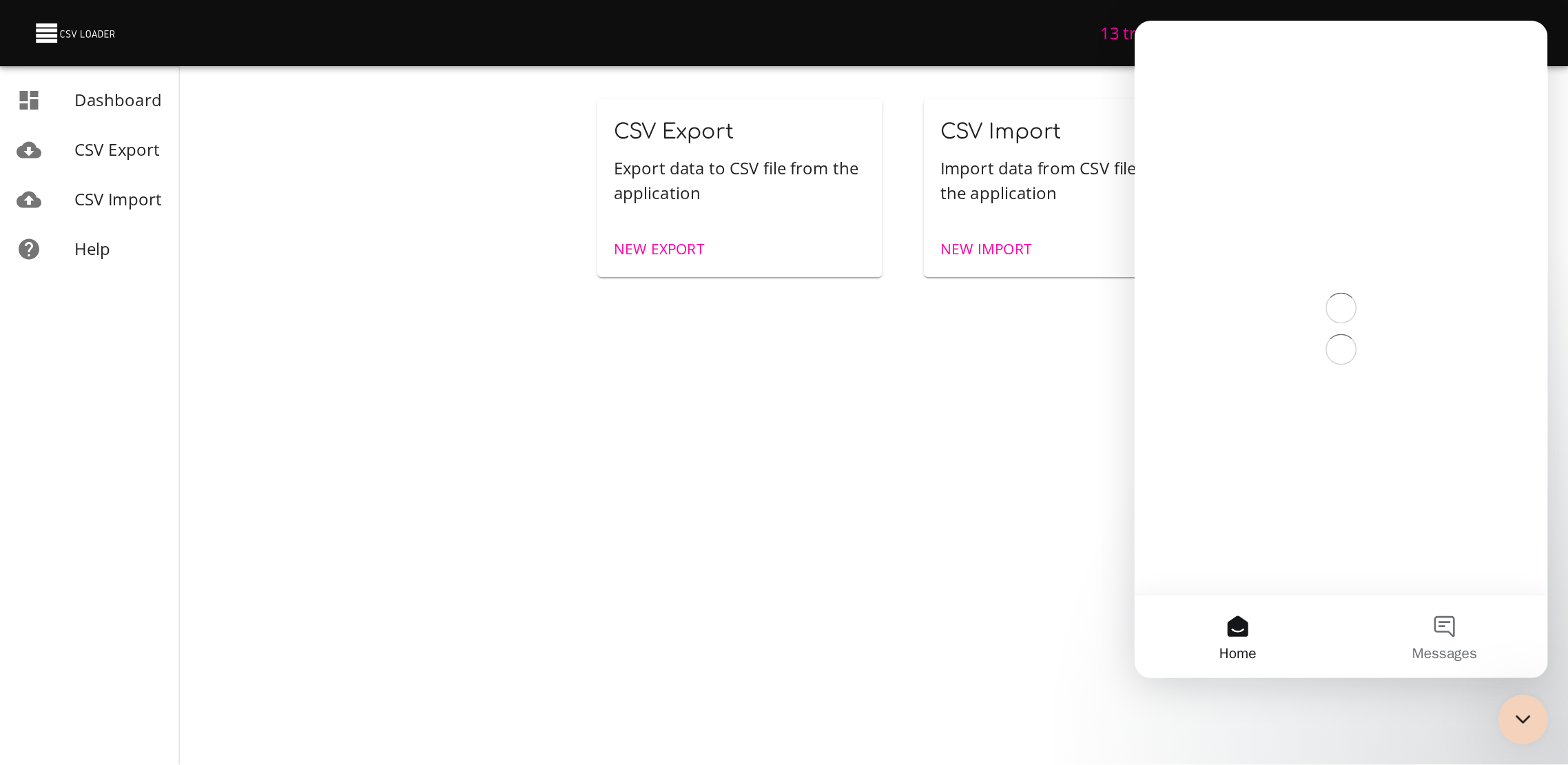 scroll, scrollTop: 0, scrollLeft: 0, axis: both 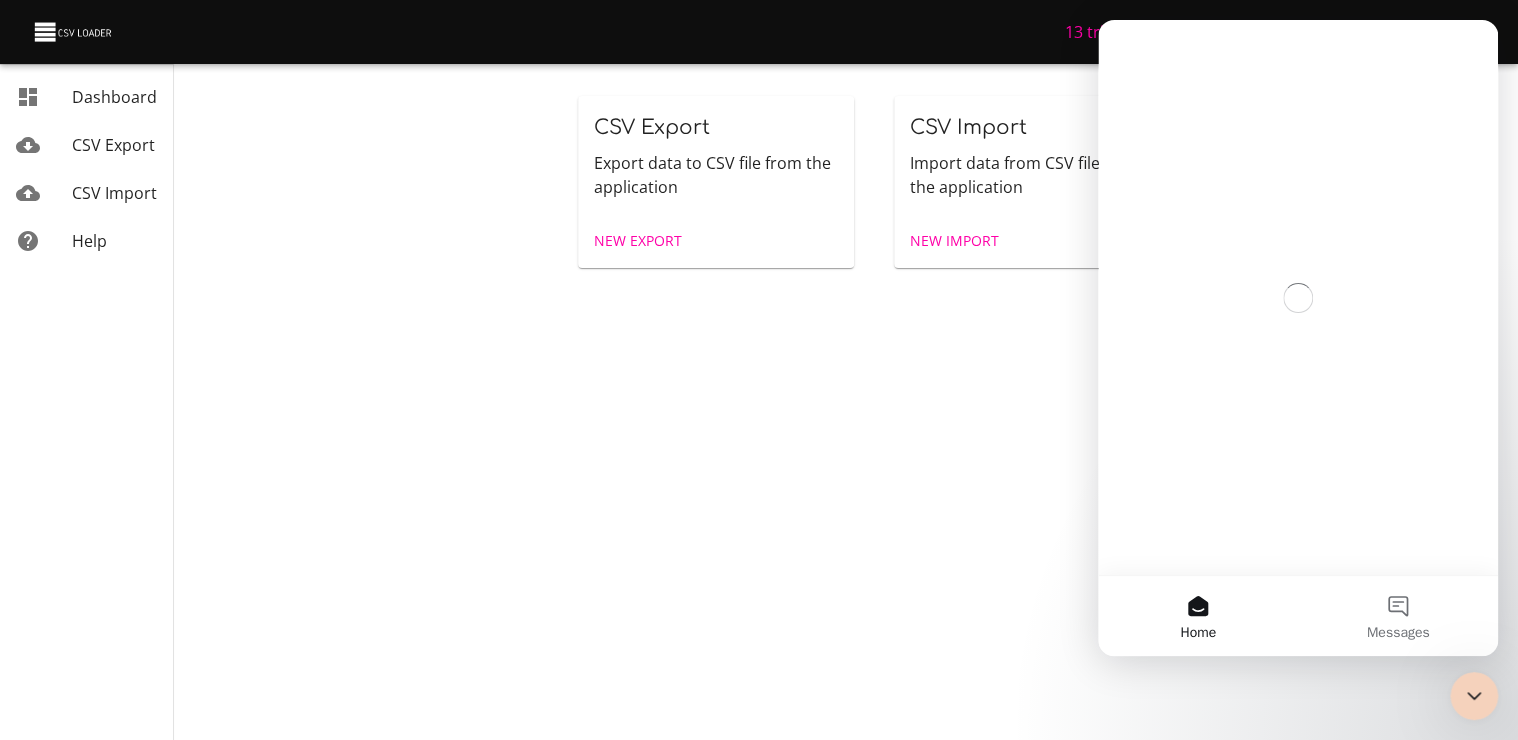 click on "Home" at bounding box center [1198, 616] 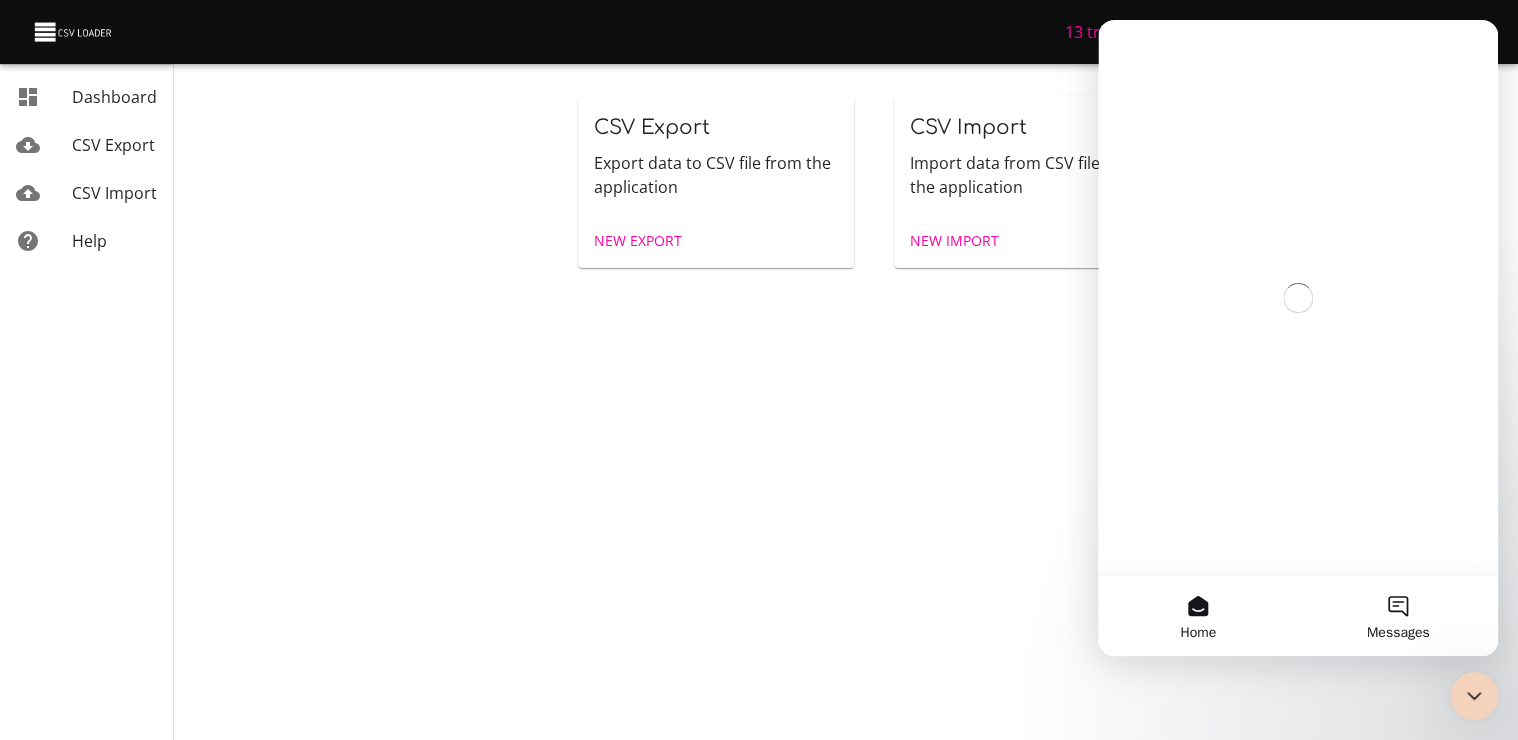 click on "Messages" at bounding box center [1398, 616] 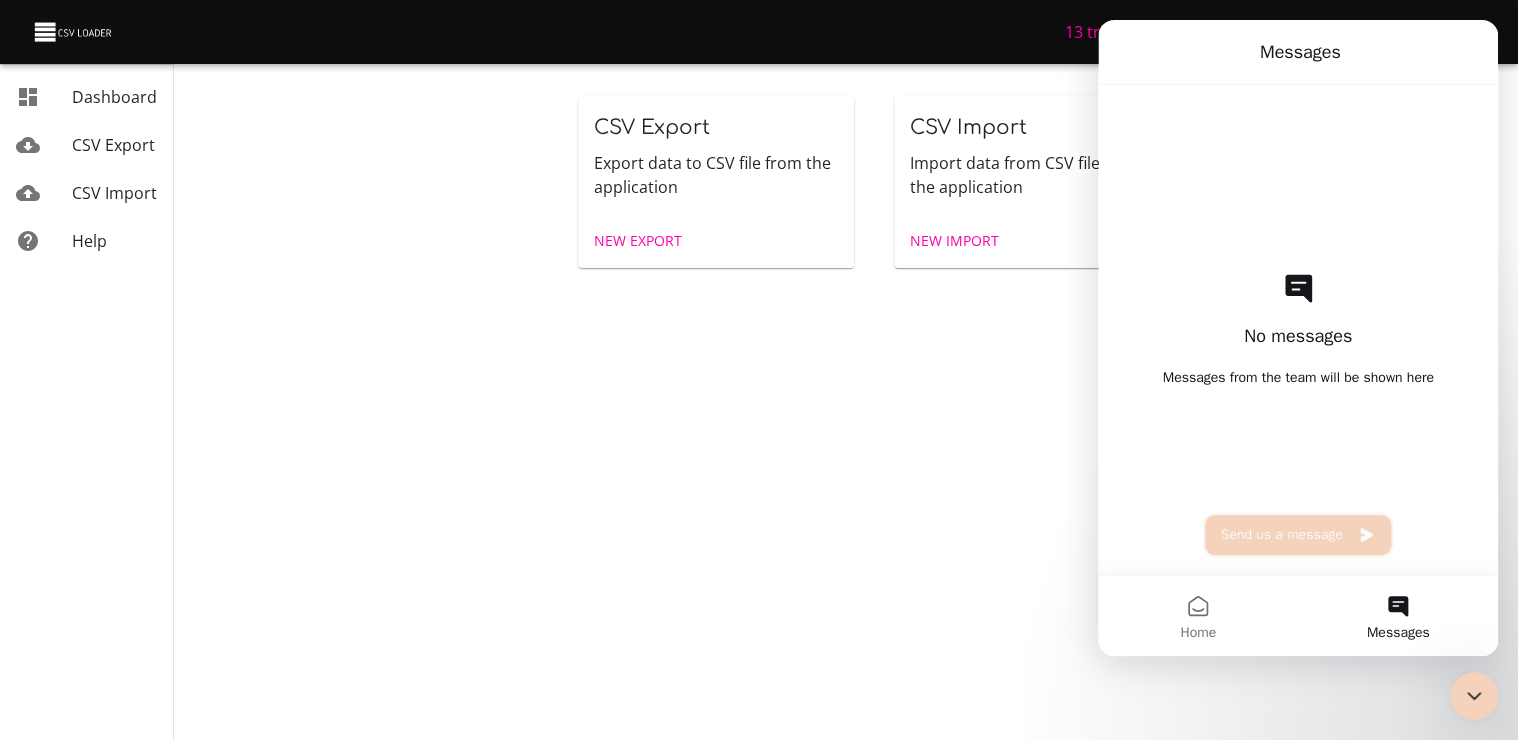 click on "Send us a message" at bounding box center [1298, 535] 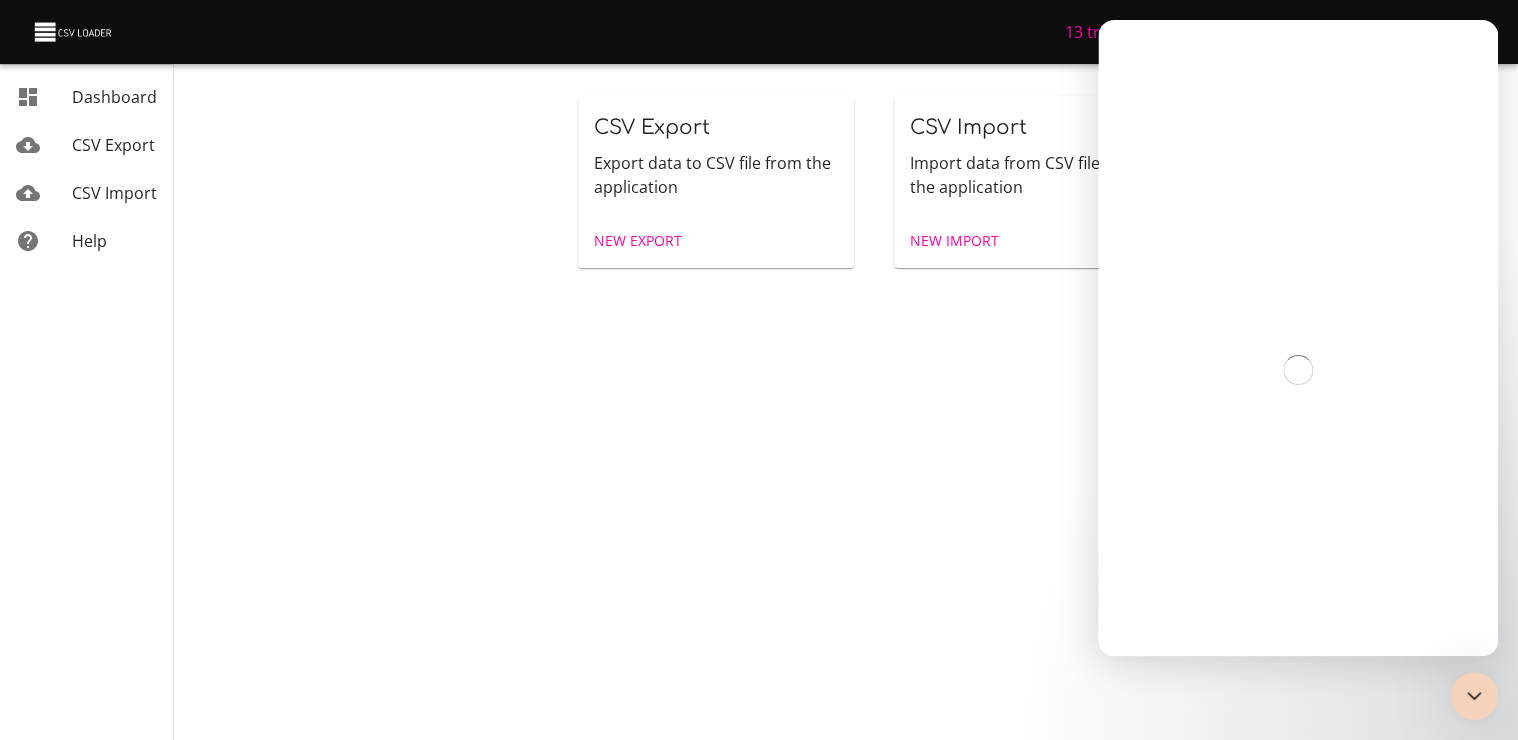 click at bounding box center (1298, 370) 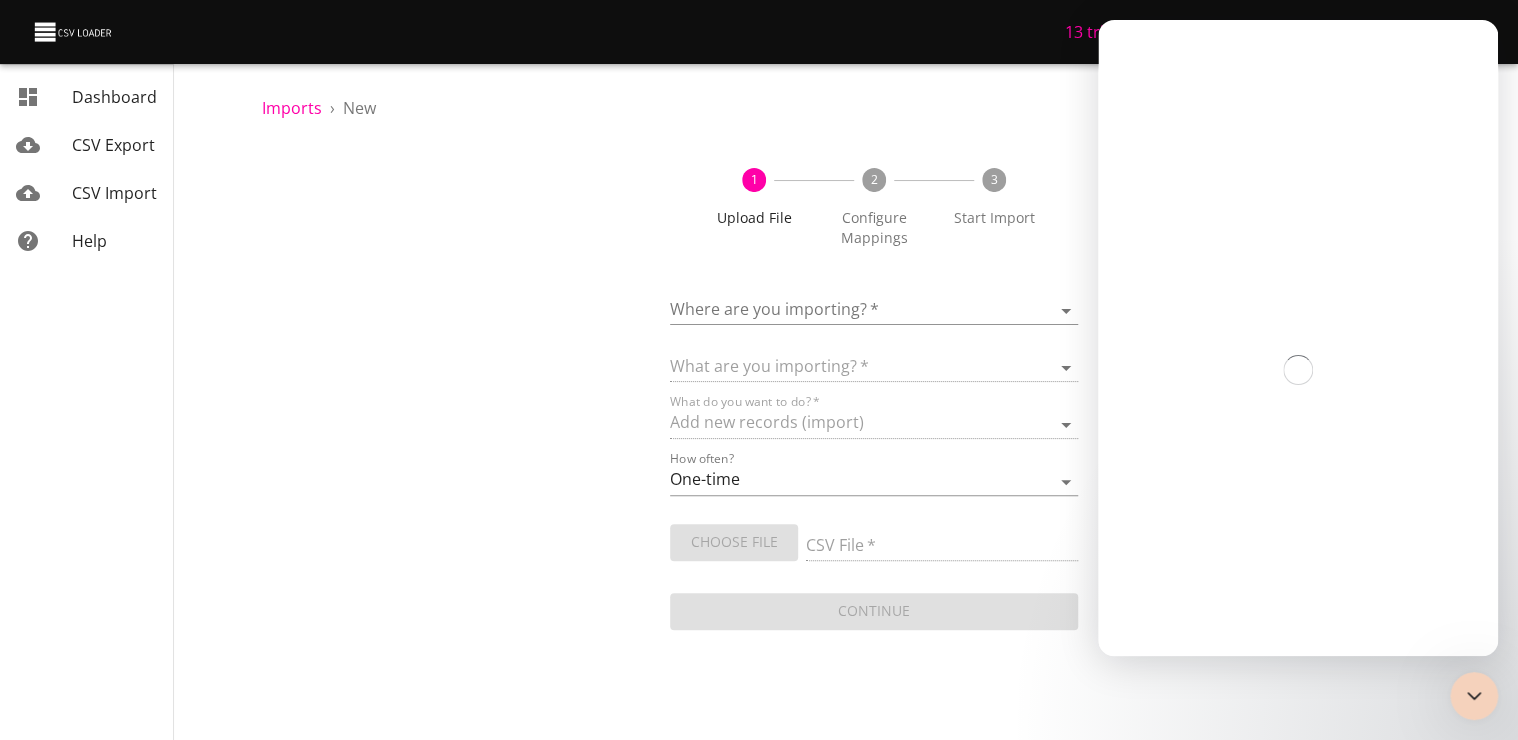 click on "13 trial days left Add Connection [PERSON_NAME]   Dashboard CSV Export CSV Import Help Imports › New 1 Upload File 2 Configure Mappings 3 Start Import Where are you importing?   * ​ What are you importing?   * What do you want to do?   * Add new records (import) How often? One-time Auto import Choose File CSV File   * Continue
Dashboard CSV Export CSV Import Help" at bounding box center (759, 370) 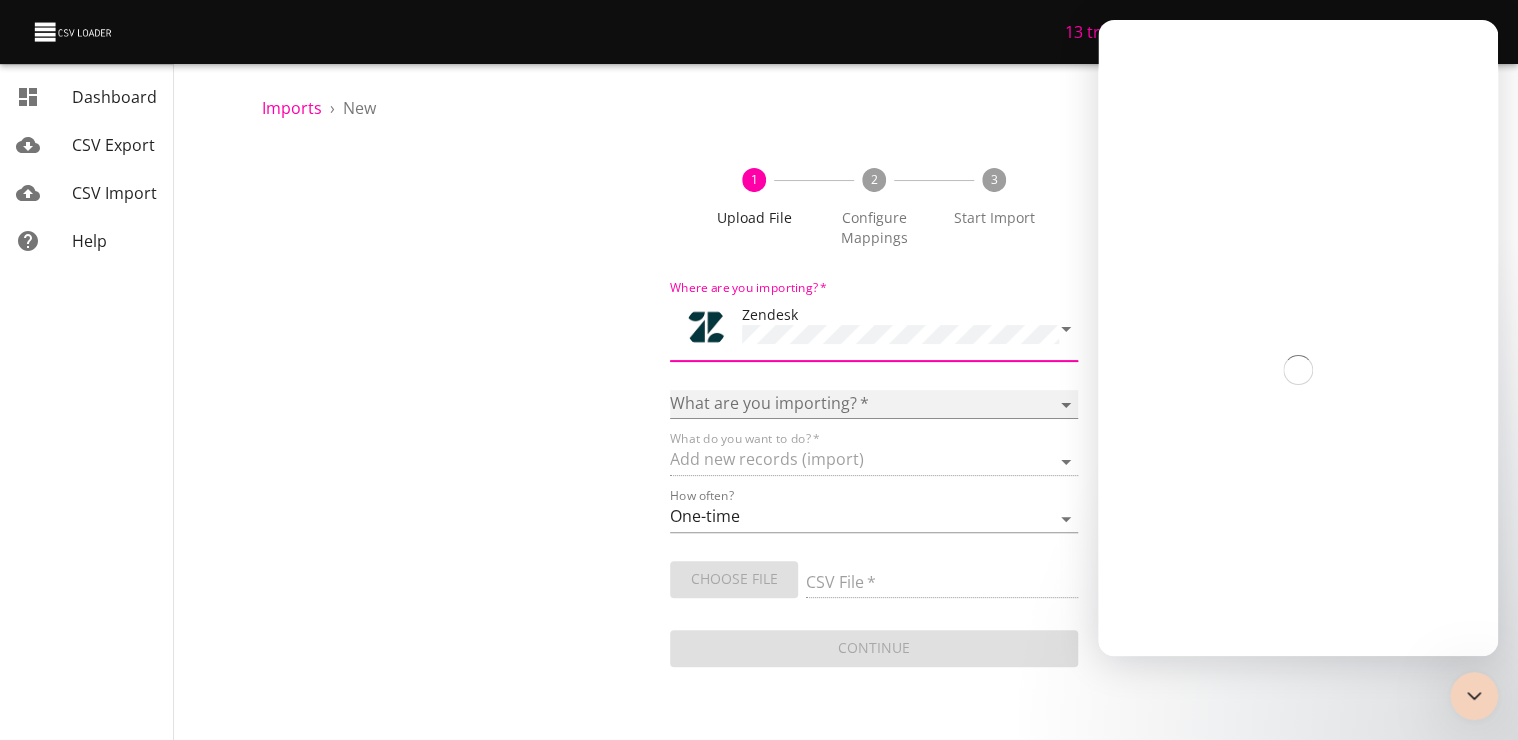 click on "Article categories Articles Comments Organizations Ticket forms Tickets Users" at bounding box center [874, 404] 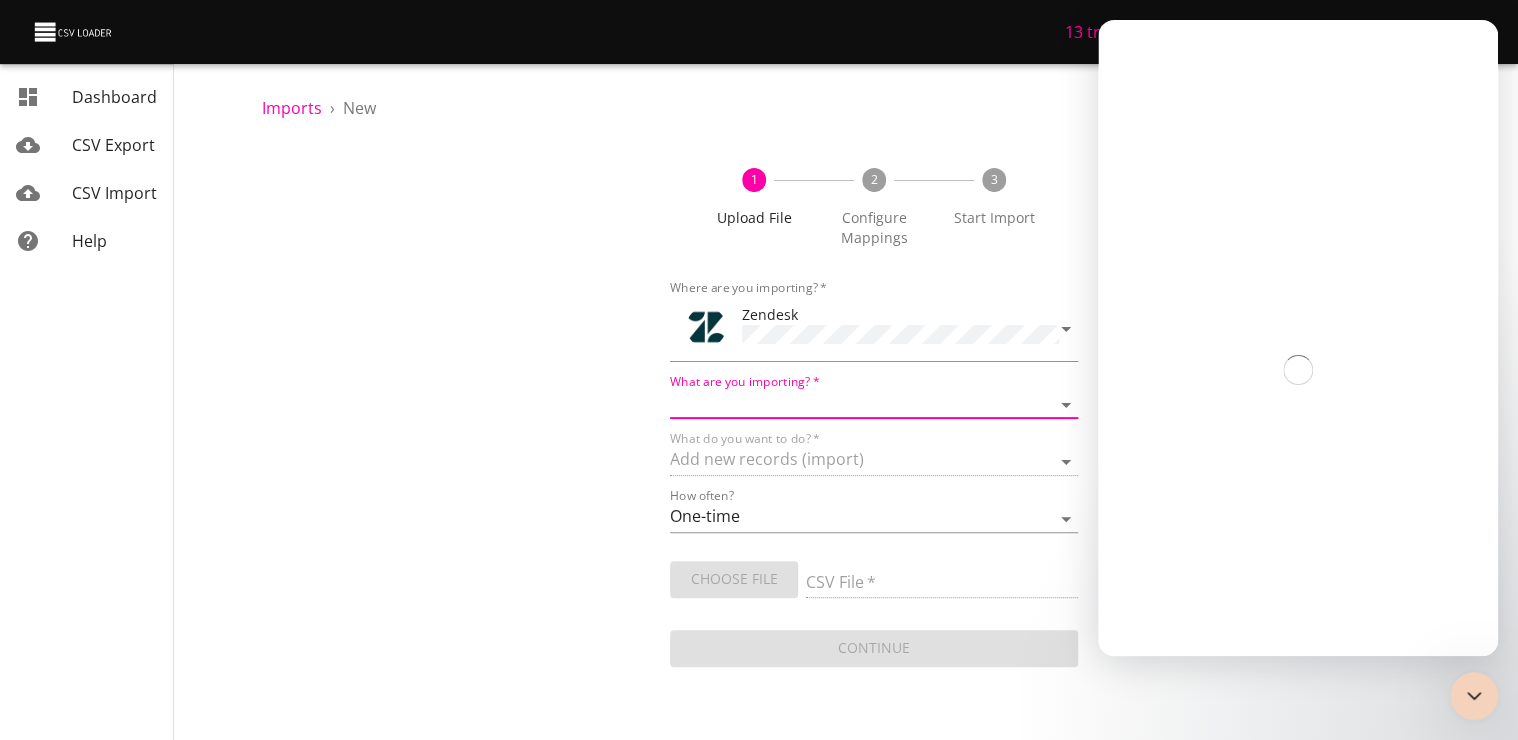 click on "13 trial days left Add Connection Michaela Reznakova   Dashboard CSV Export CSV Import Help Imports › New 1 Upload File 2 Configure Mappings 3 Start Import Where are you importing?   * Zendesk What are you importing?   * Article categories Articles Comments Organizations Ticket forms Tickets Users What do you want to do?   * Add new records (import) How often? One-time Auto import Choose File CSV File   * Continue
Dashboard CSV Export CSV Import Help" at bounding box center (759, 370) 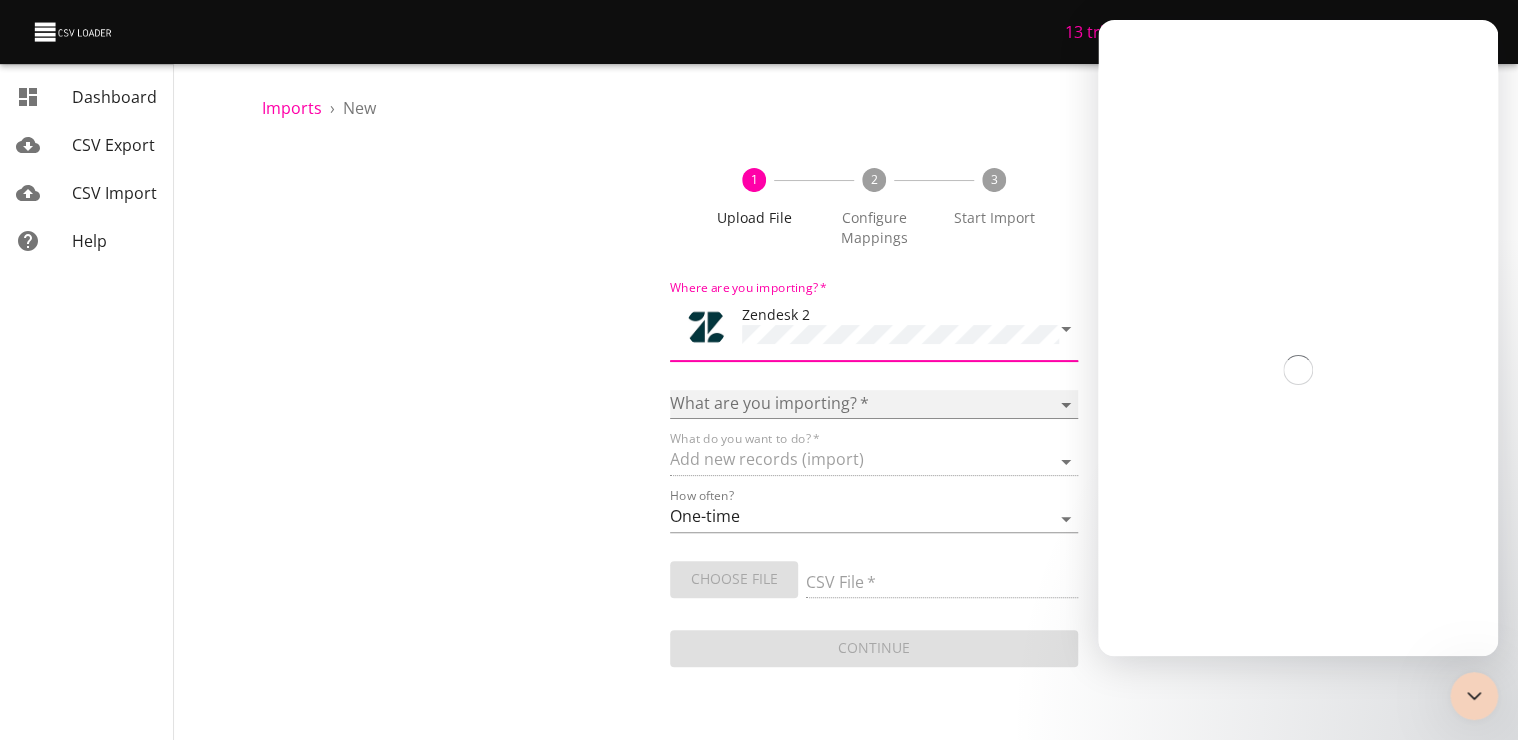 drag, startPoint x: 768, startPoint y: 381, endPoint x: 792, endPoint y: 404, distance: 33.24154 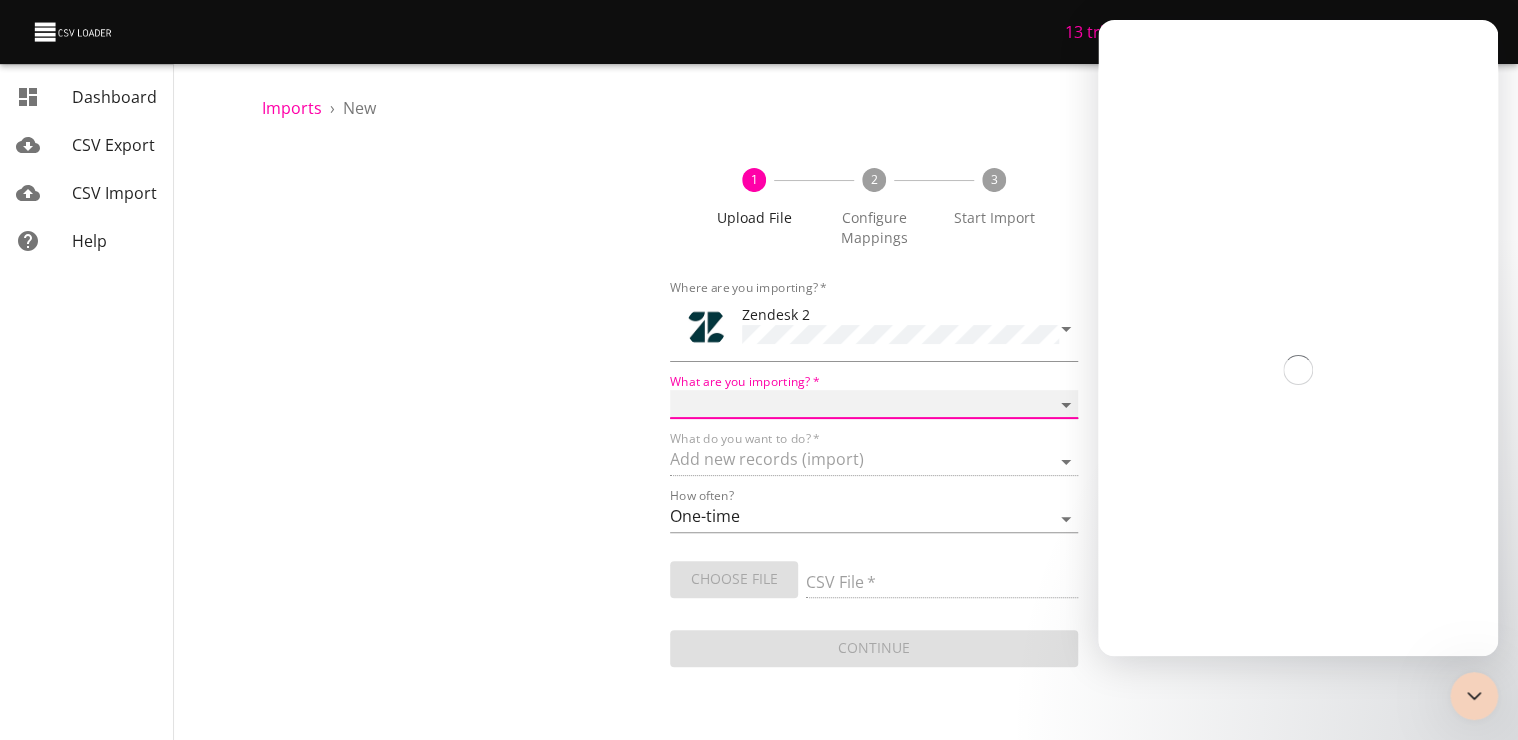 select on "tickets" 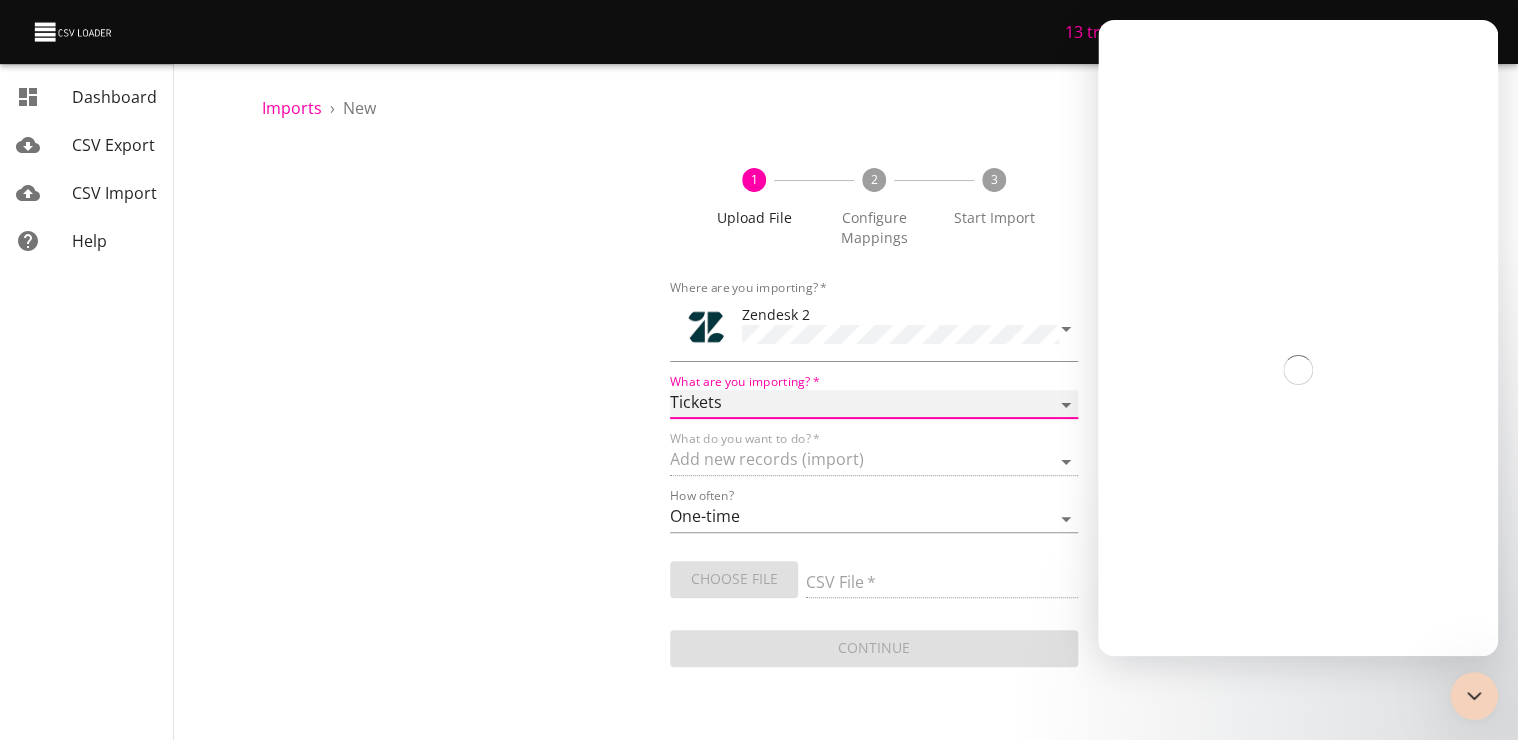click on "Article categories Articles Comments Organizations Ticket forms Tickets Users" at bounding box center [874, 404] 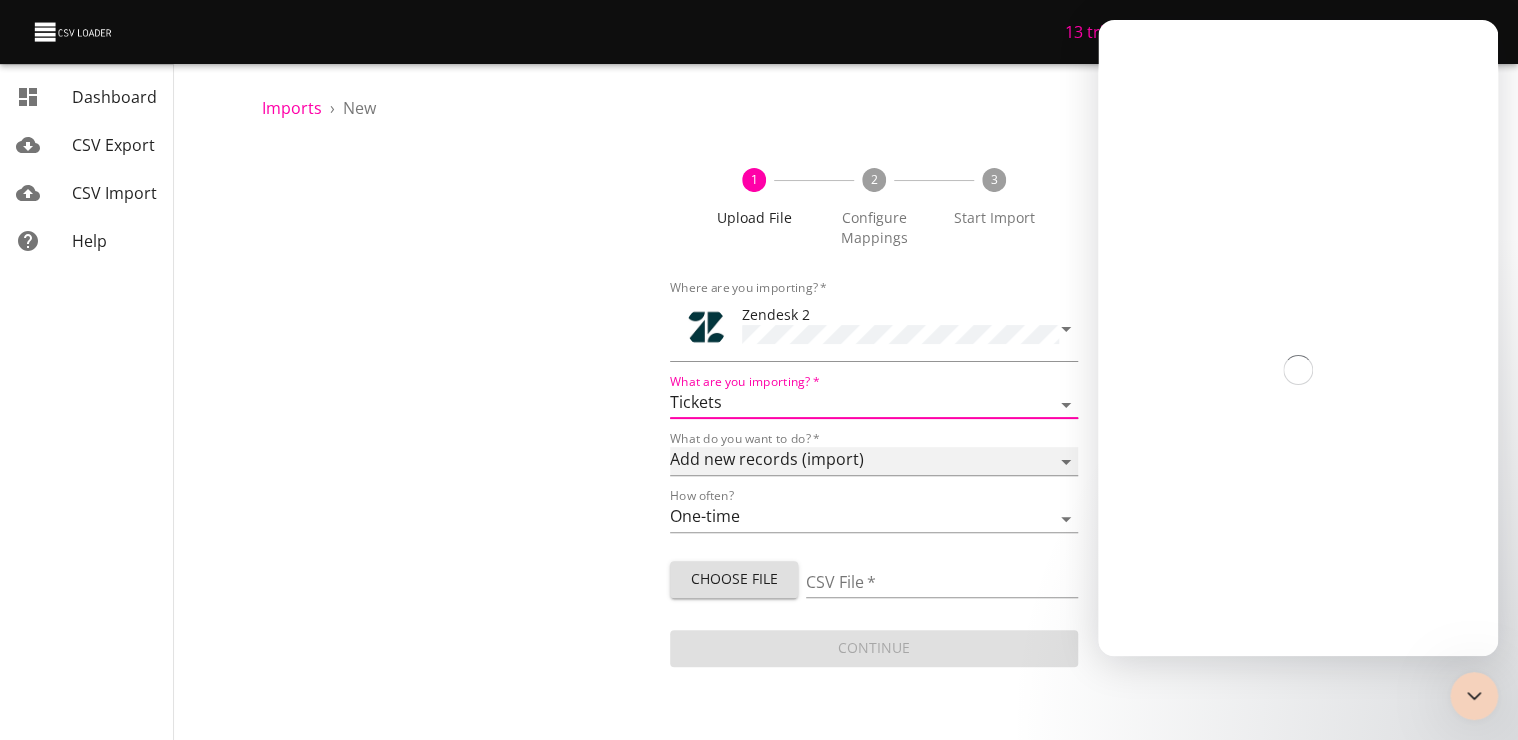 click on "Add new records (import) Update existing records (update) Add new and update existing records (upsert)" at bounding box center [874, 461] 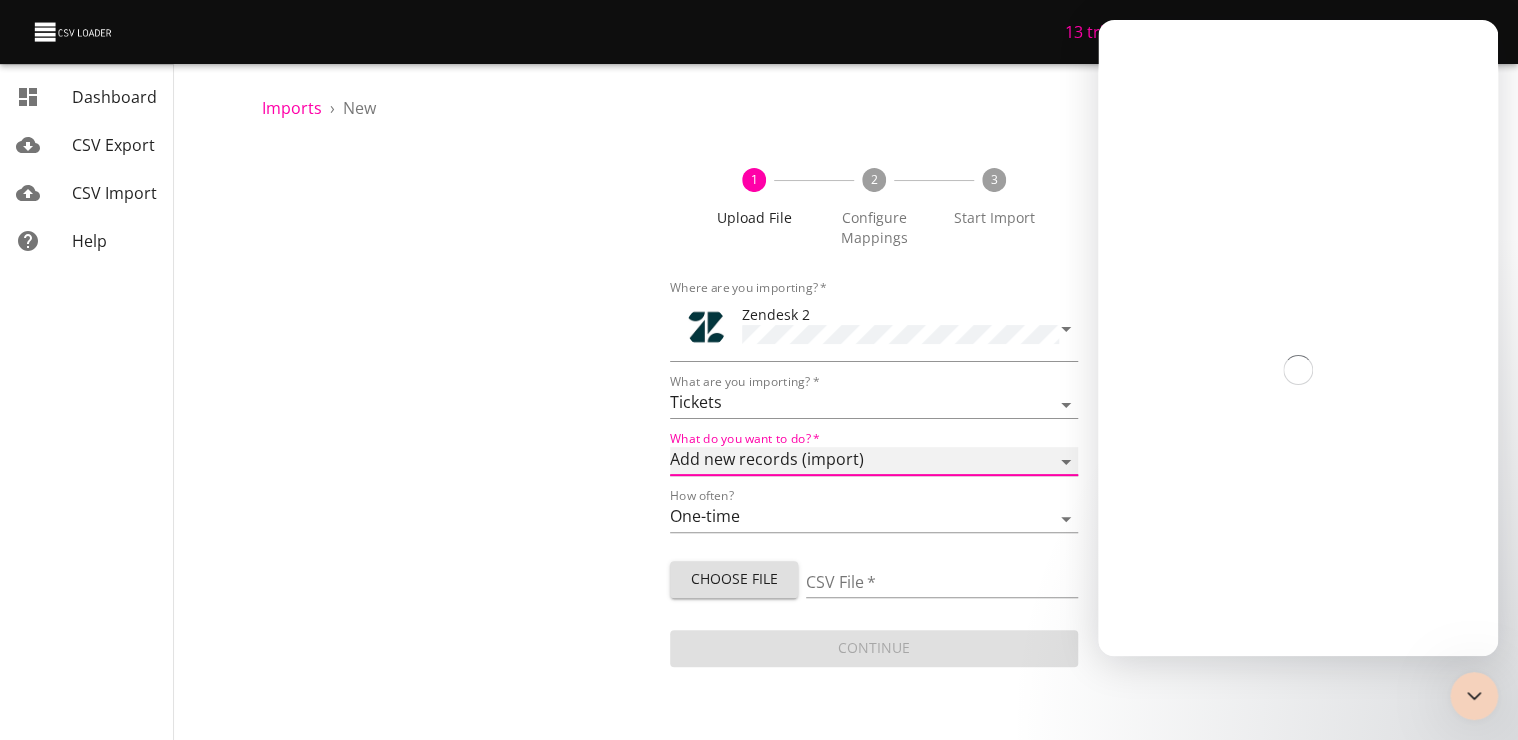 click on "Add new records (import) Update existing records (update) Add new and update existing records (upsert)" at bounding box center [874, 461] 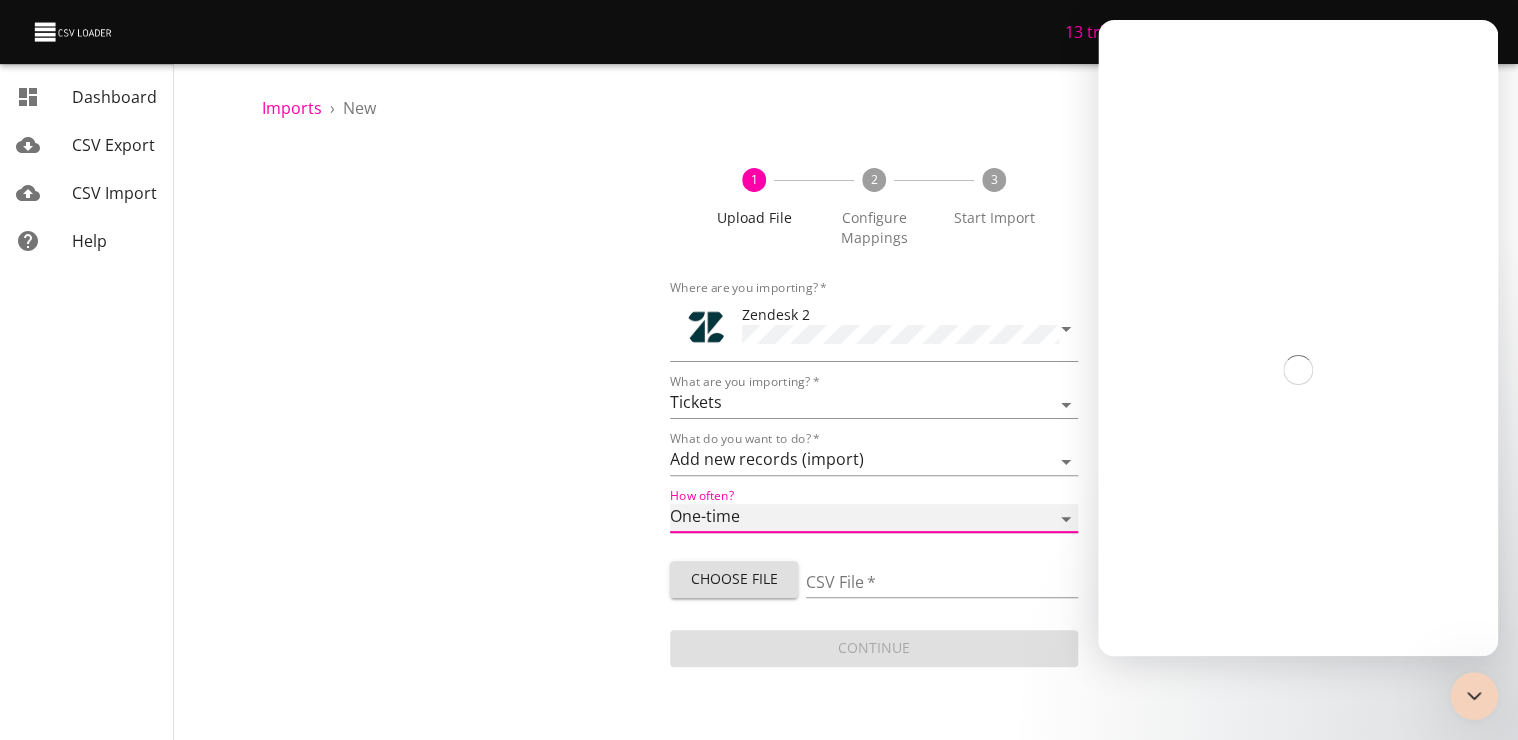 click on "One-time Auto import" at bounding box center [874, 518] 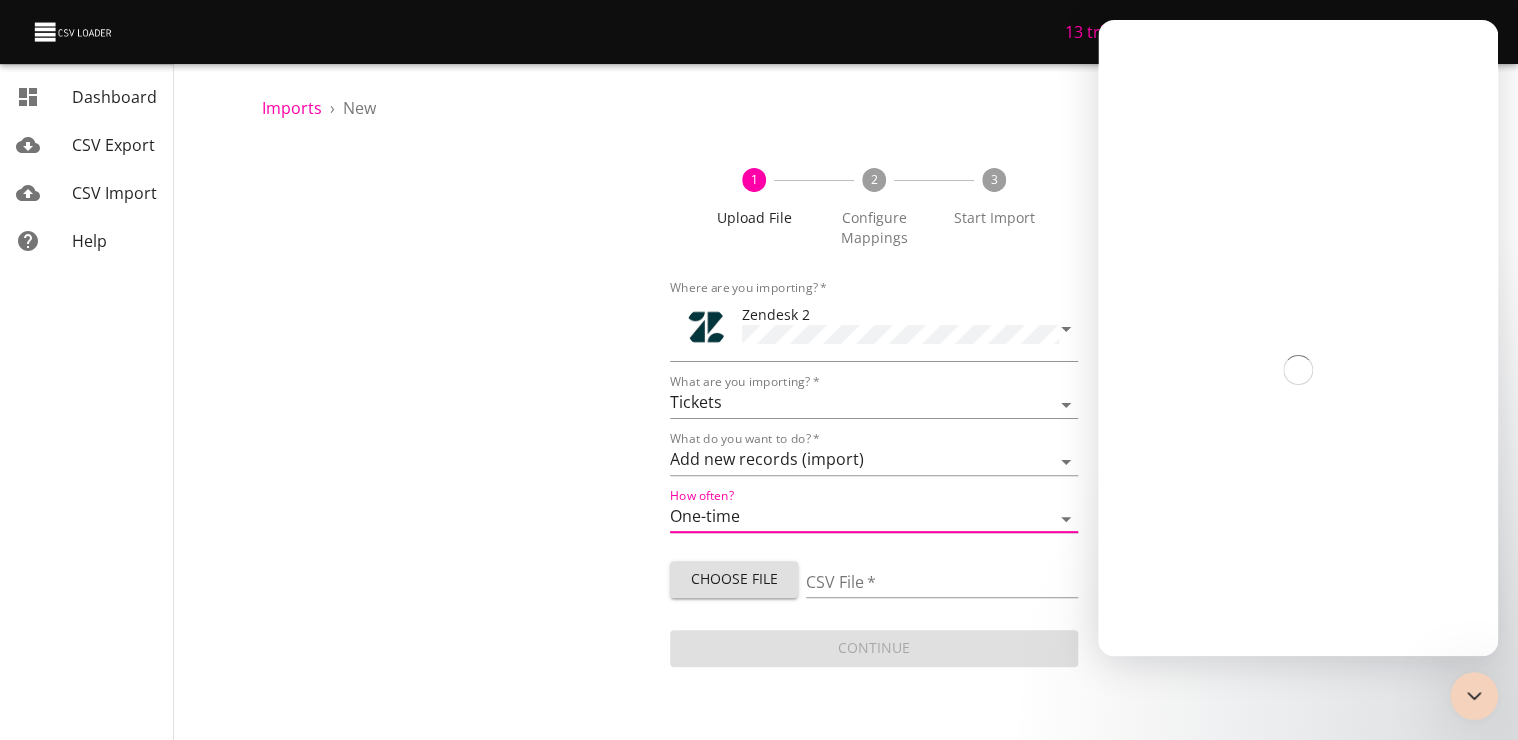 click on "Choose File" at bounding box center [734, 579] 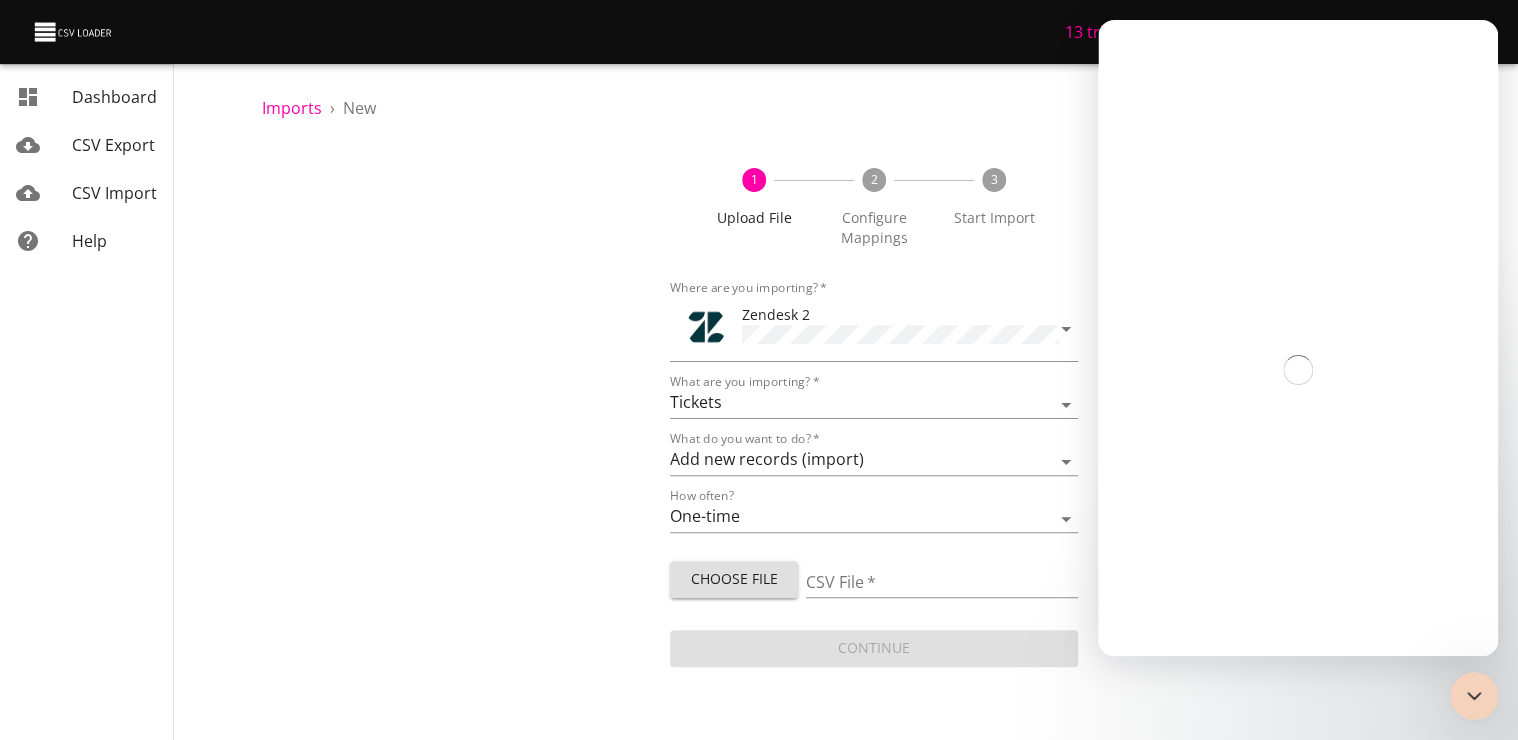 type on "25_9 30jul EUR bothMISSing ohne extension_extSW IMPORT1 only 10 restriction.xlsx" 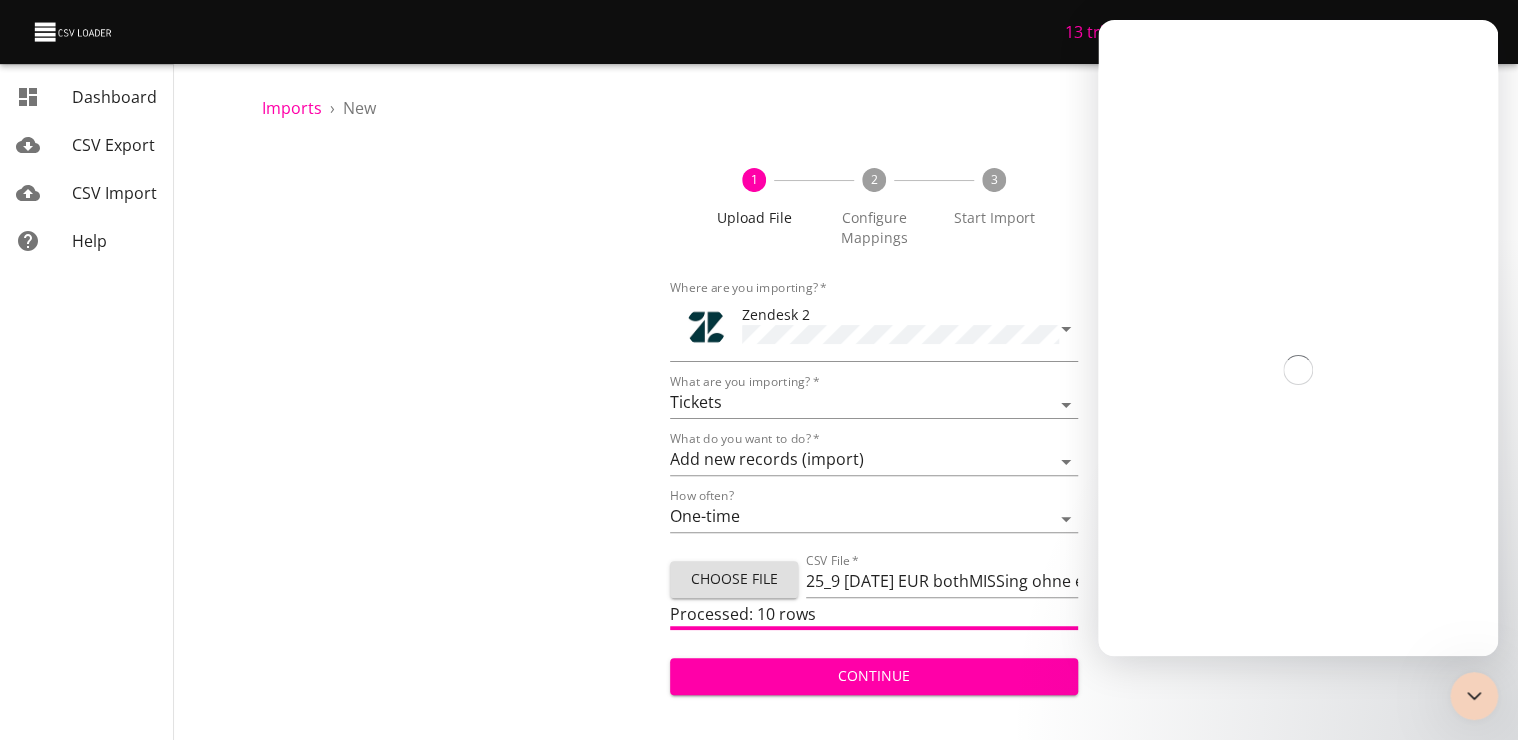 click on "Continue" at bounding box center (874, 676) 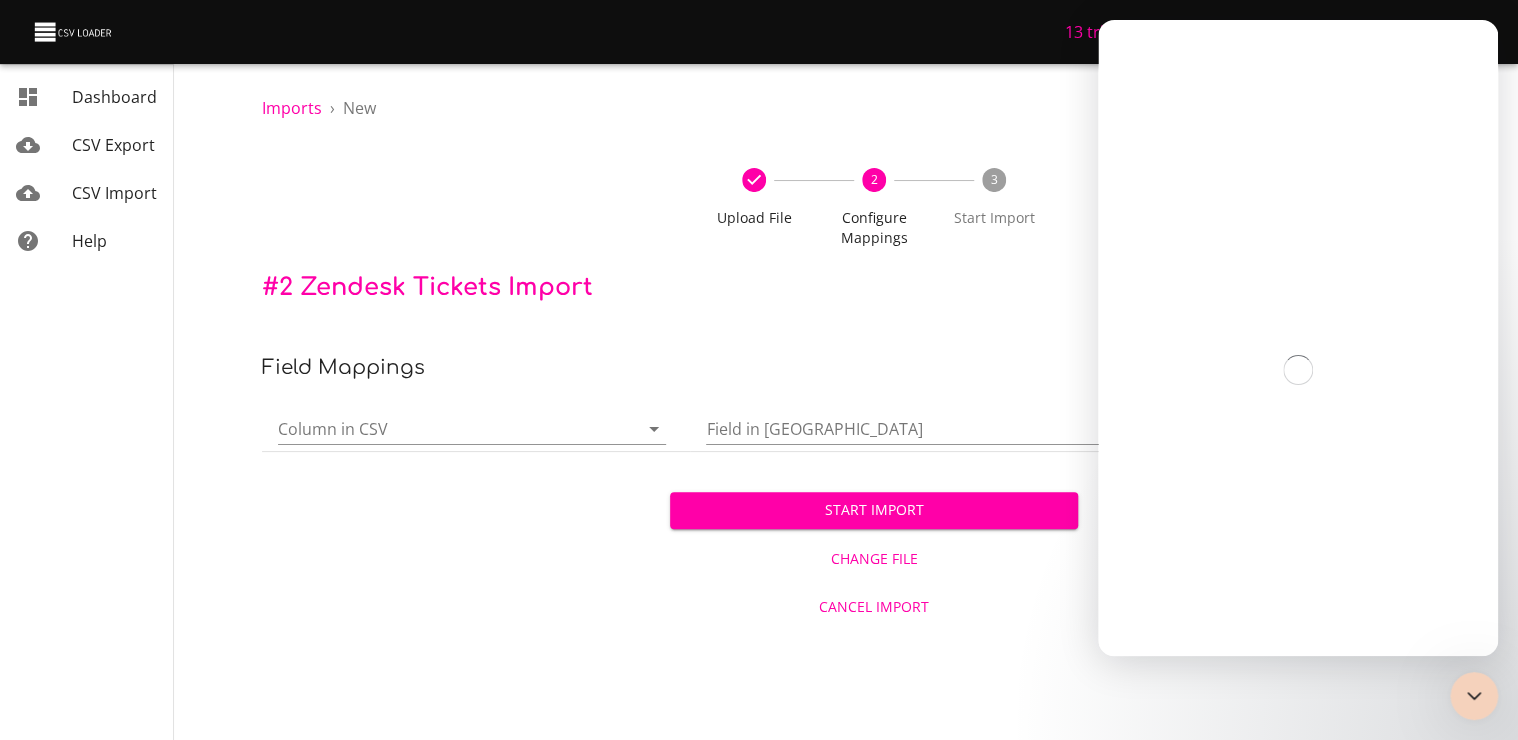 click on "Column in CSV" at bounding box center (441, 428) 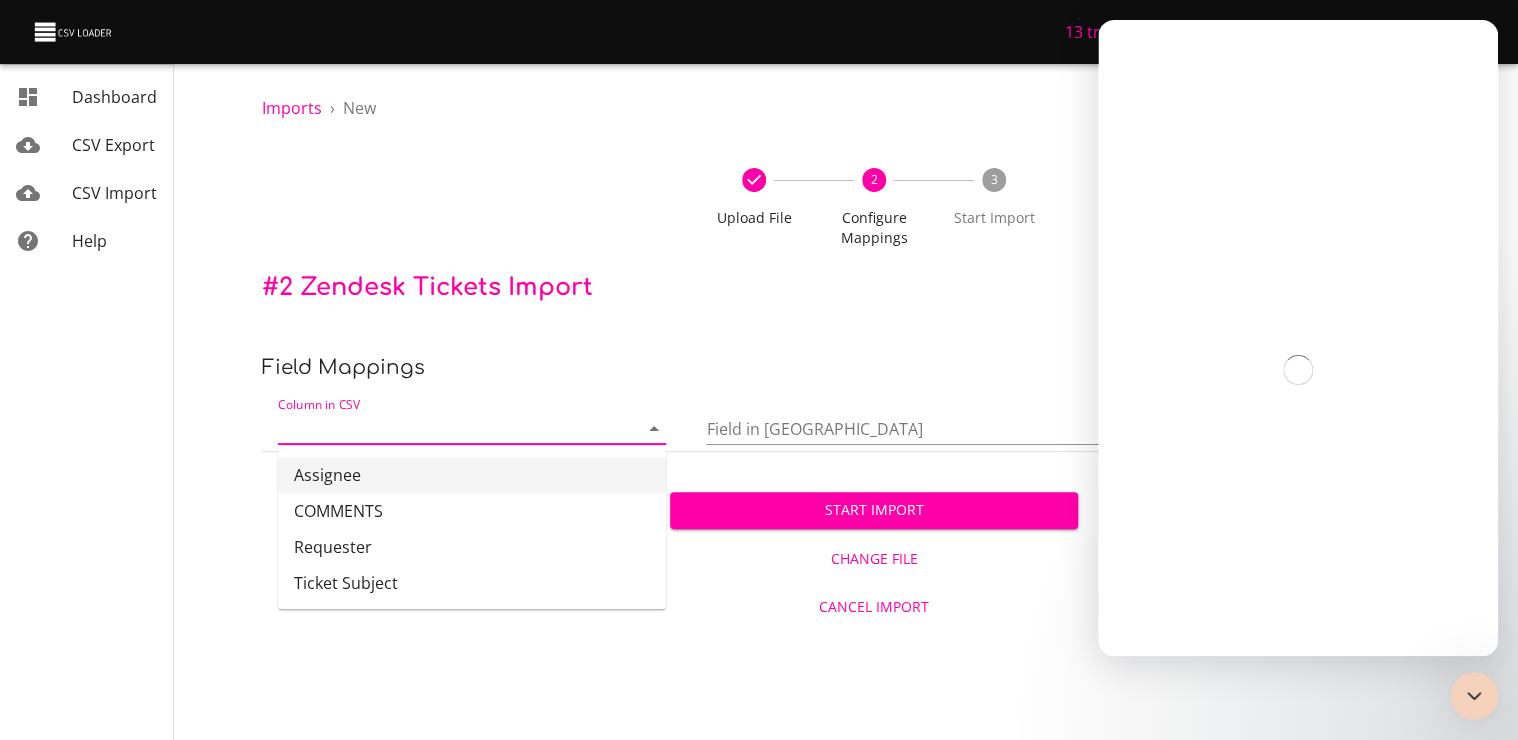 click on "Assignee" at bounding box center [472, 475] 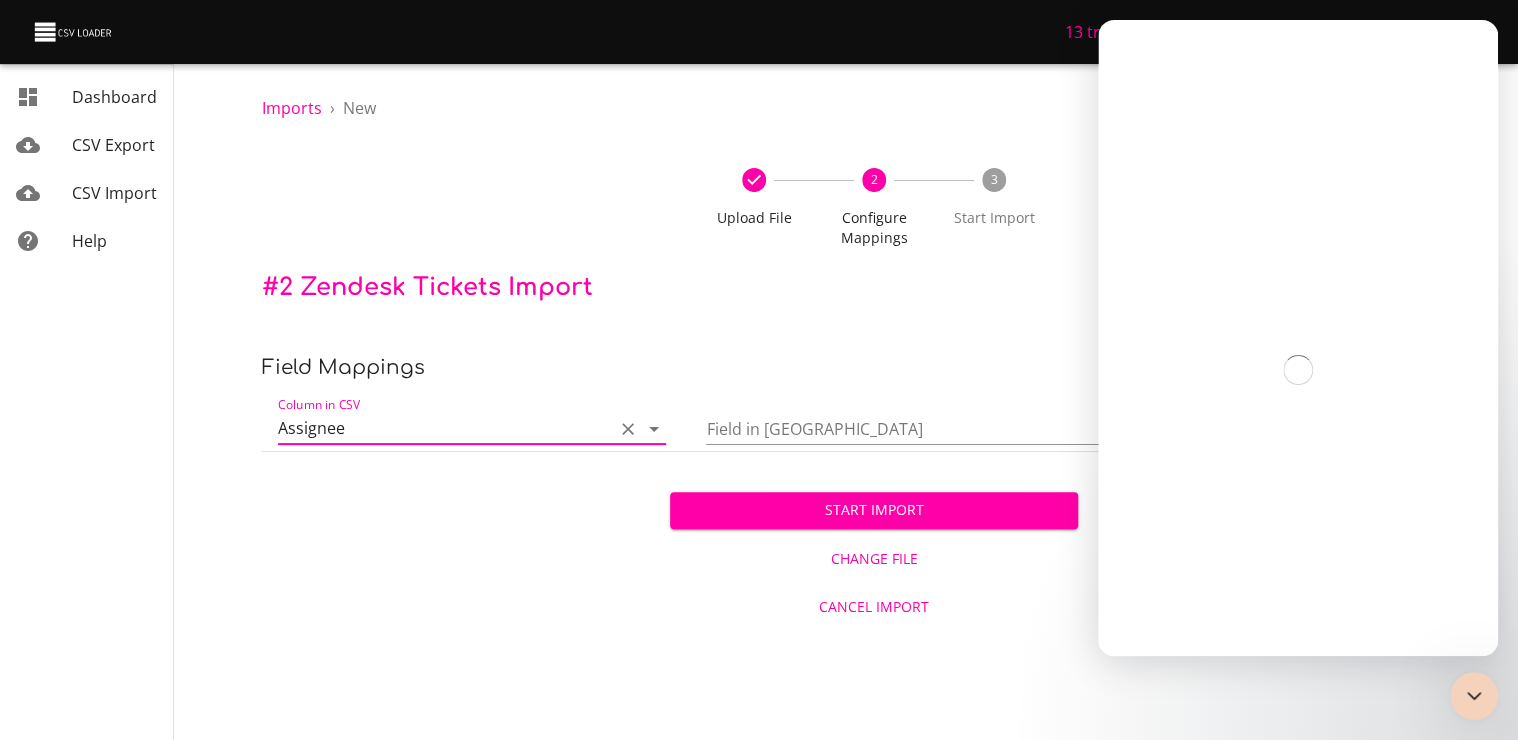 click on "Field in [GEOGRAPHIC_DATA]" at bounding box center [991, 428] 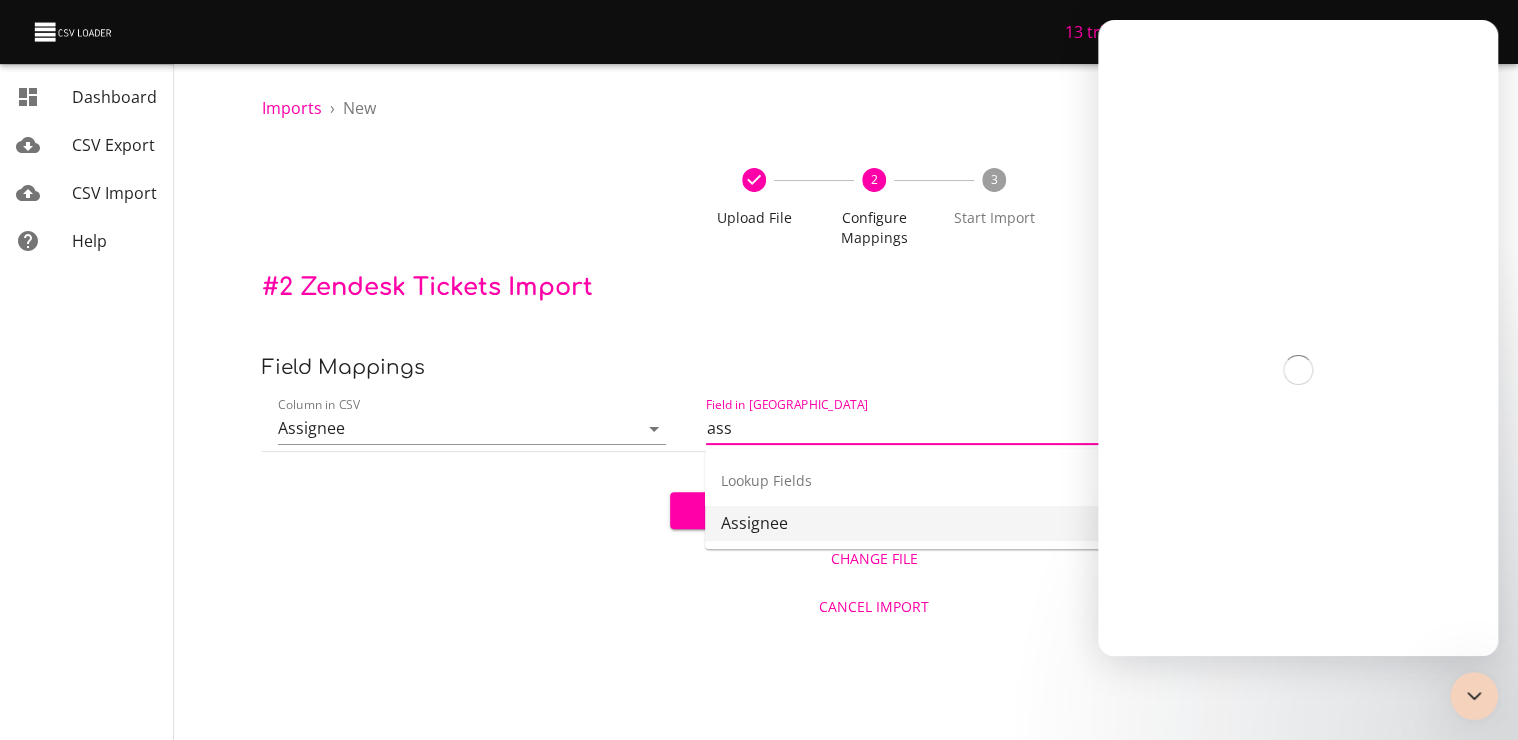 click on "Assignee" at bounding box center [1021, 523] 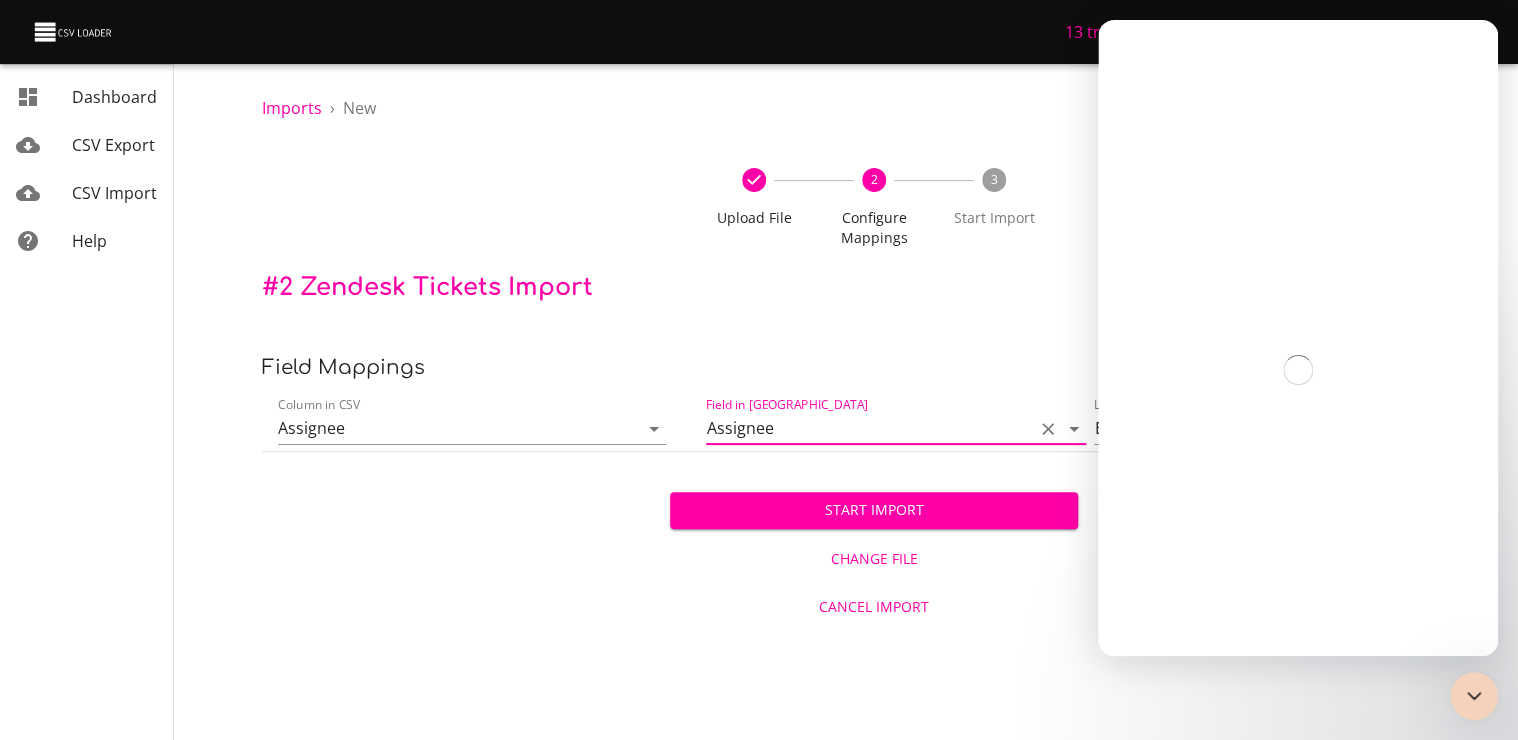type on "Assignee" 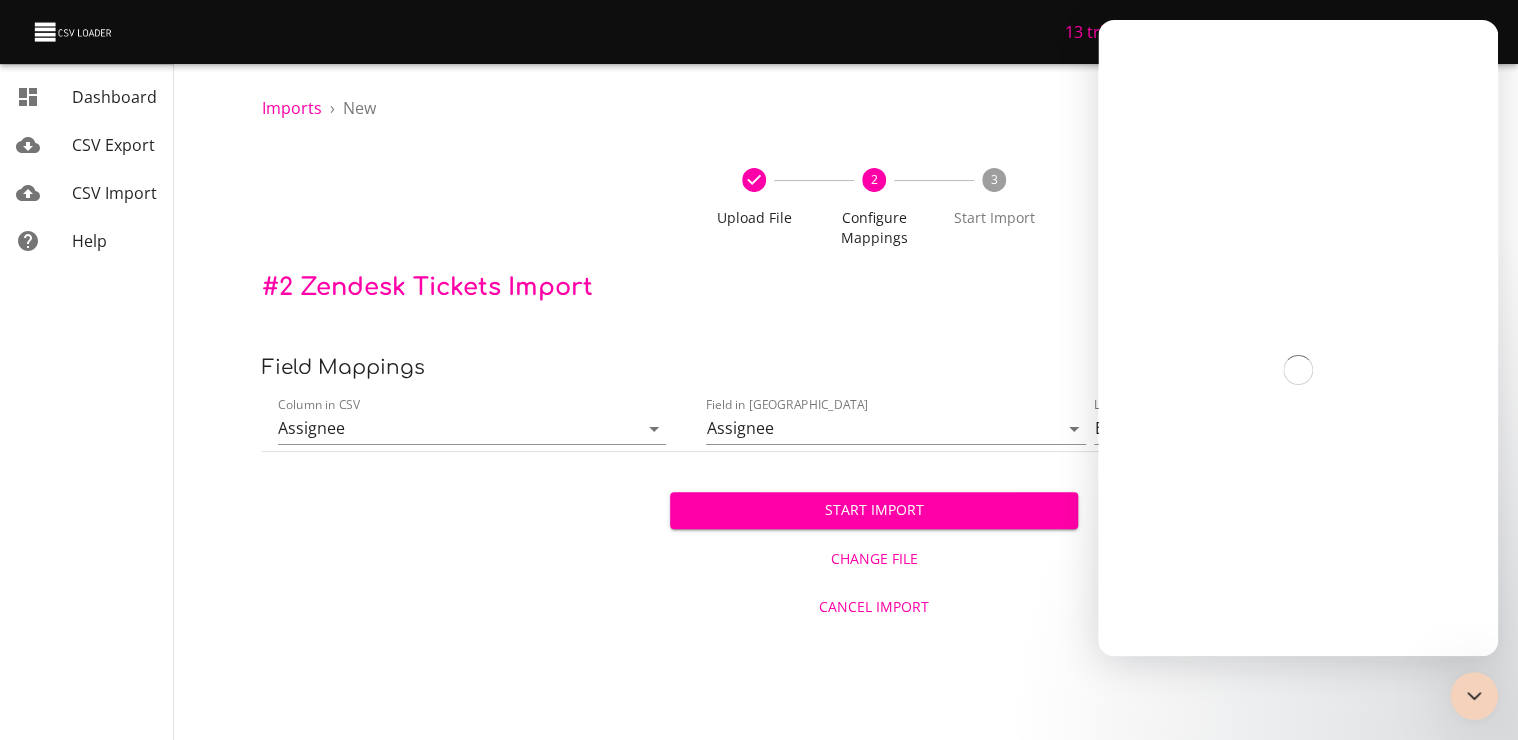 drag, startPoint x: 1434, startPoint y: 28, endPoint x: 1146, endPoint y: 535, distance: 583.0892 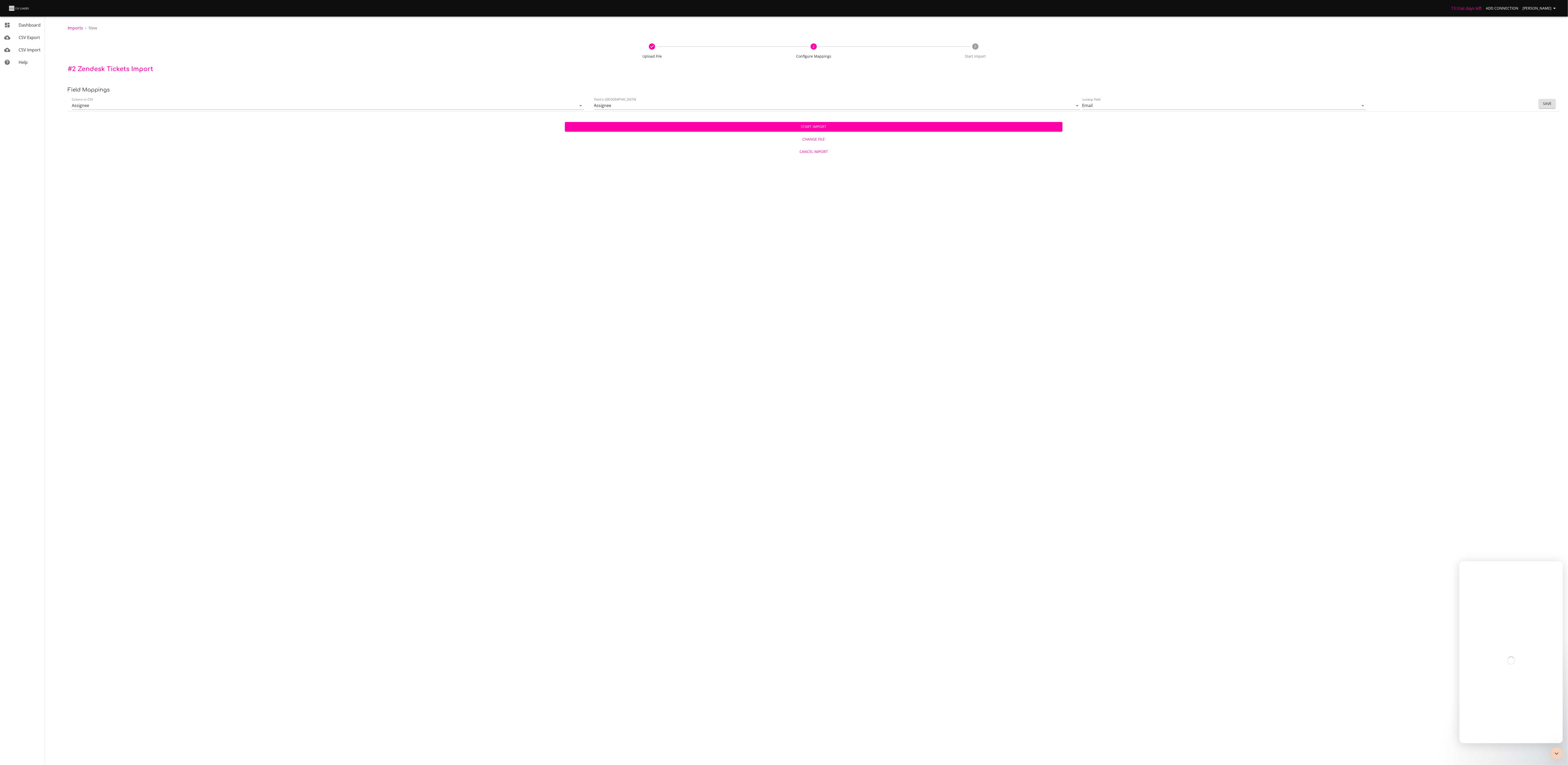 drag, startPoint x: 84, startPoint y: 29, endPoint x: 936, endPoint y: 450, distance: 950.3394 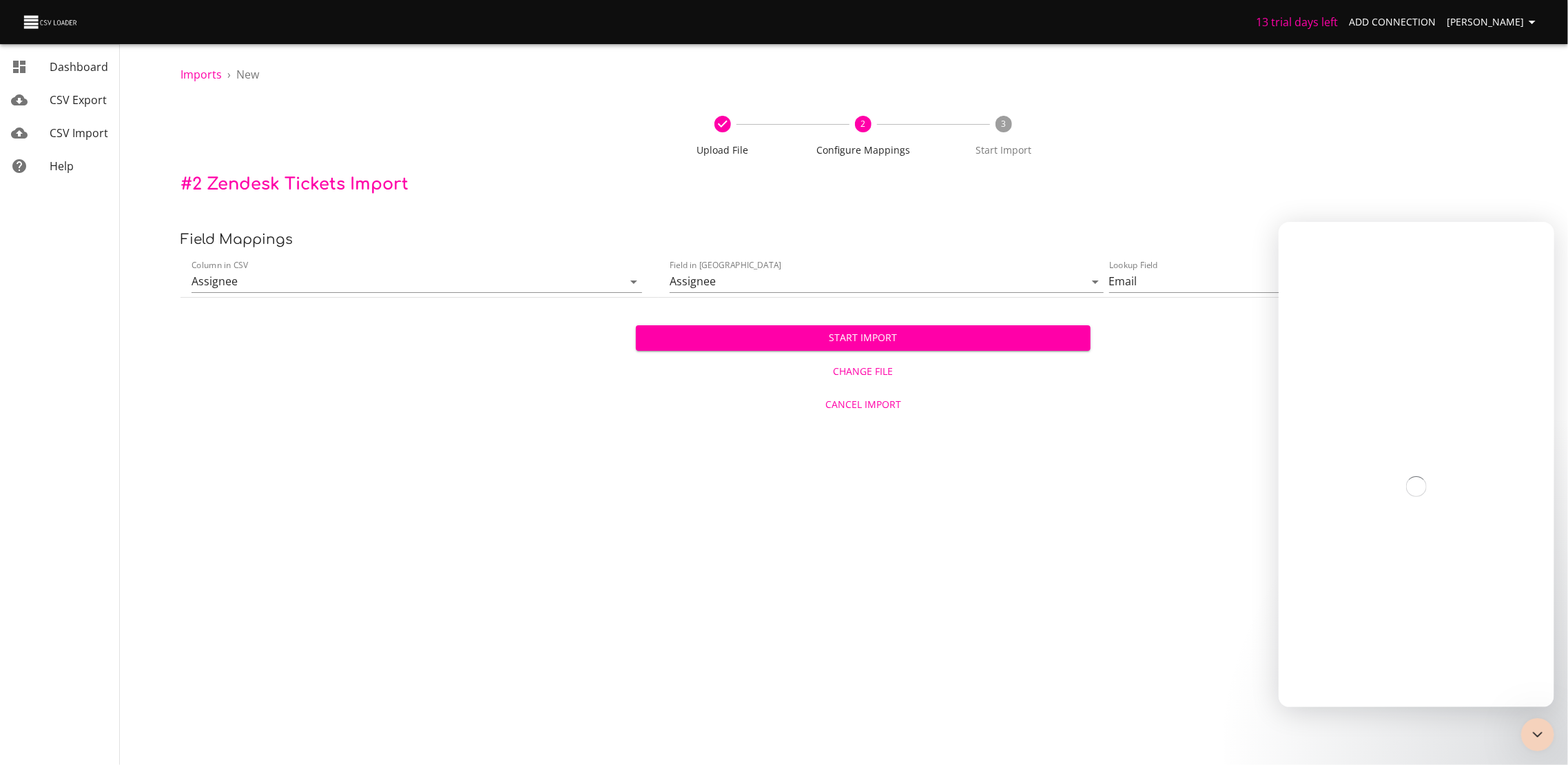 drag, startPoint x: 3366, startPoint y: 196, endPoint x: 1034, endPoint y: 458, distance: 2346.6717 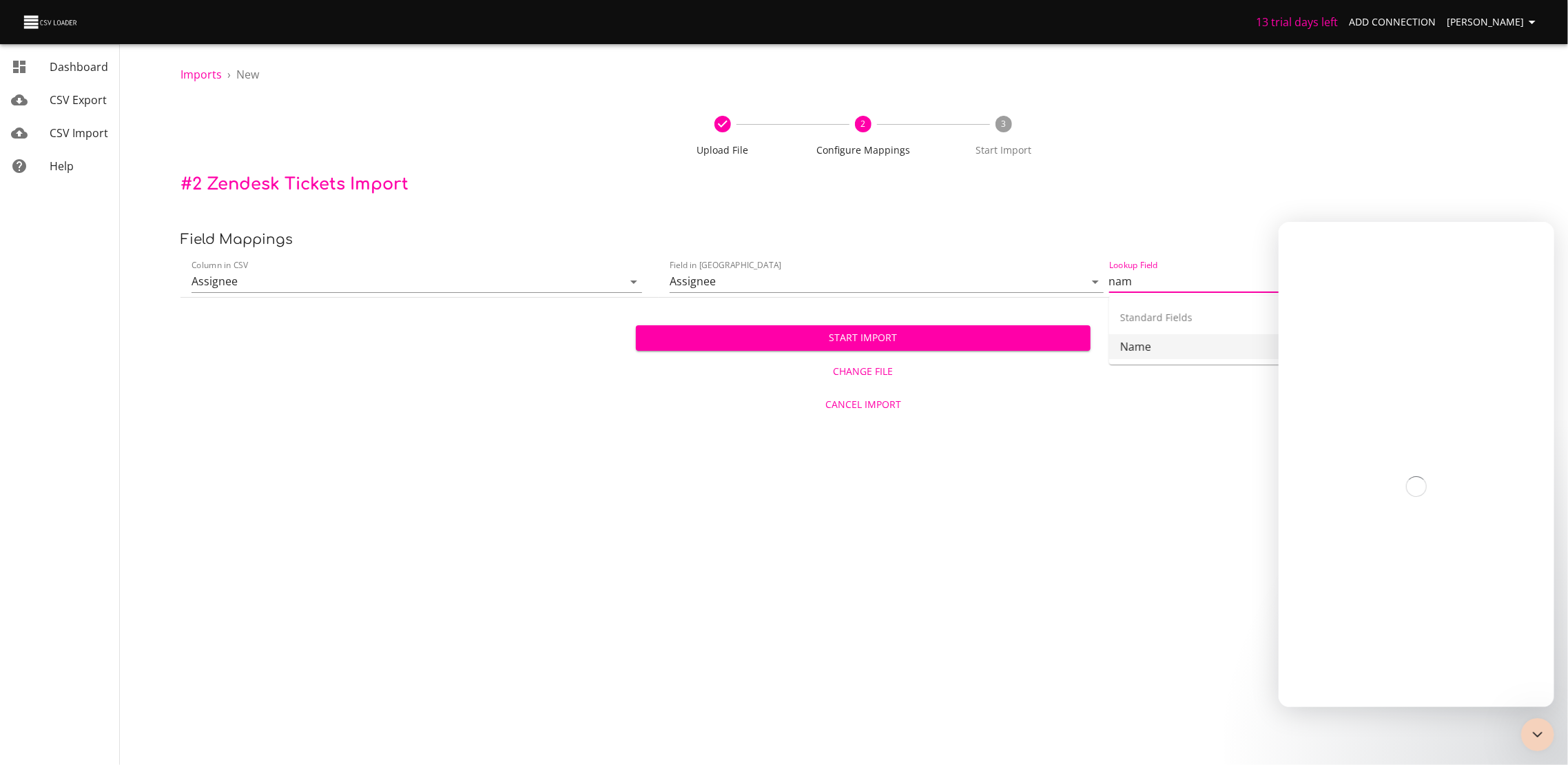 click on "Name" at bounding box center (1236, 347) 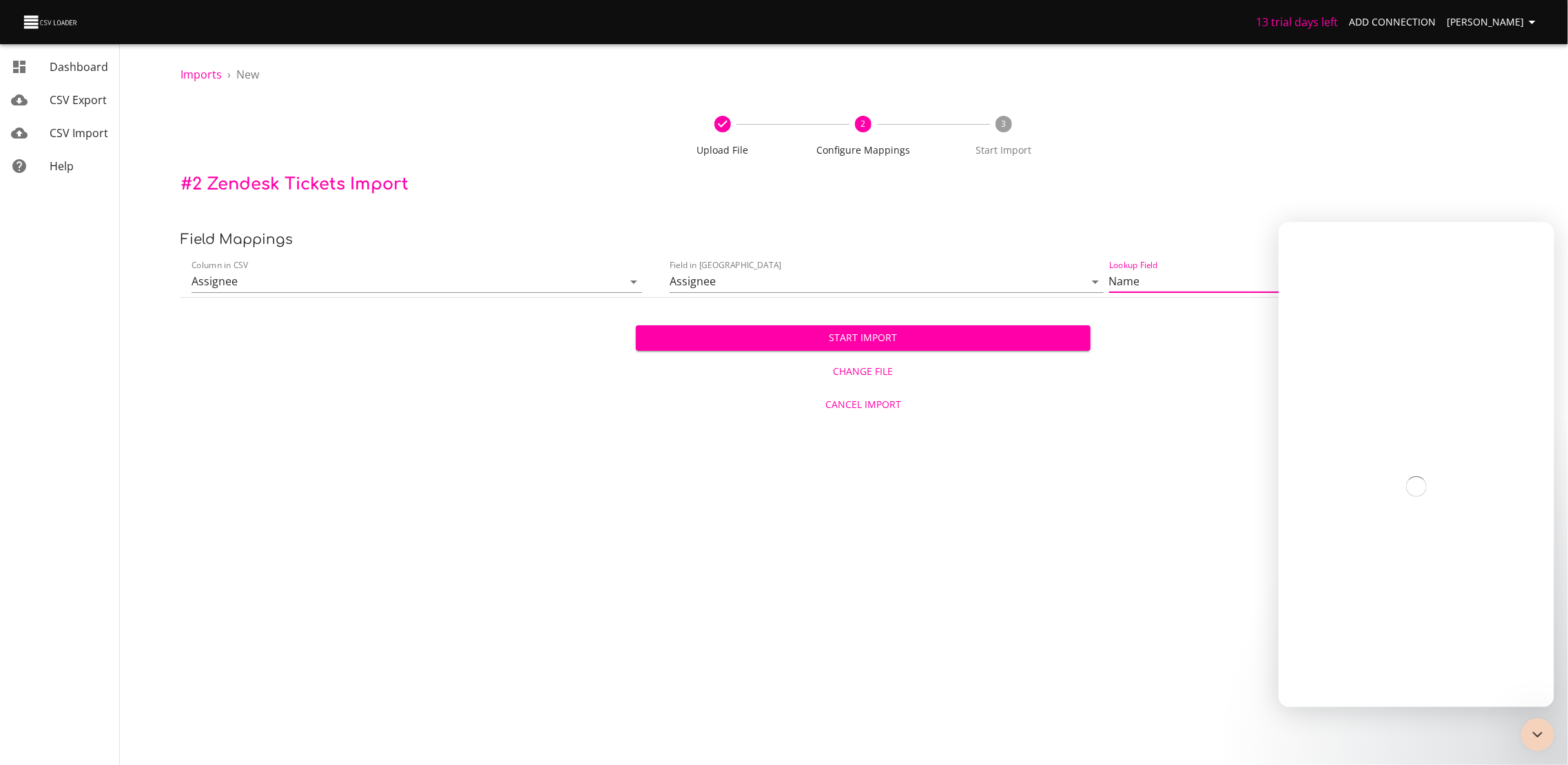 type on "Name" 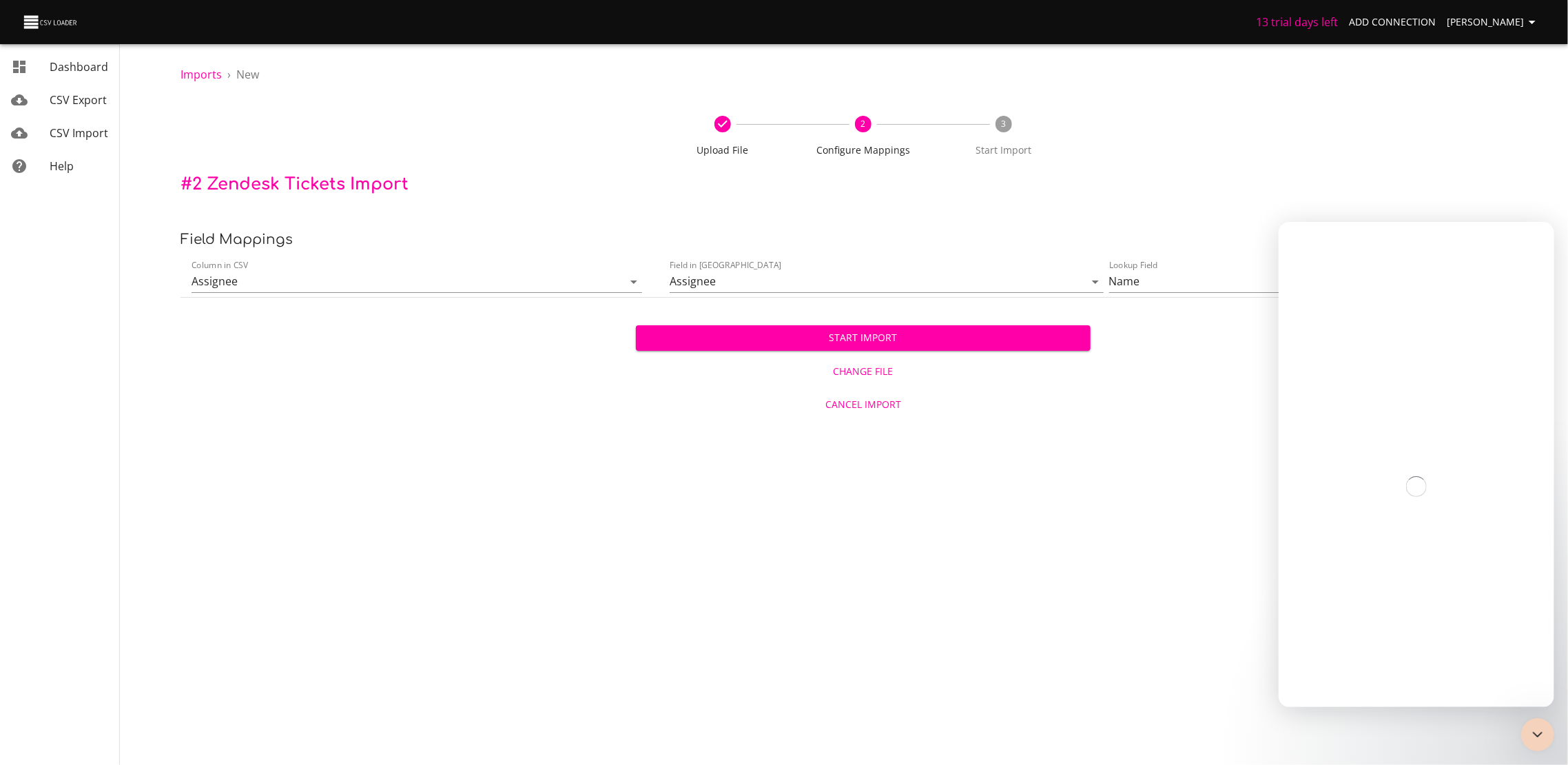click 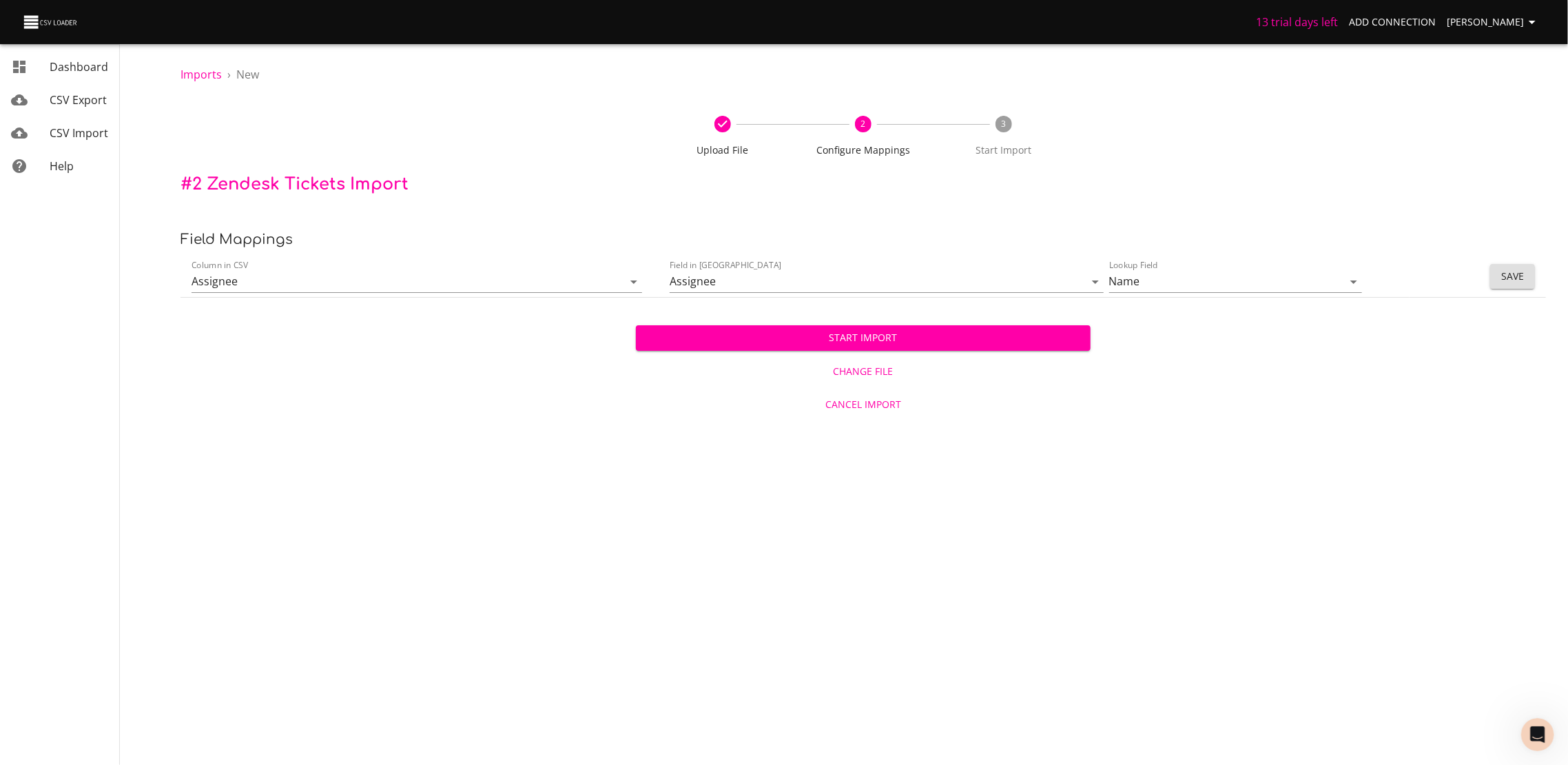 scroll, scrollTop: 0, scrollLeft: 0, axis: both 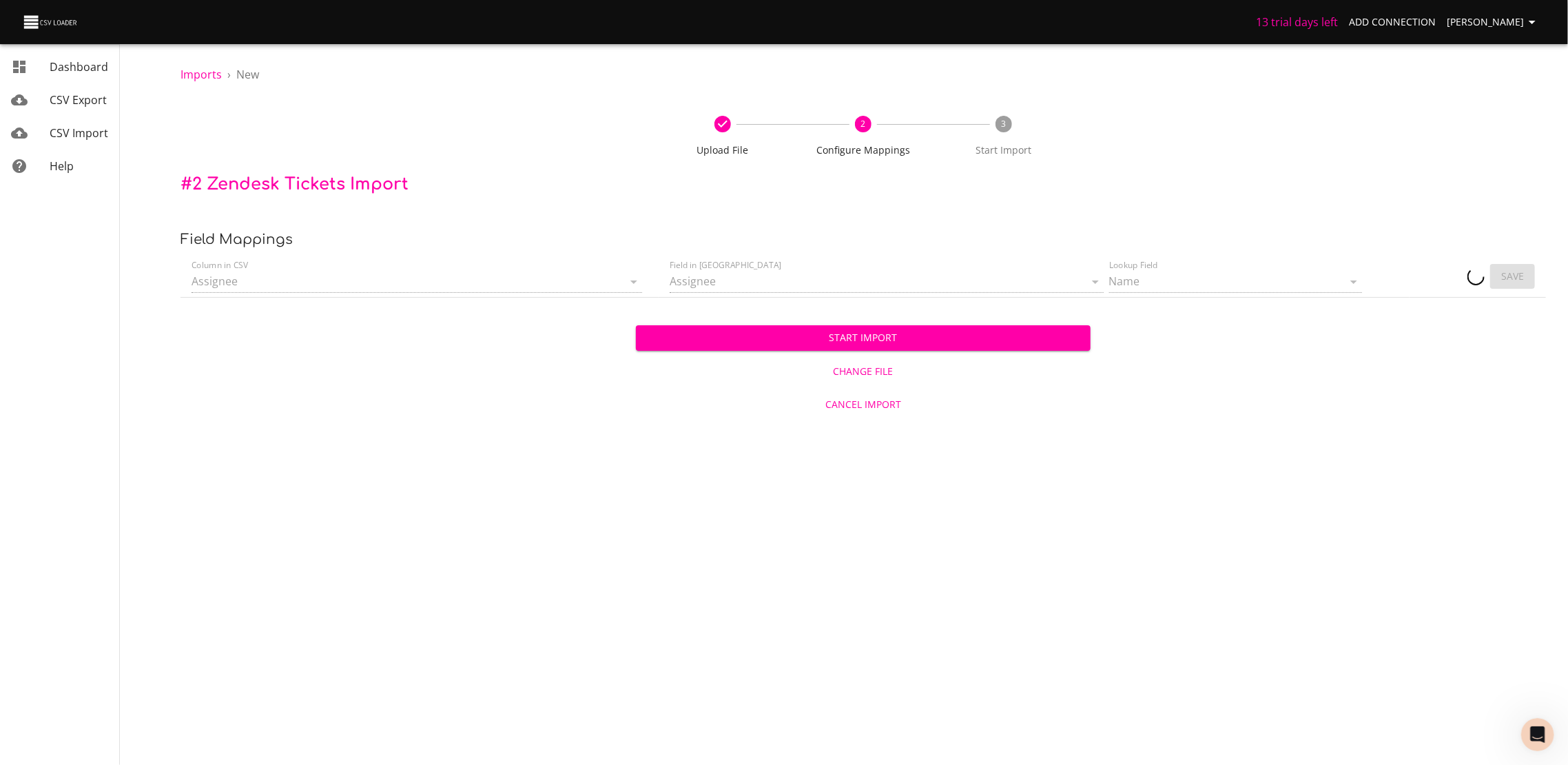 type 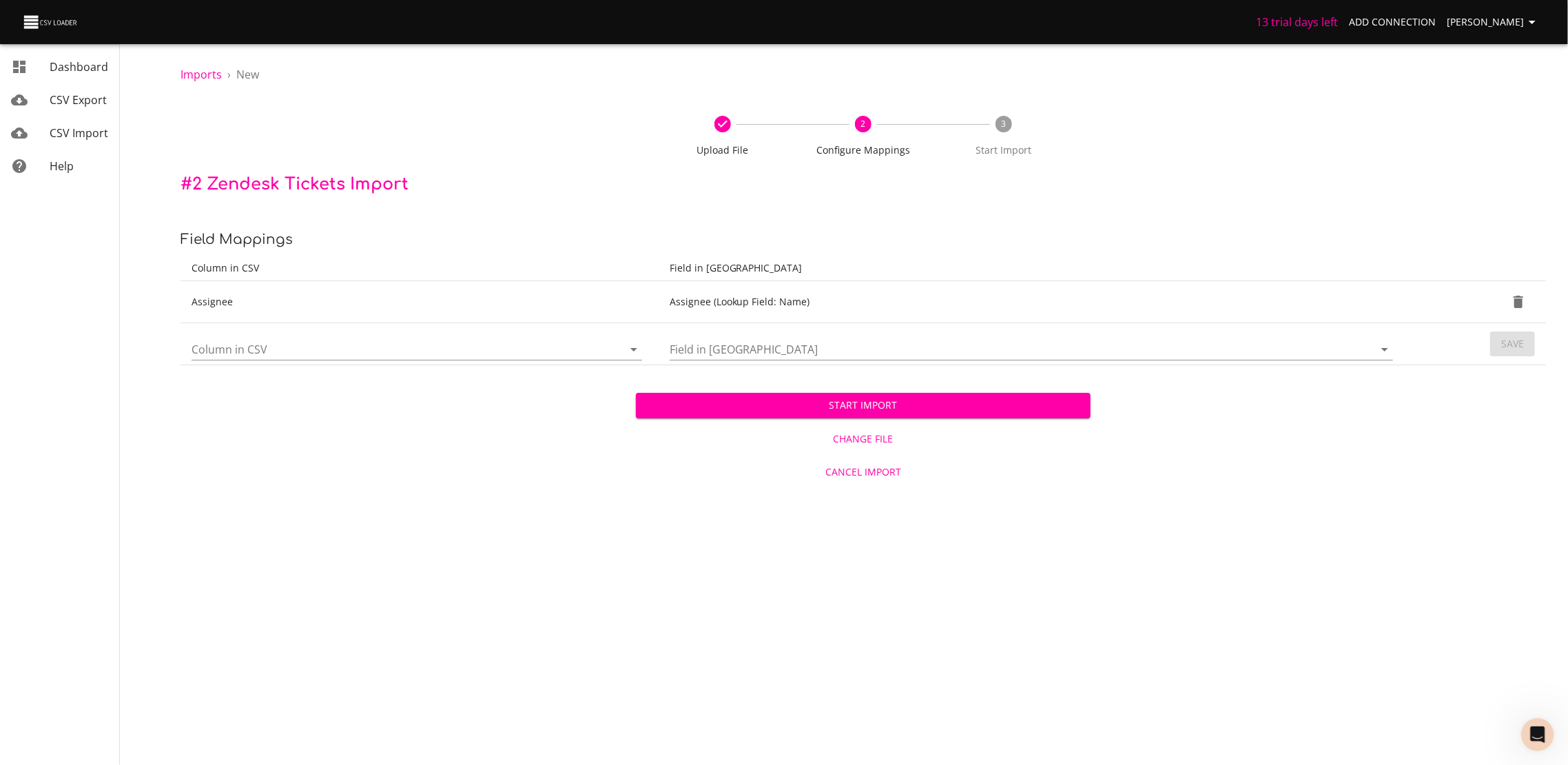 click on "Column in CSV" at bounding box center [395, 349] 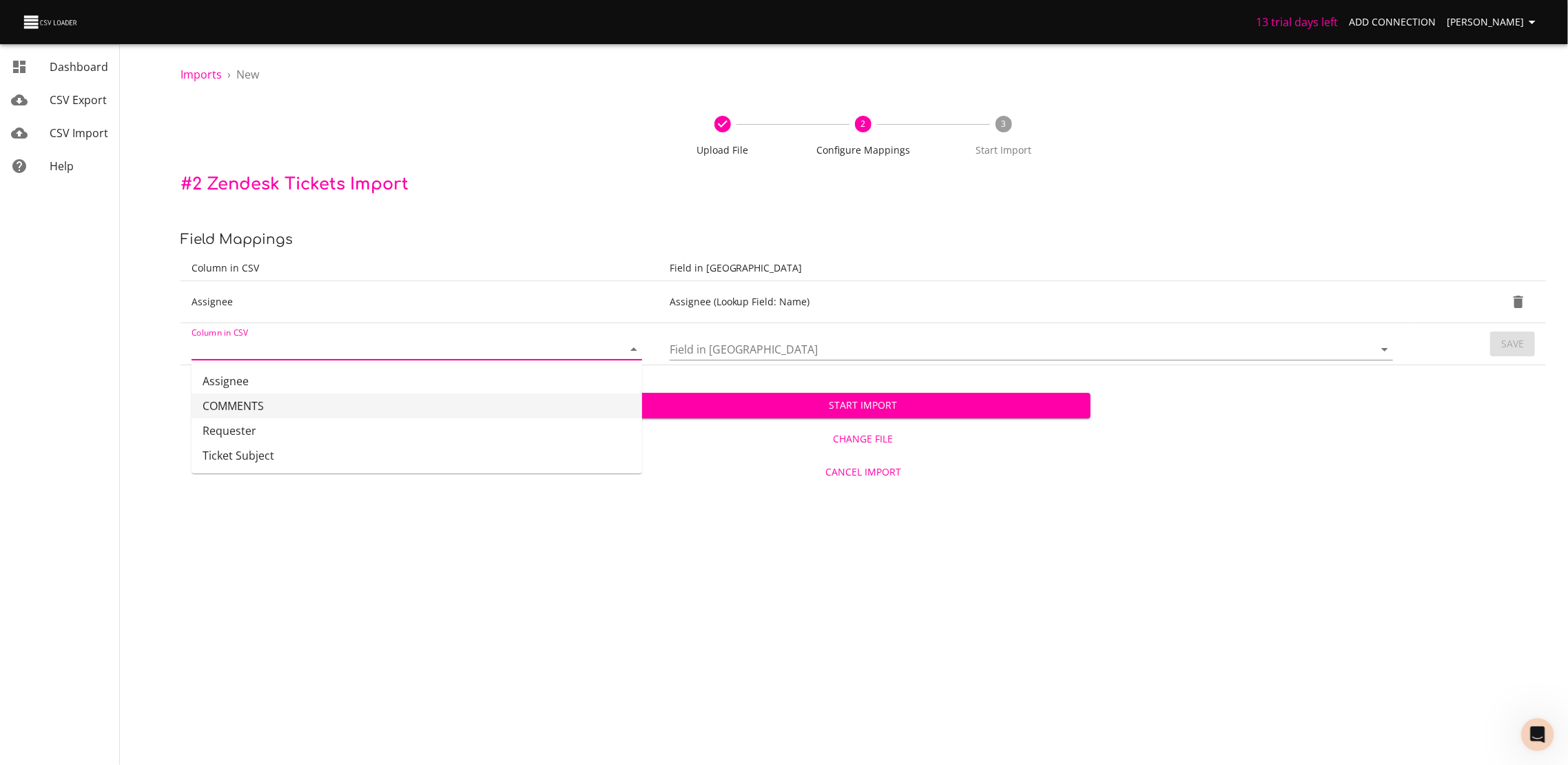 click on "COMMENTS" at bounding box center [417, 406] 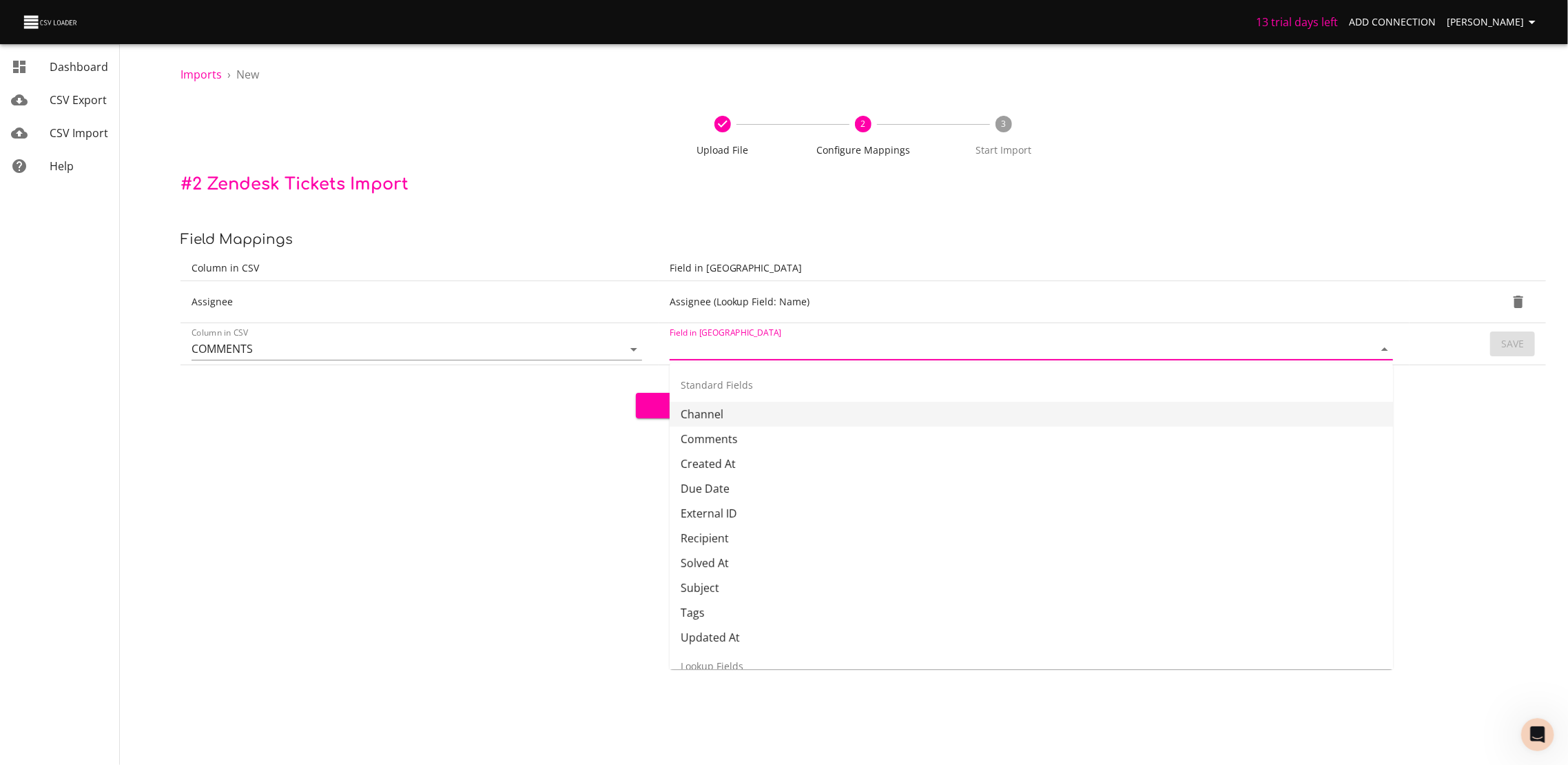 click on "Field in [GEOGRAPHIC_DATA]" at bounding box center [1010, 349] 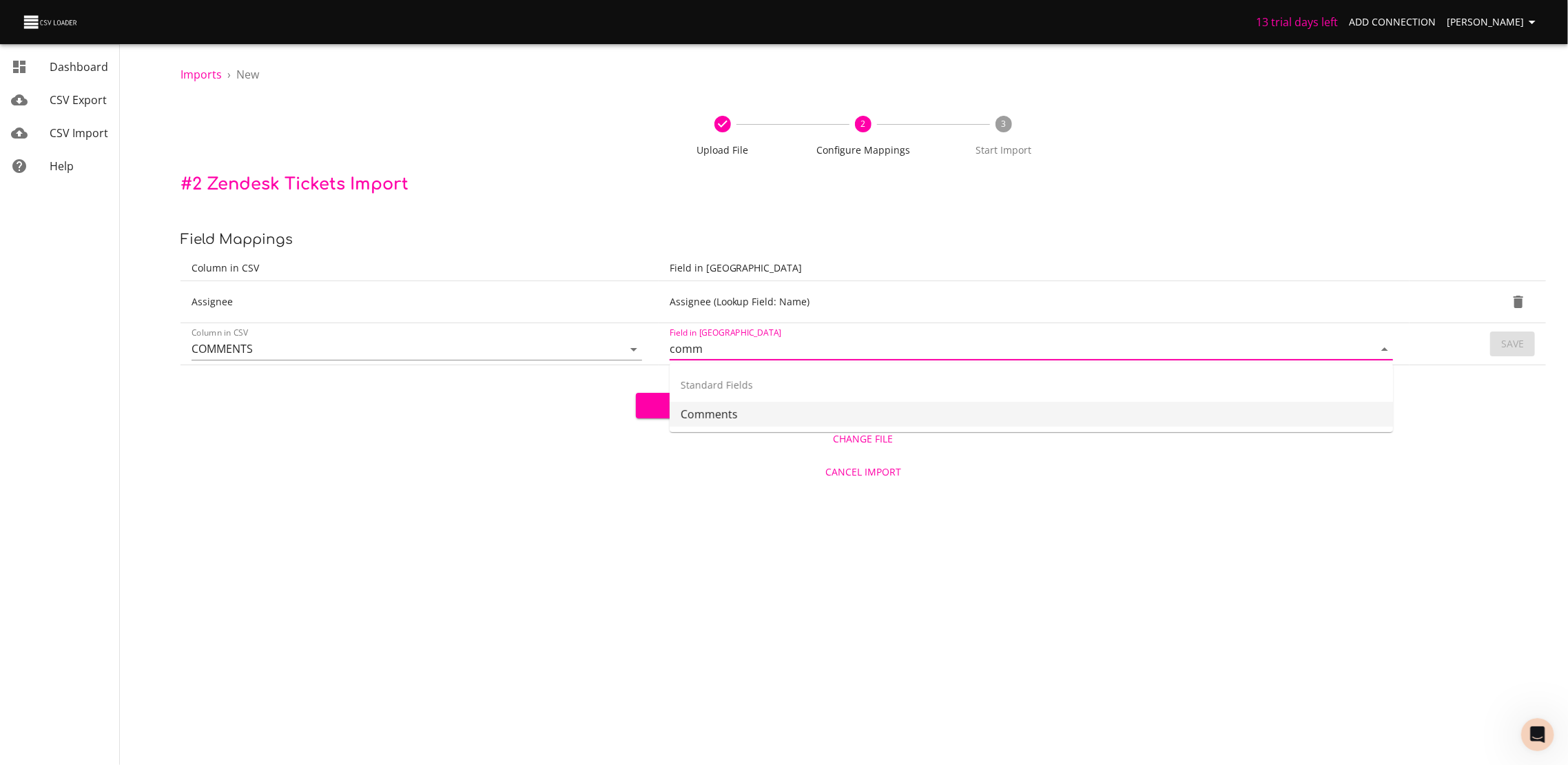 click on "Comments" at bounding box center [1031, 414] 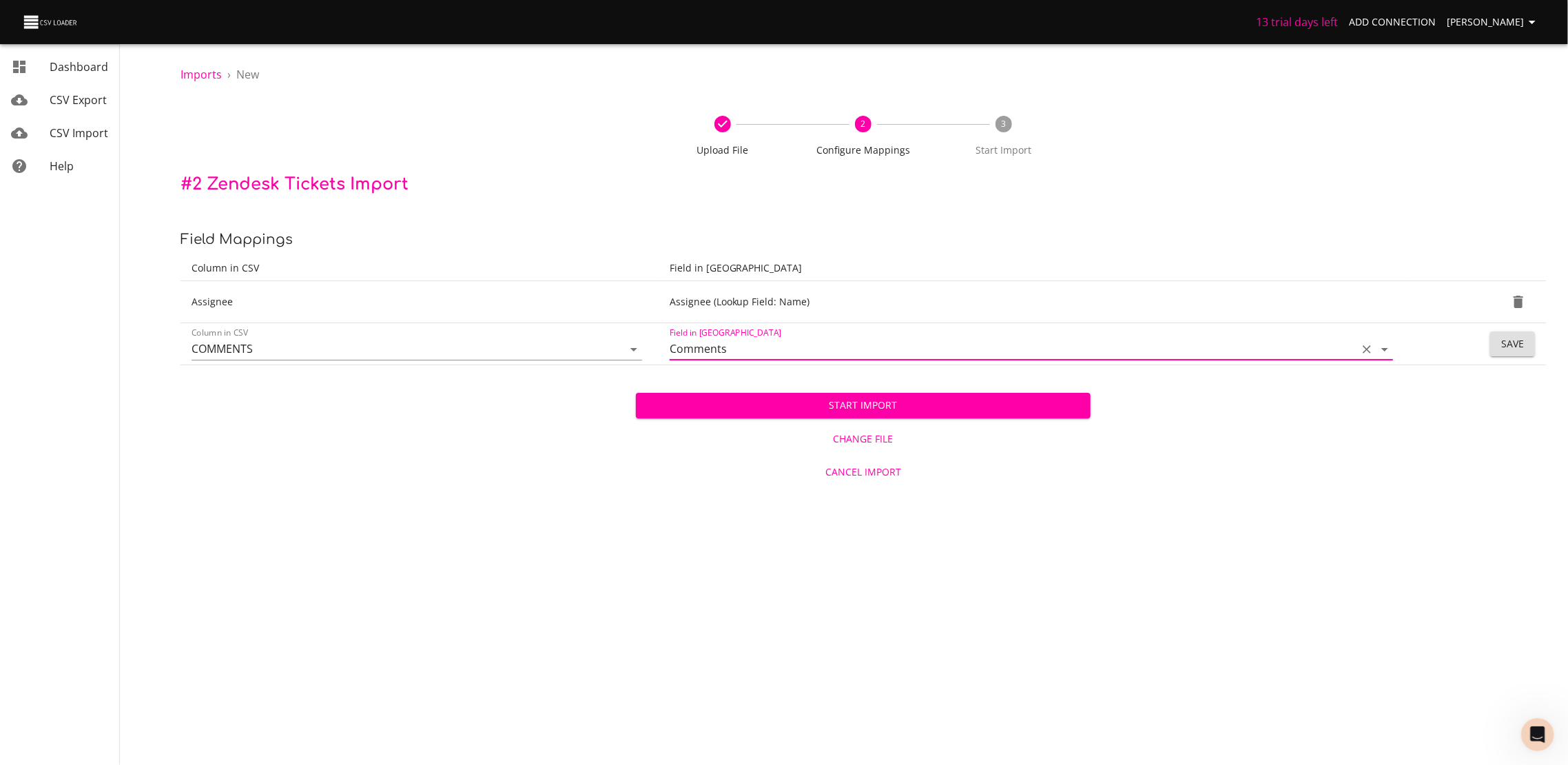type on "Comments" 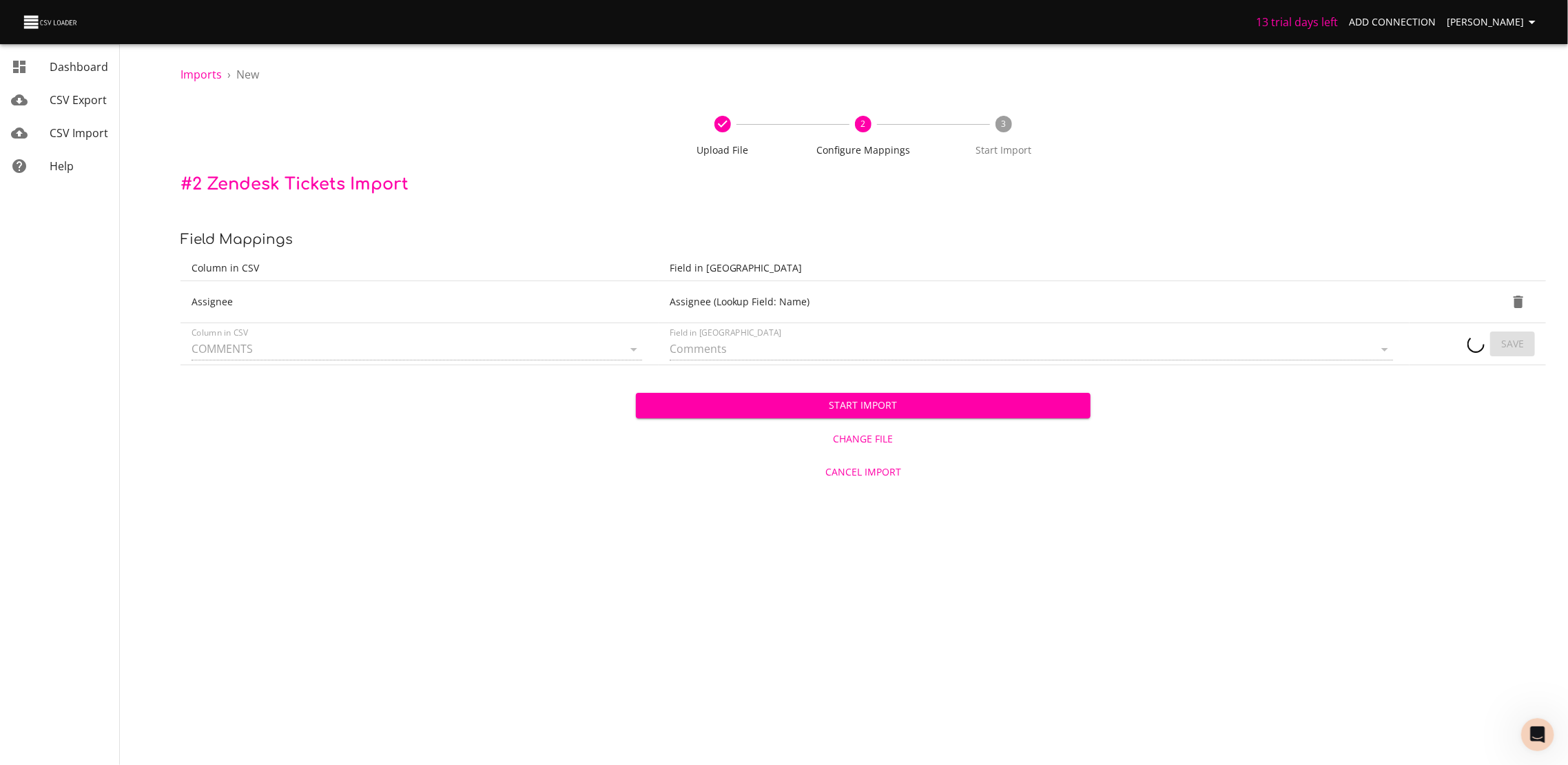 type 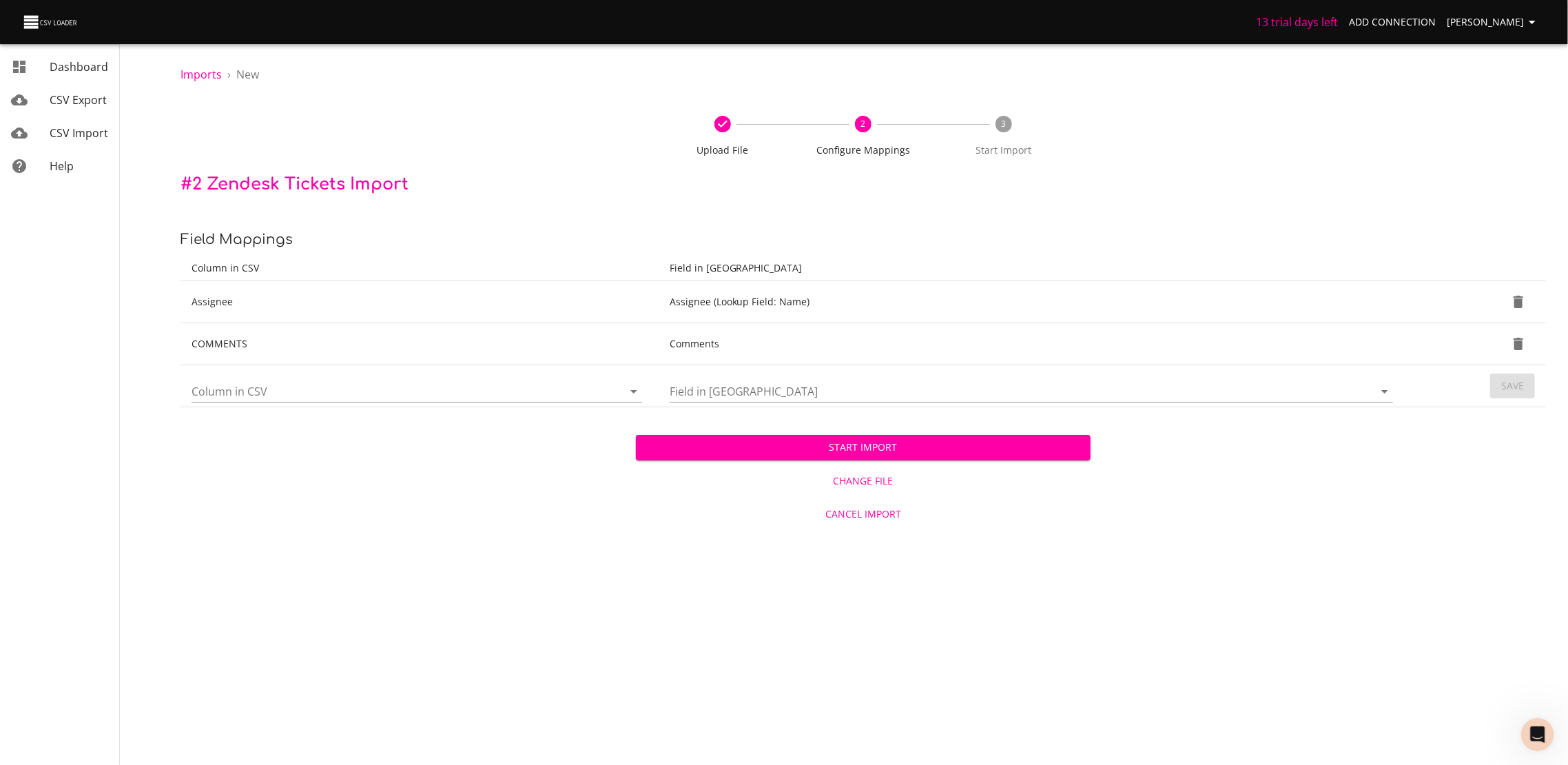 click on "Column in CSV" at bounding box center (395, 391) 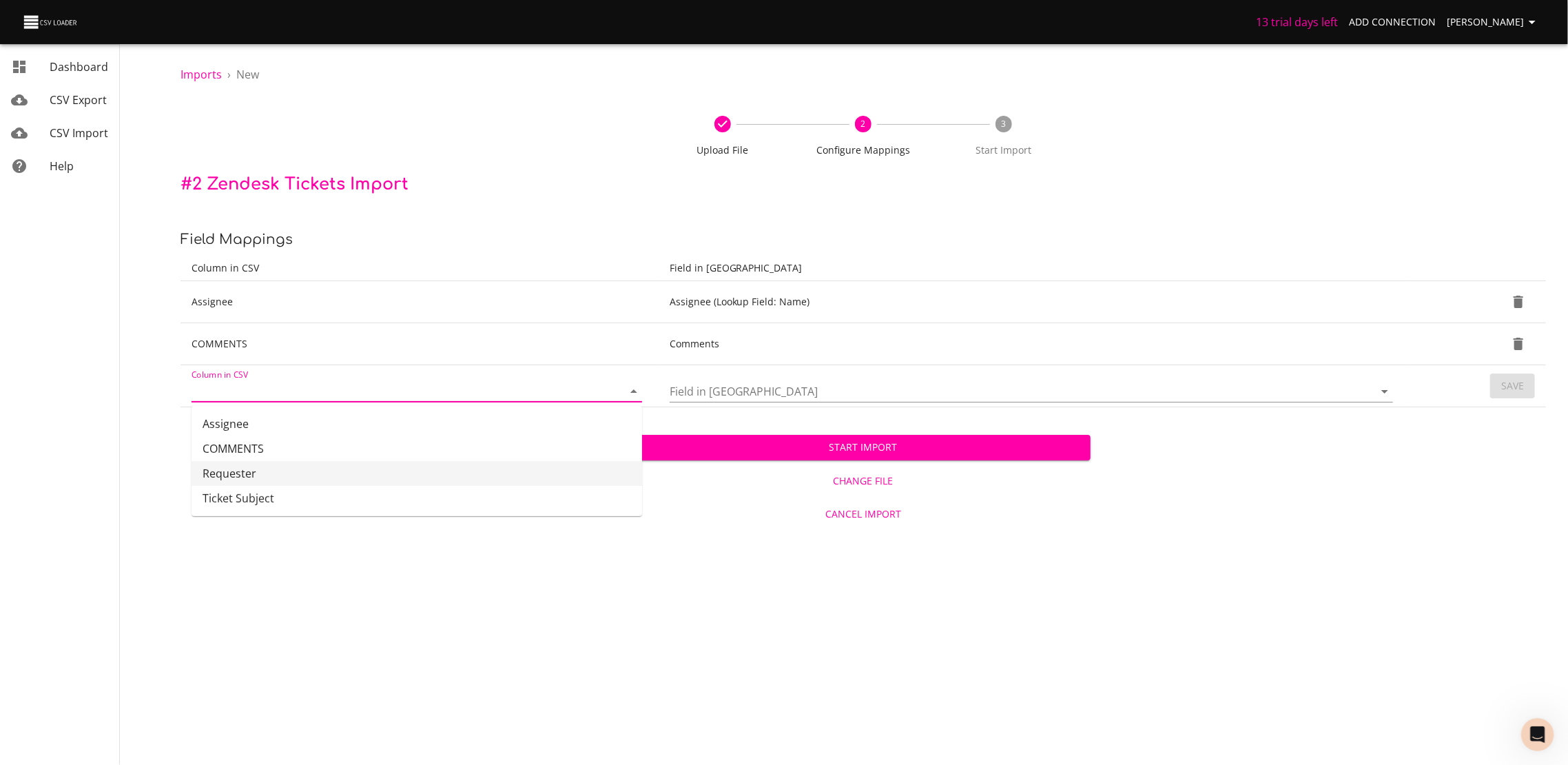 click on "Requester" at bounding box center [417, 473] 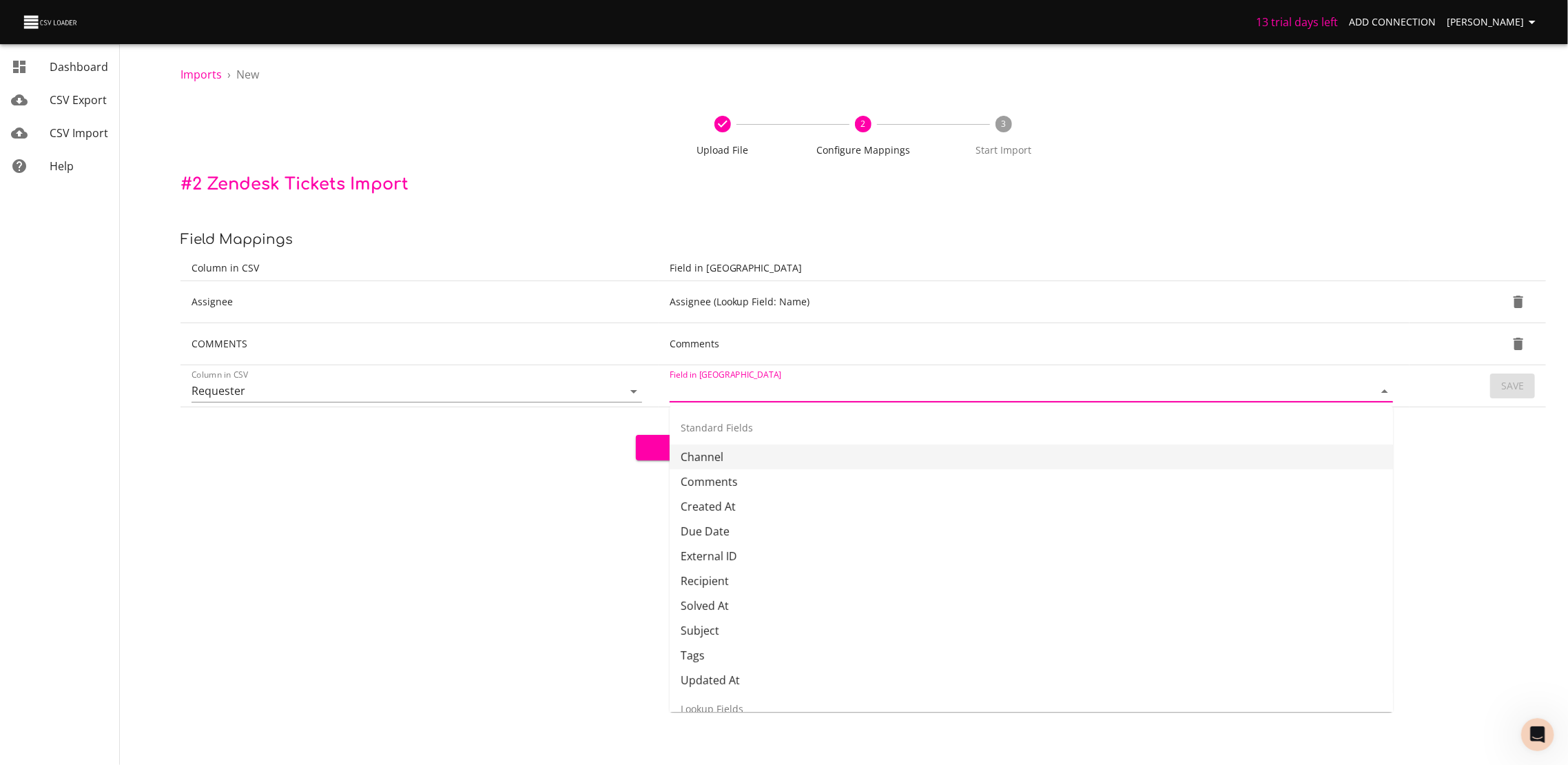 click on "Field in [GEOGRAPHIC_DATA]" at bounding box center [1010, 391] 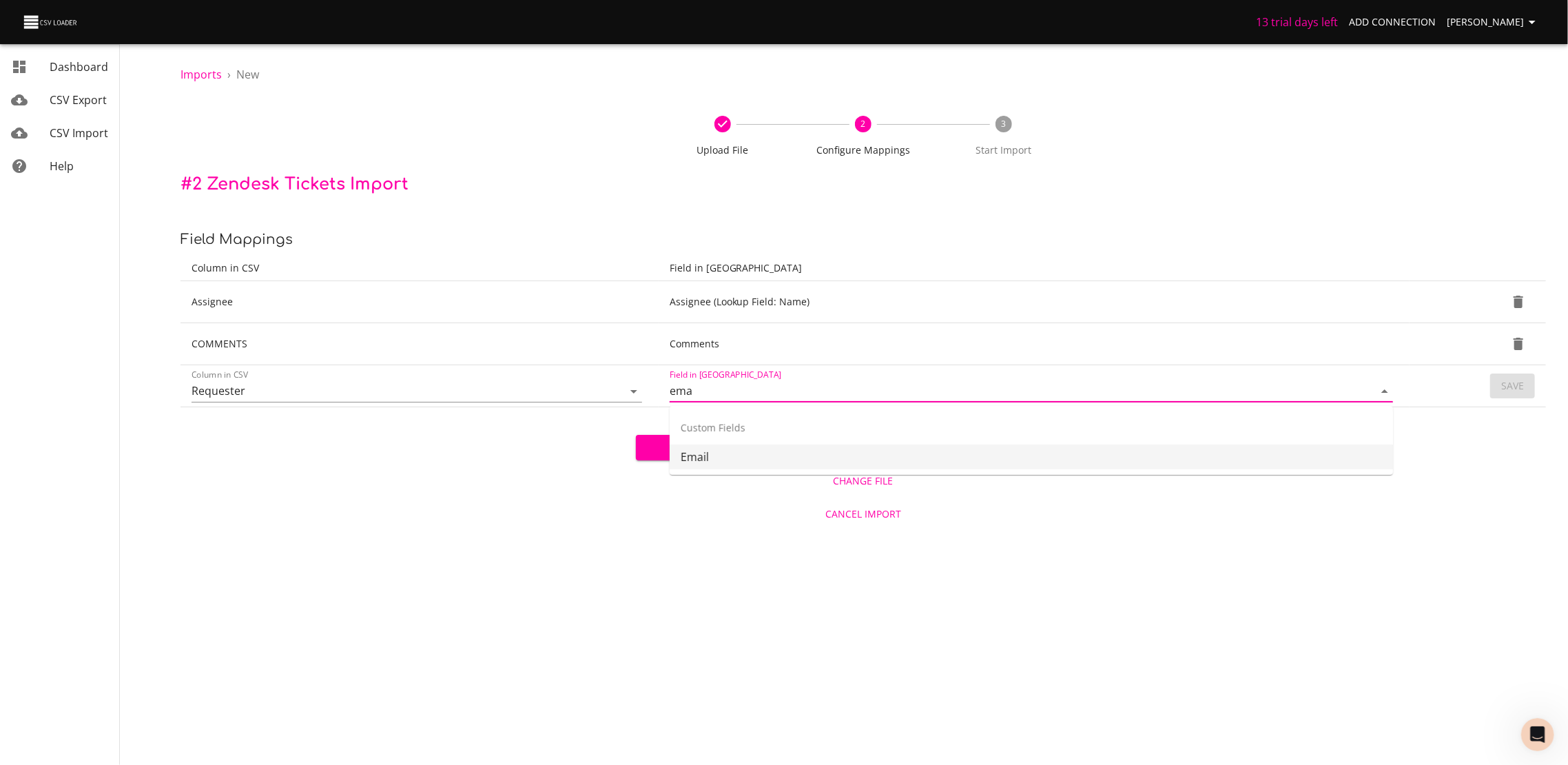 click on "Email" at bounding box center [1031, 457] 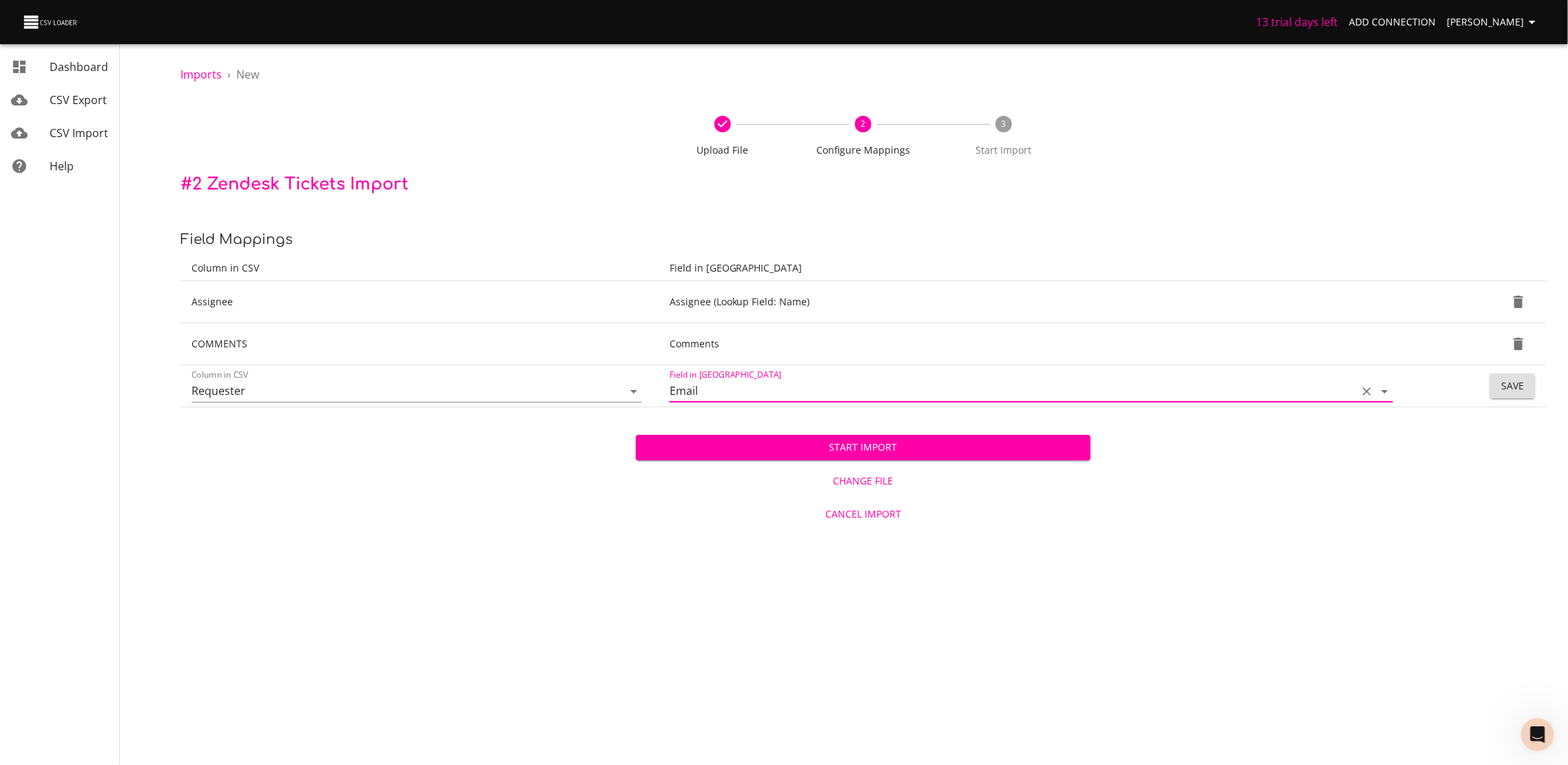 type on "Email" 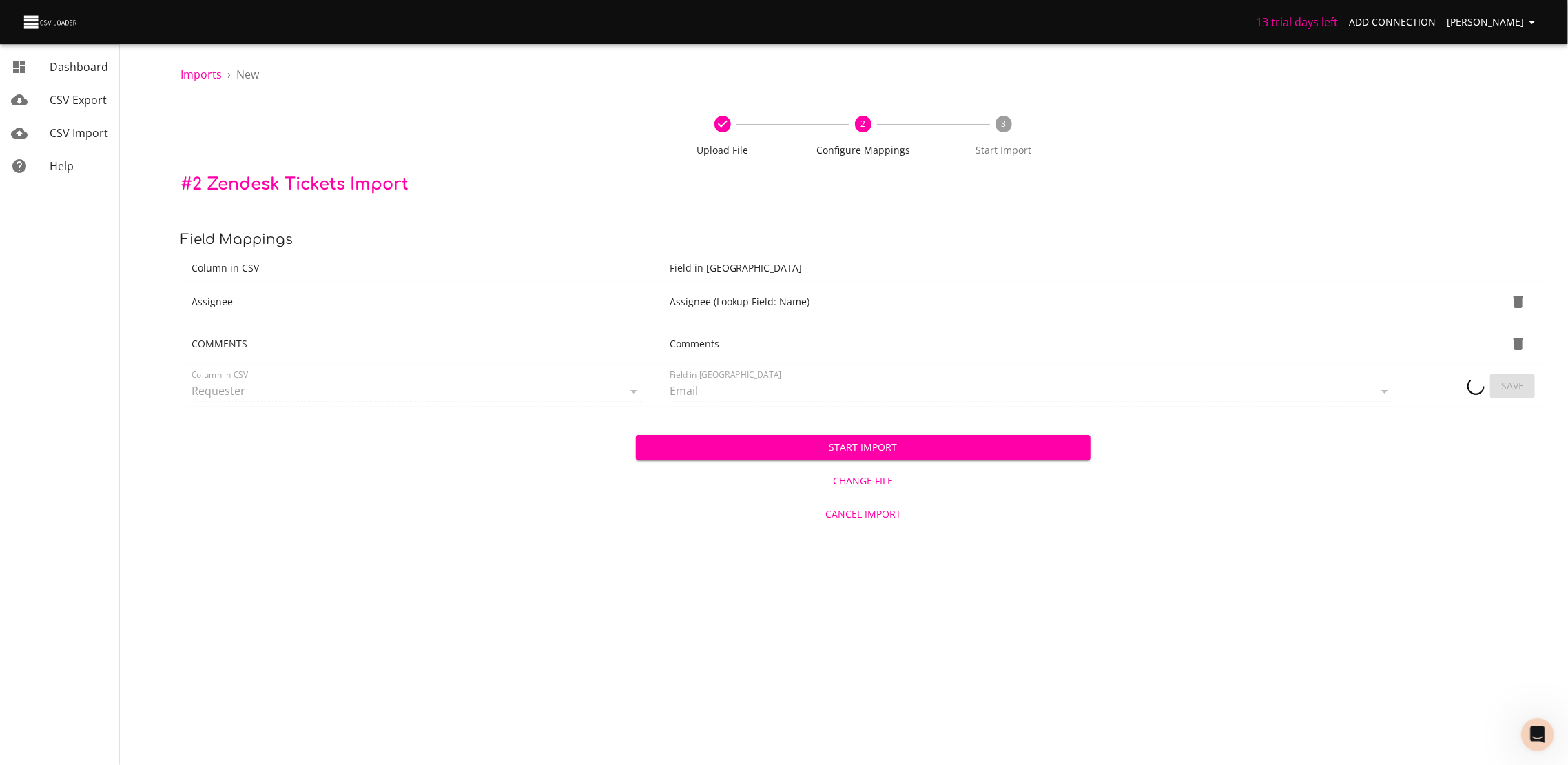type 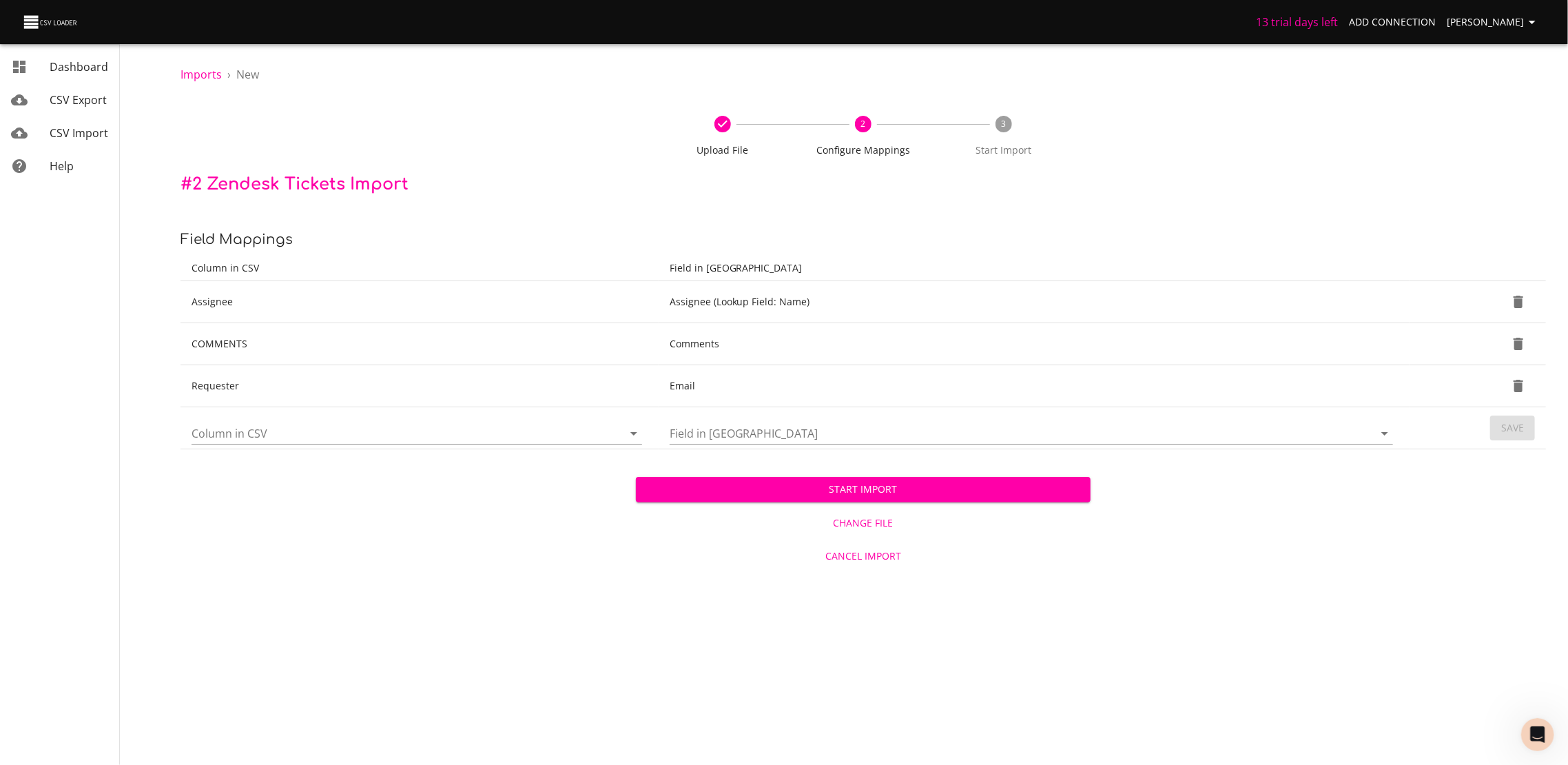 click on "Column in CSV" at bounding box center [395, 433] 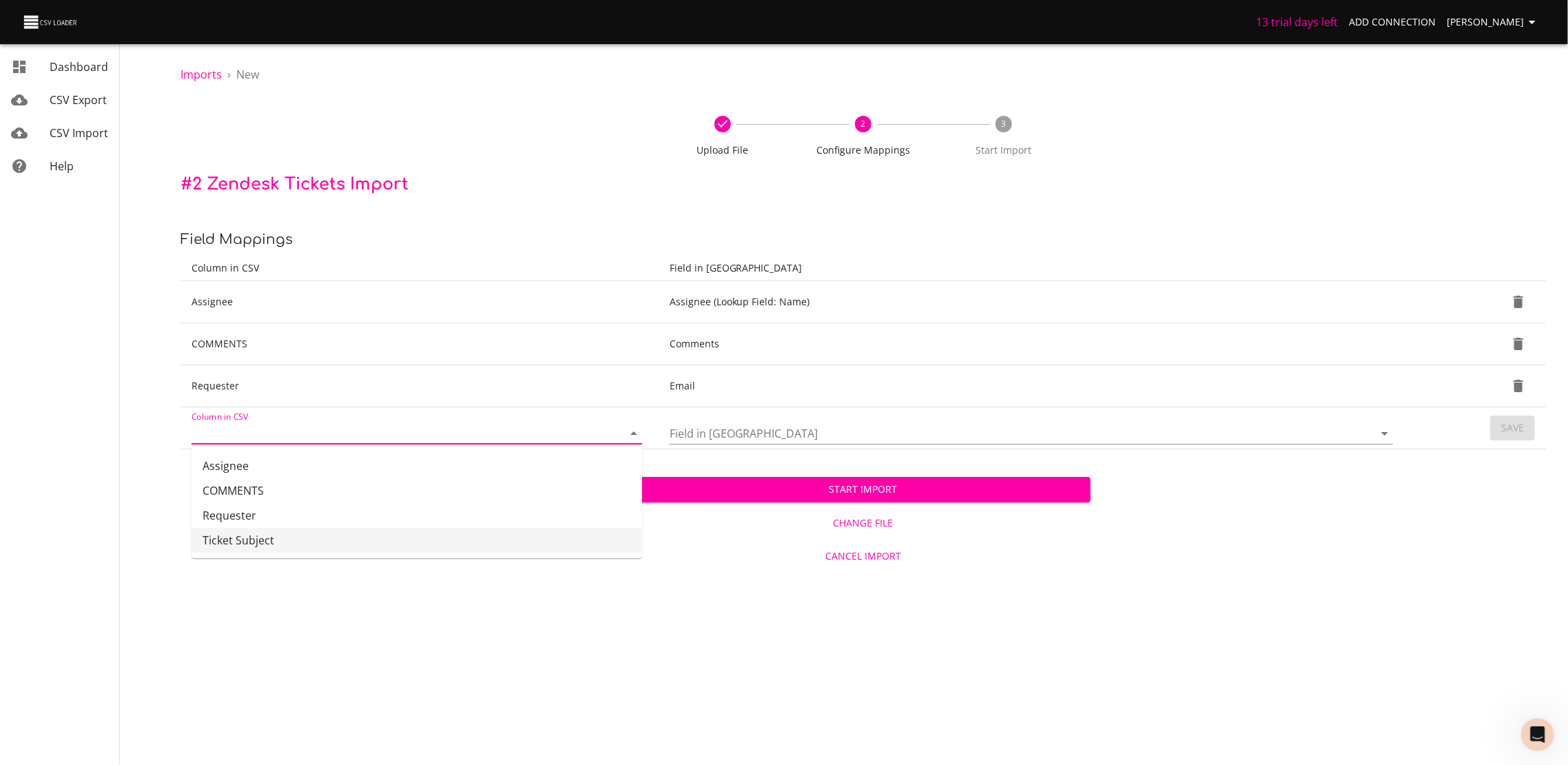 click on "Ticket Subject" at bounding box center [417, 540] 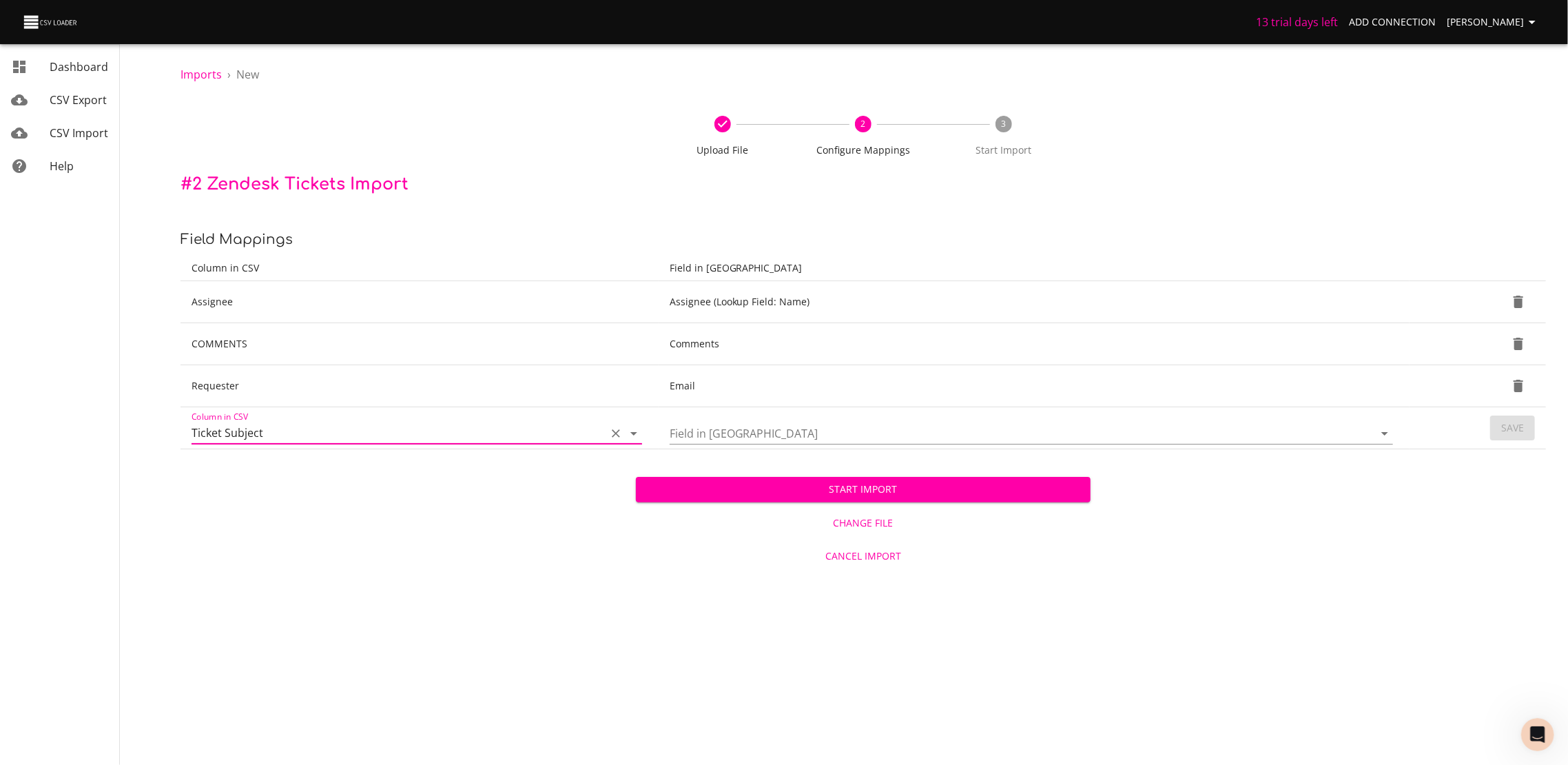 click on "Field in [GEOGRAPHIC_DATA]" at bounding box center (1010, 433) 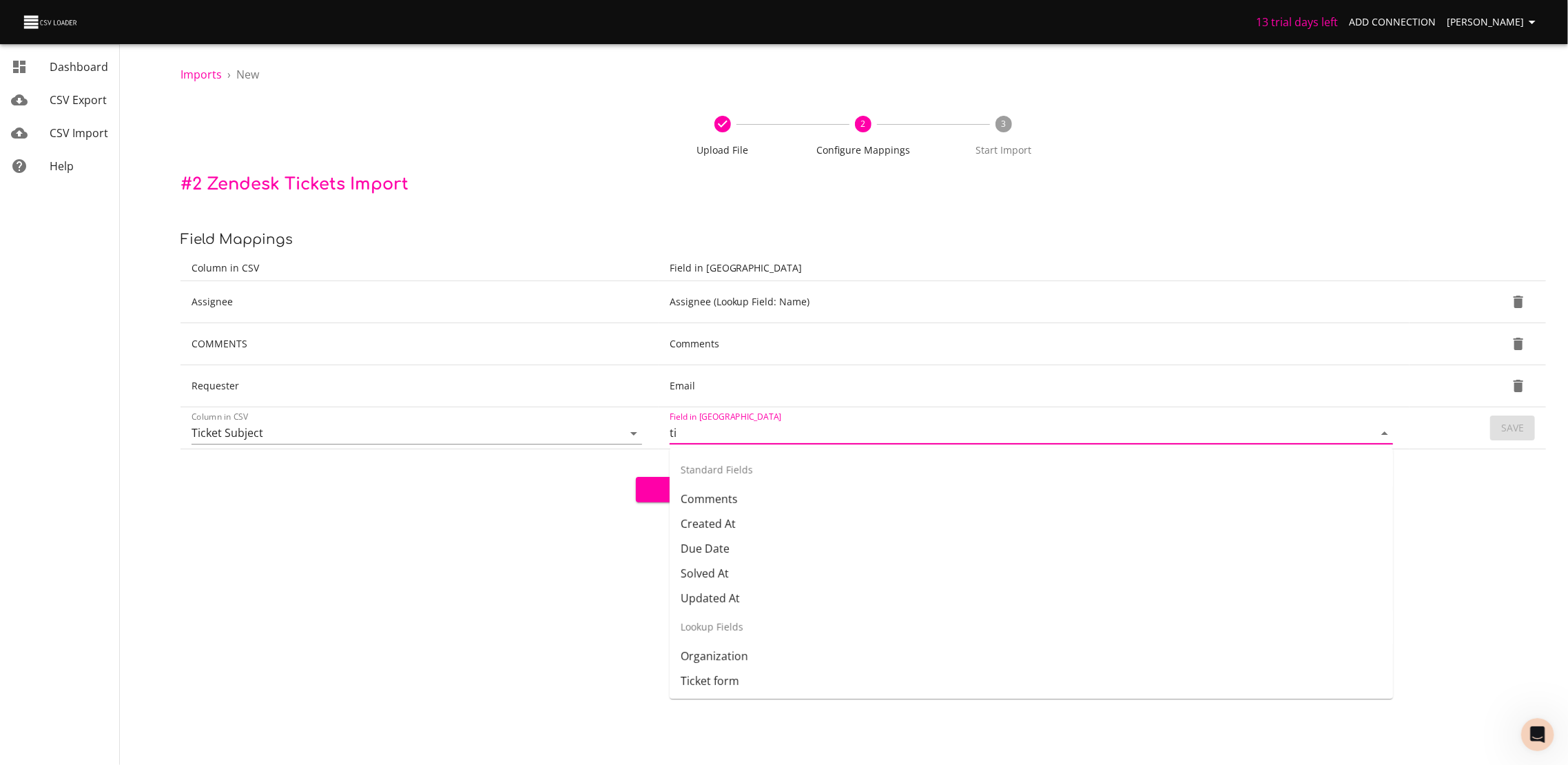 type on "t" 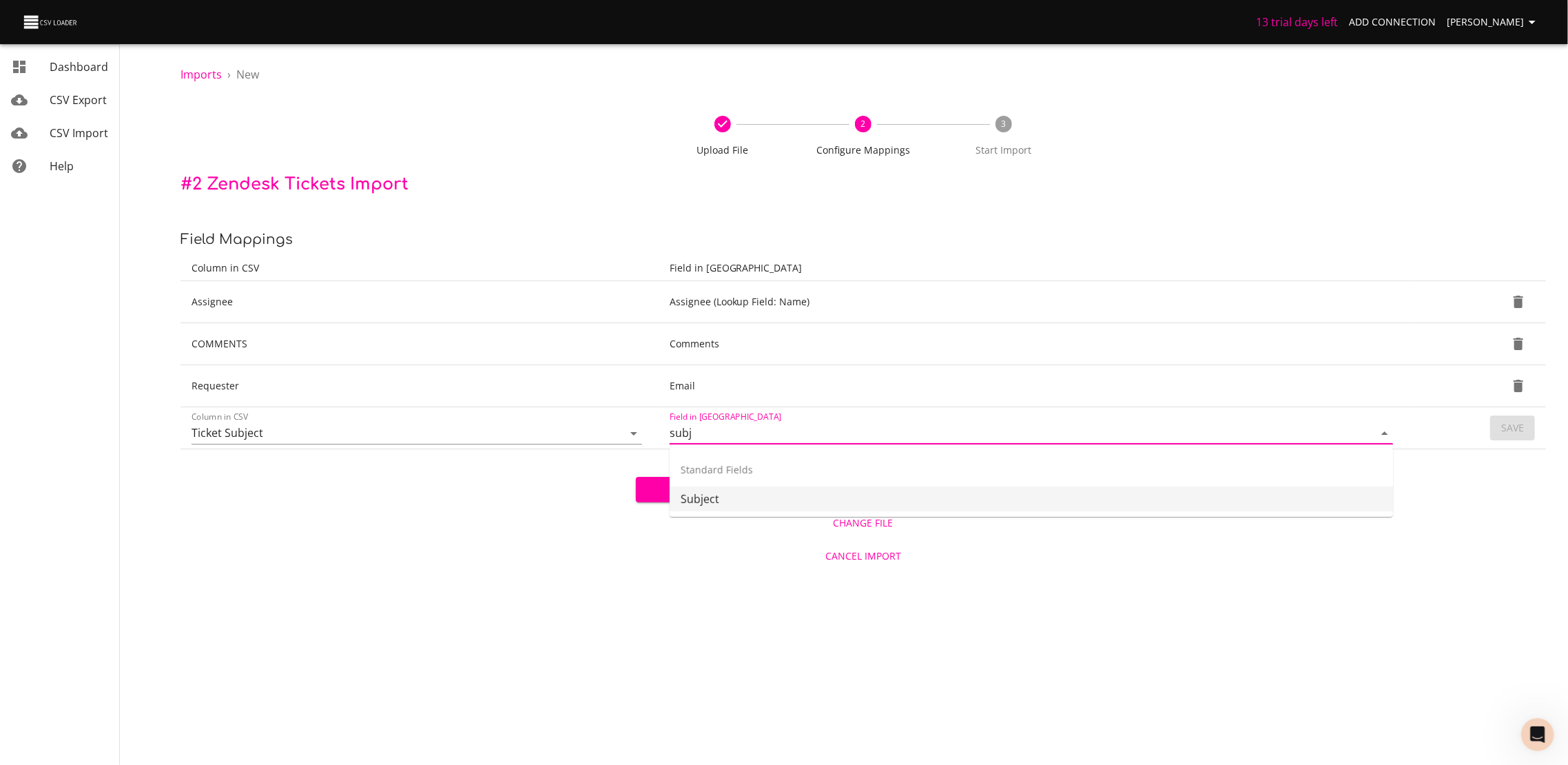 click on "Subject" at bounding box center [1031, 499] 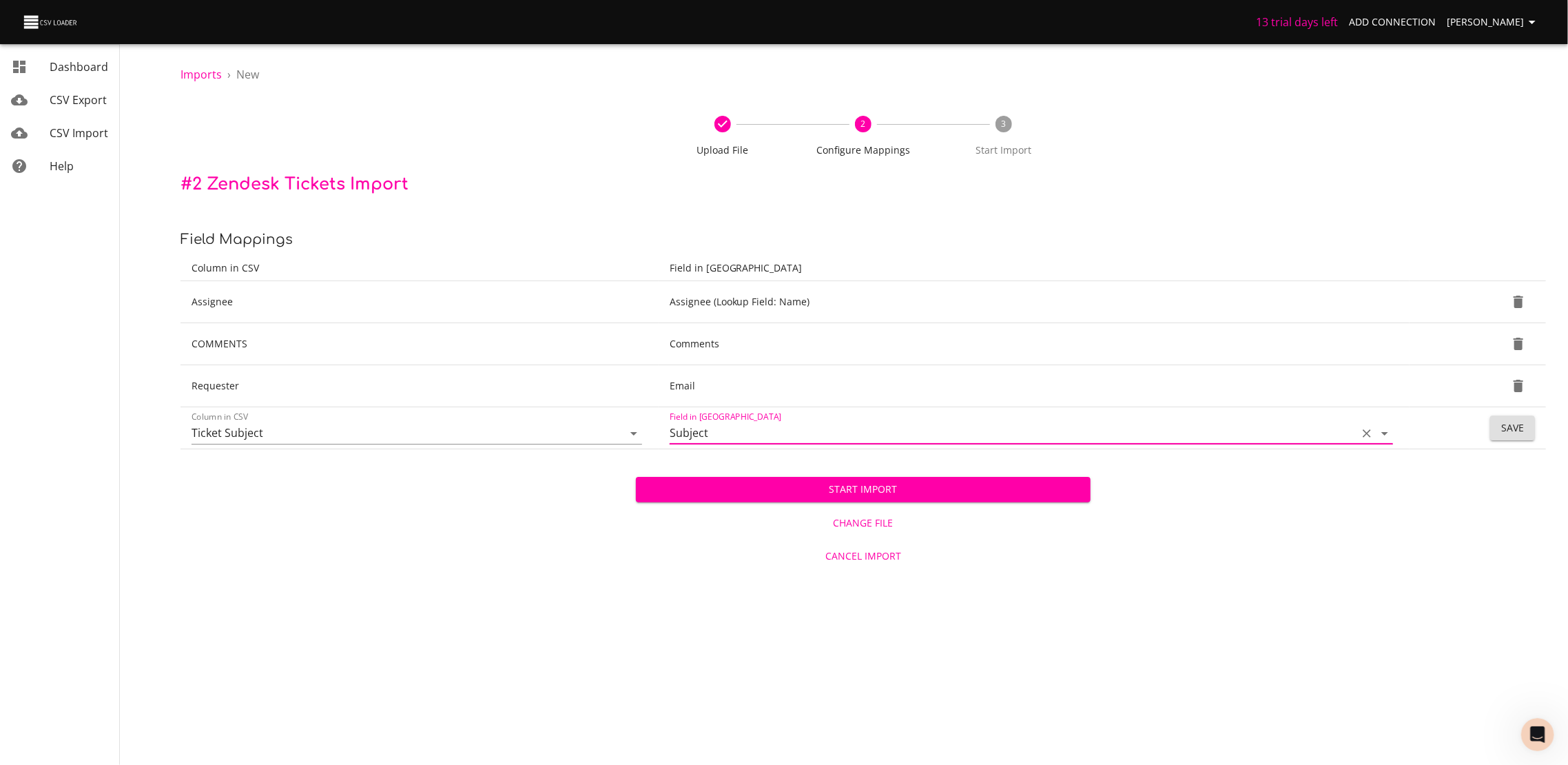type on "Subject" 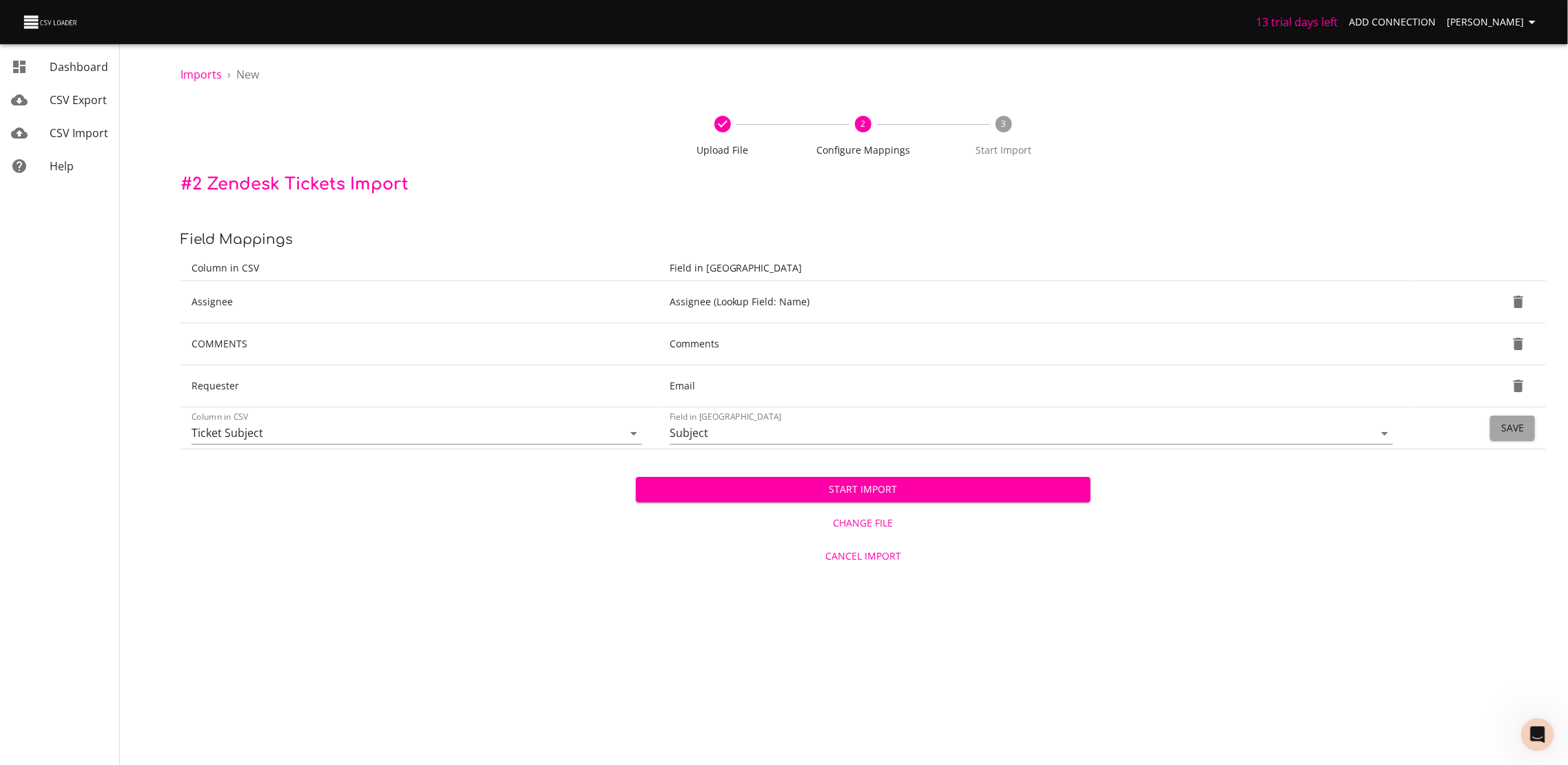 click on "Save" at bounding box center (1512, 428) 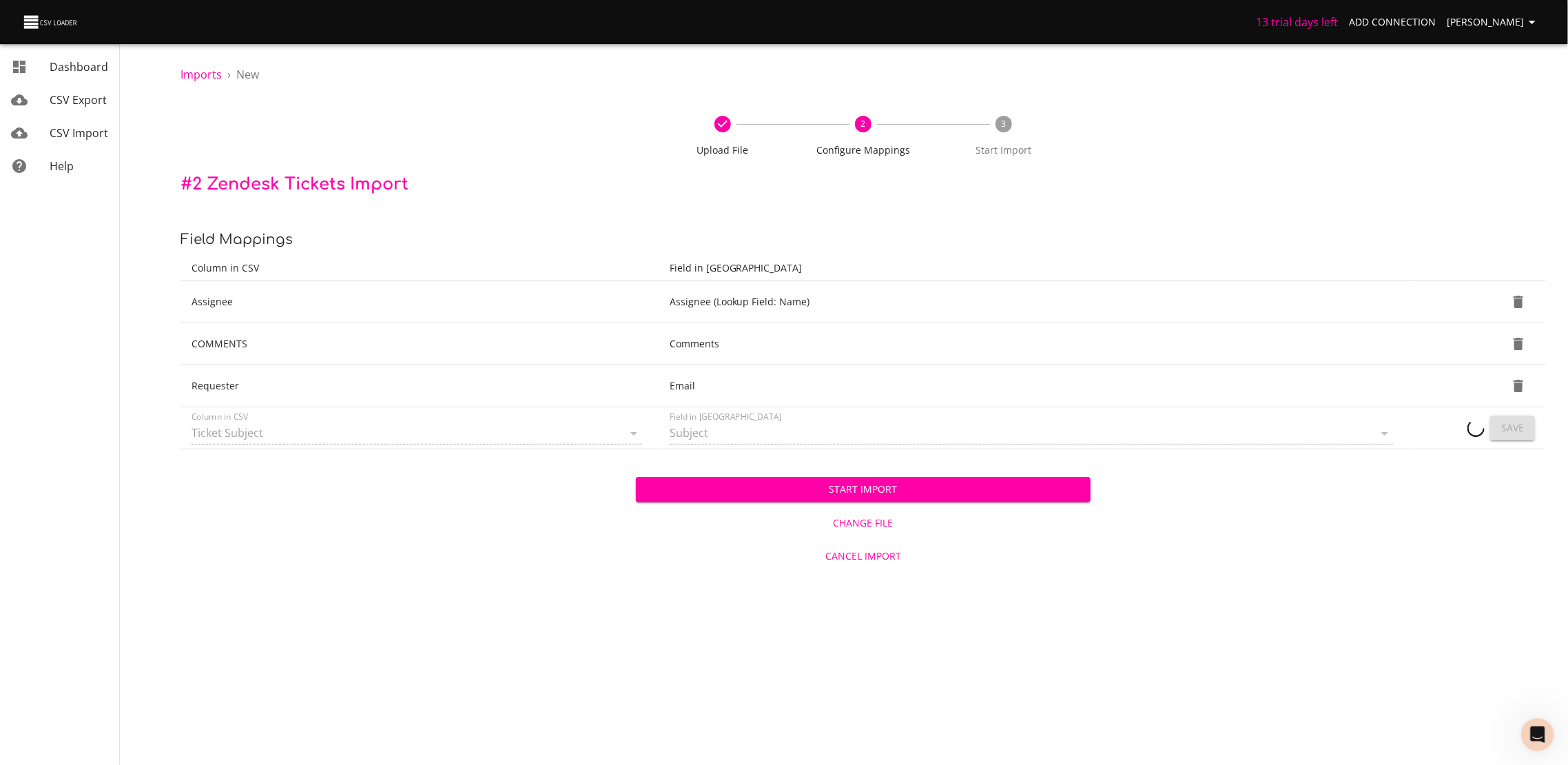 type 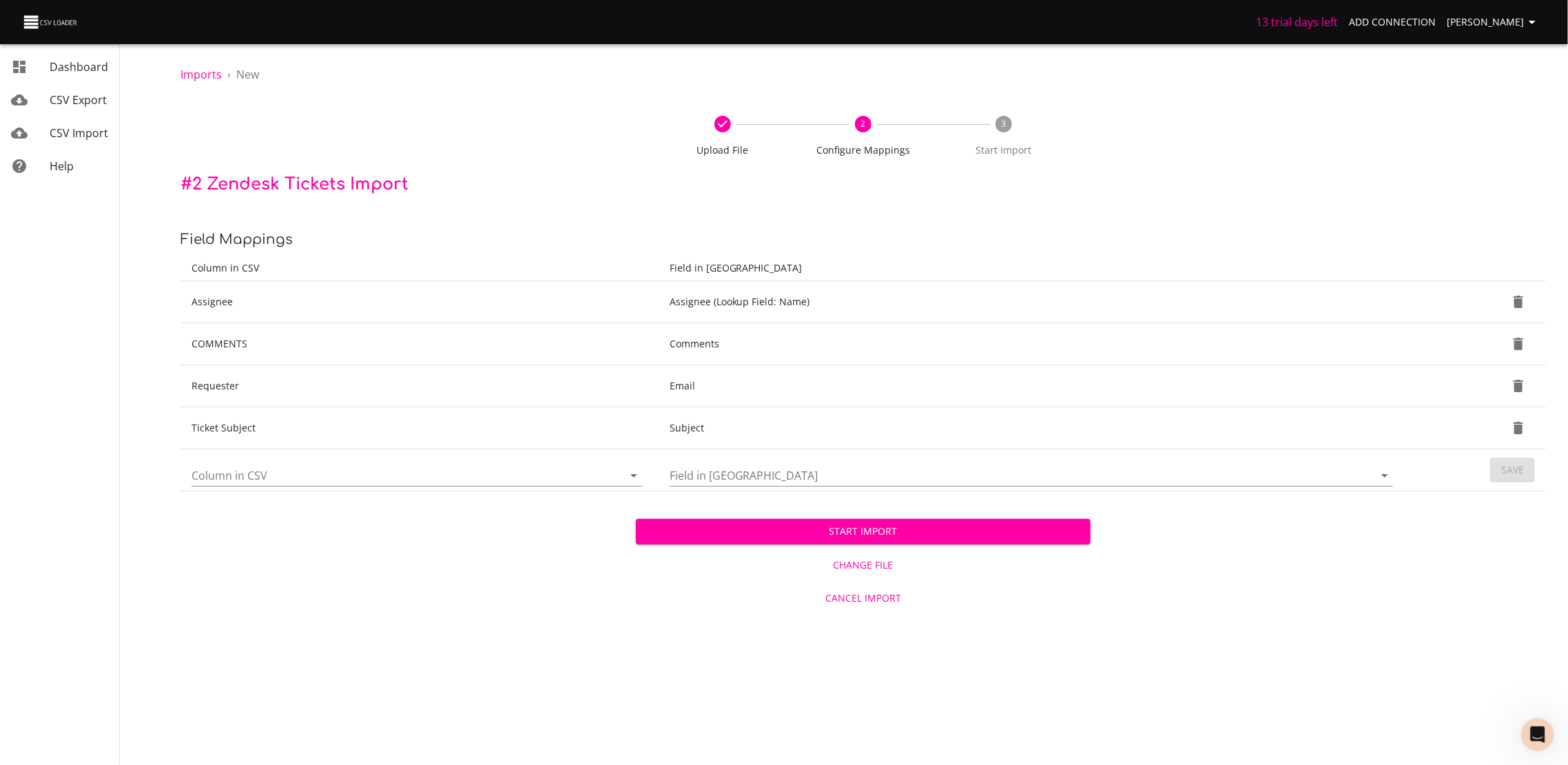 click on "Start Import" at bounding box center [863, 531] 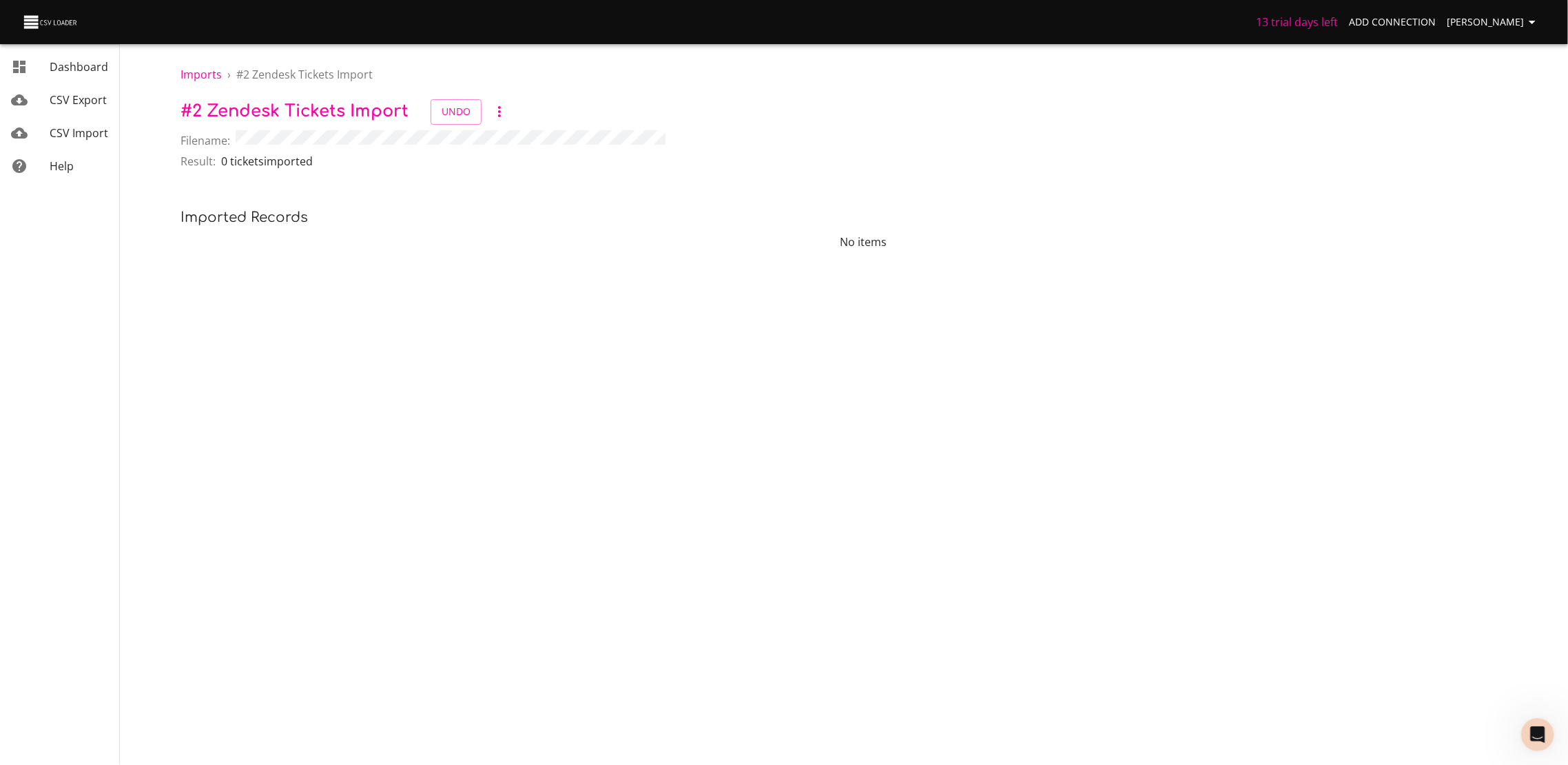 click on "No items" at bounding box center (863, 242) 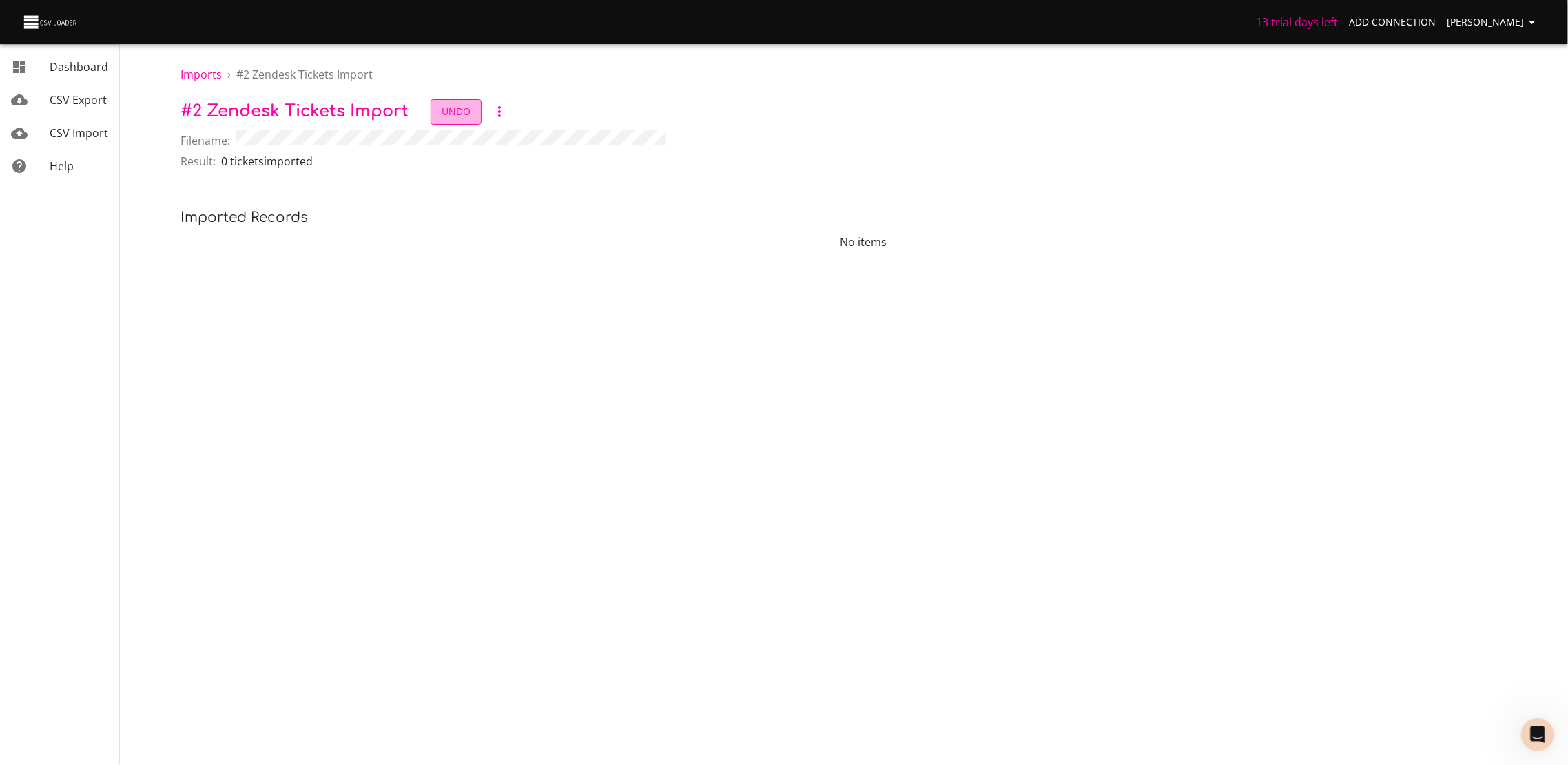 click on "Undo" at bounding box center (456, 112) 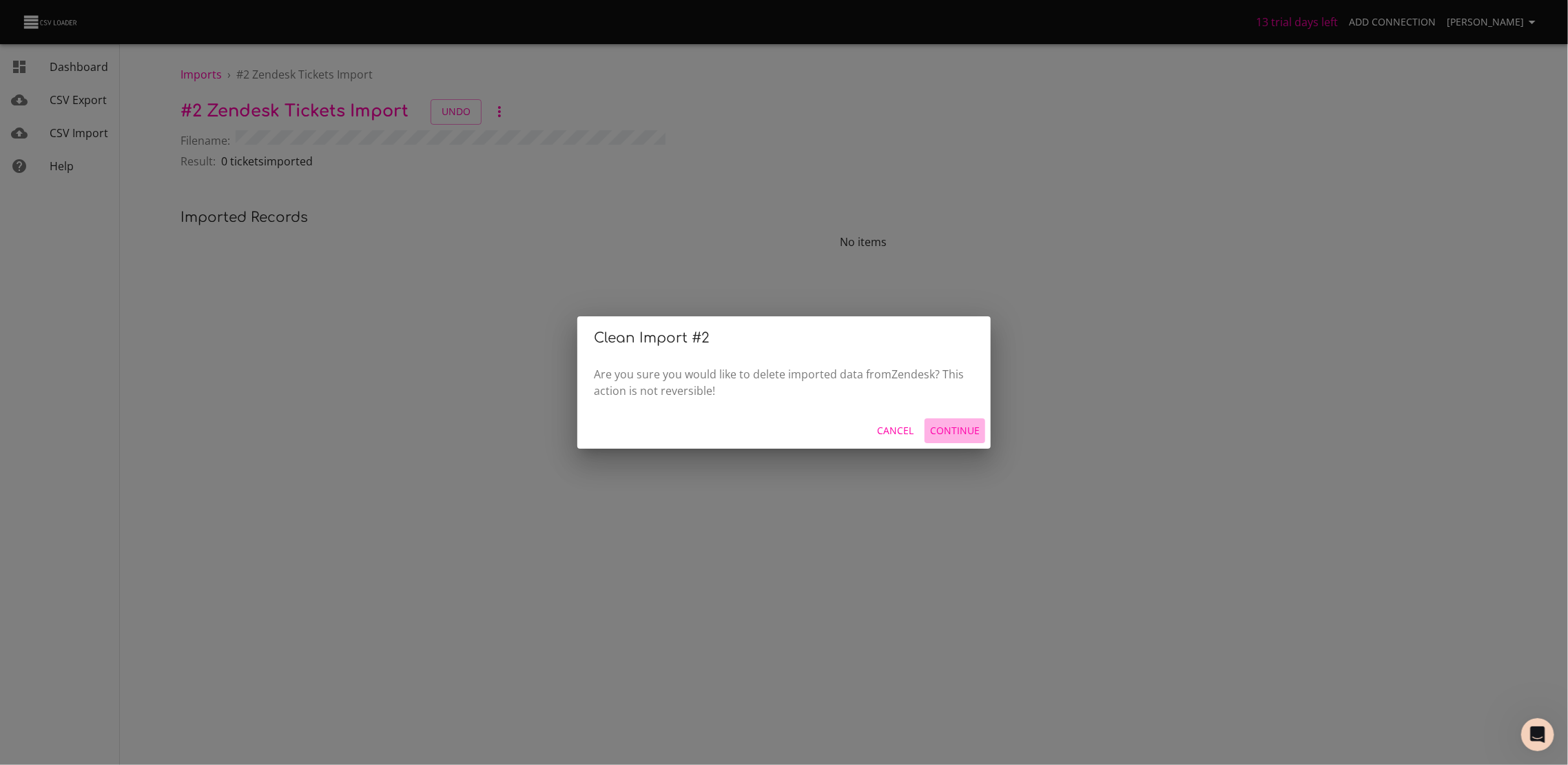 click on "Continue" at bounding box center (955, 431) 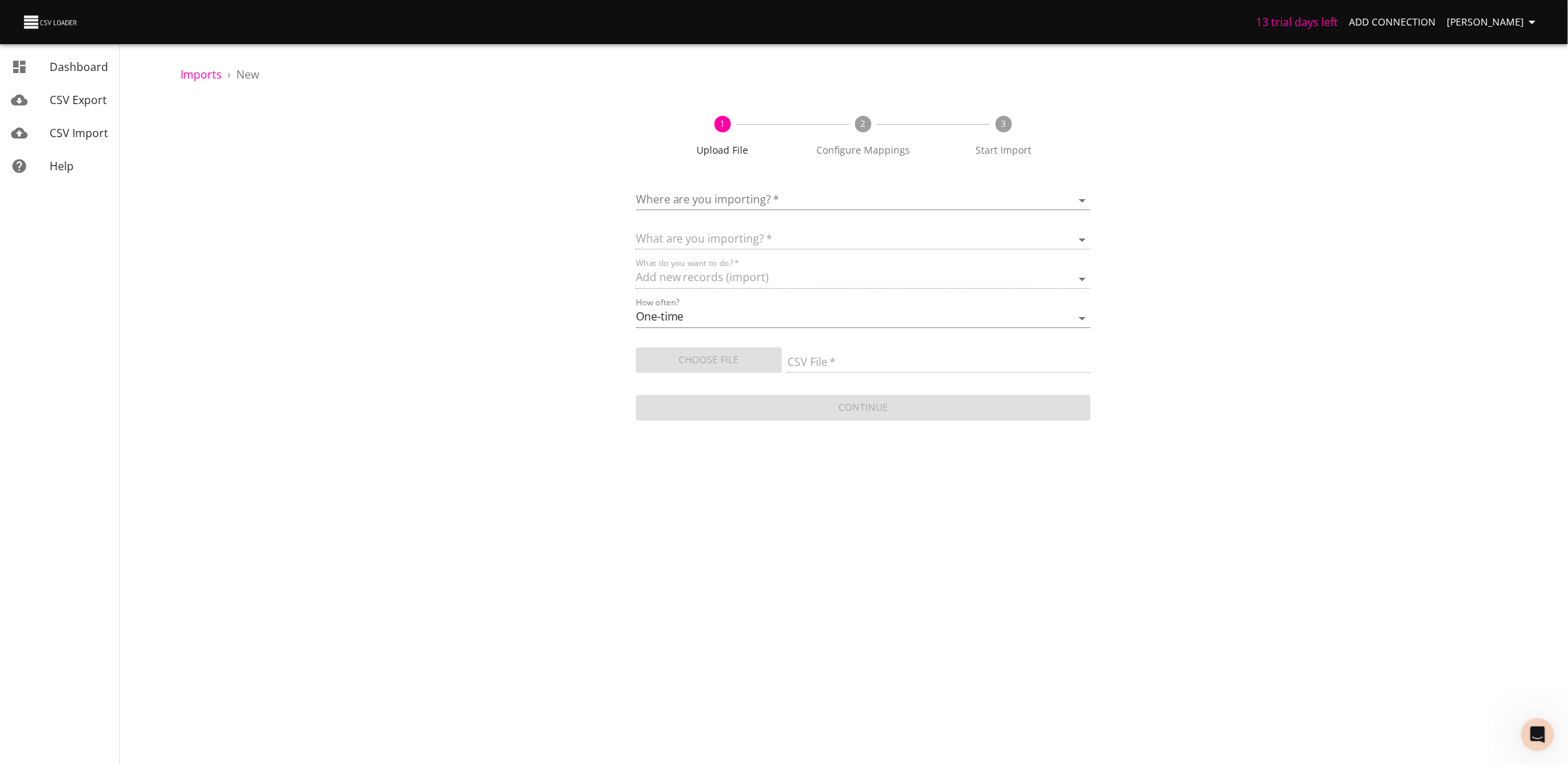 click on "13 trial days left Add Connection [PERSON_NAME]   Dashboard CSV Export CSV Import Help Imports › New 1 Upload File 2 Configure Mappings 3 Start Import Where are you importing?   * ​ What are you importing?   * What do you want to do?   * Add new records (import) How often? One-time Auto import Choose File CSV File   * Continue
Dashboard CSV Export CSV Import Help" at bounding box center [784, 382] 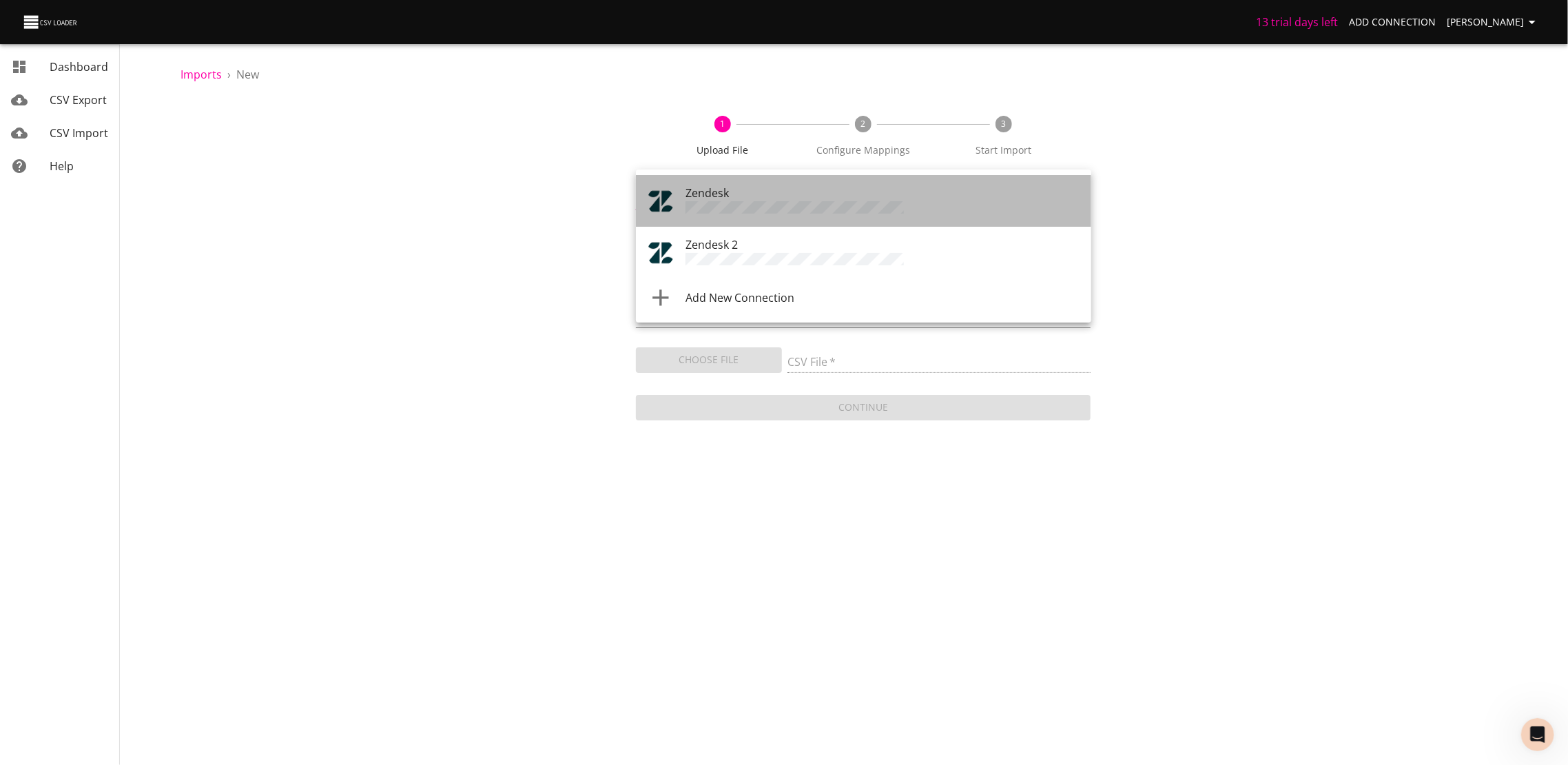 click on "Zendesk" at bounding box center [883, 201] 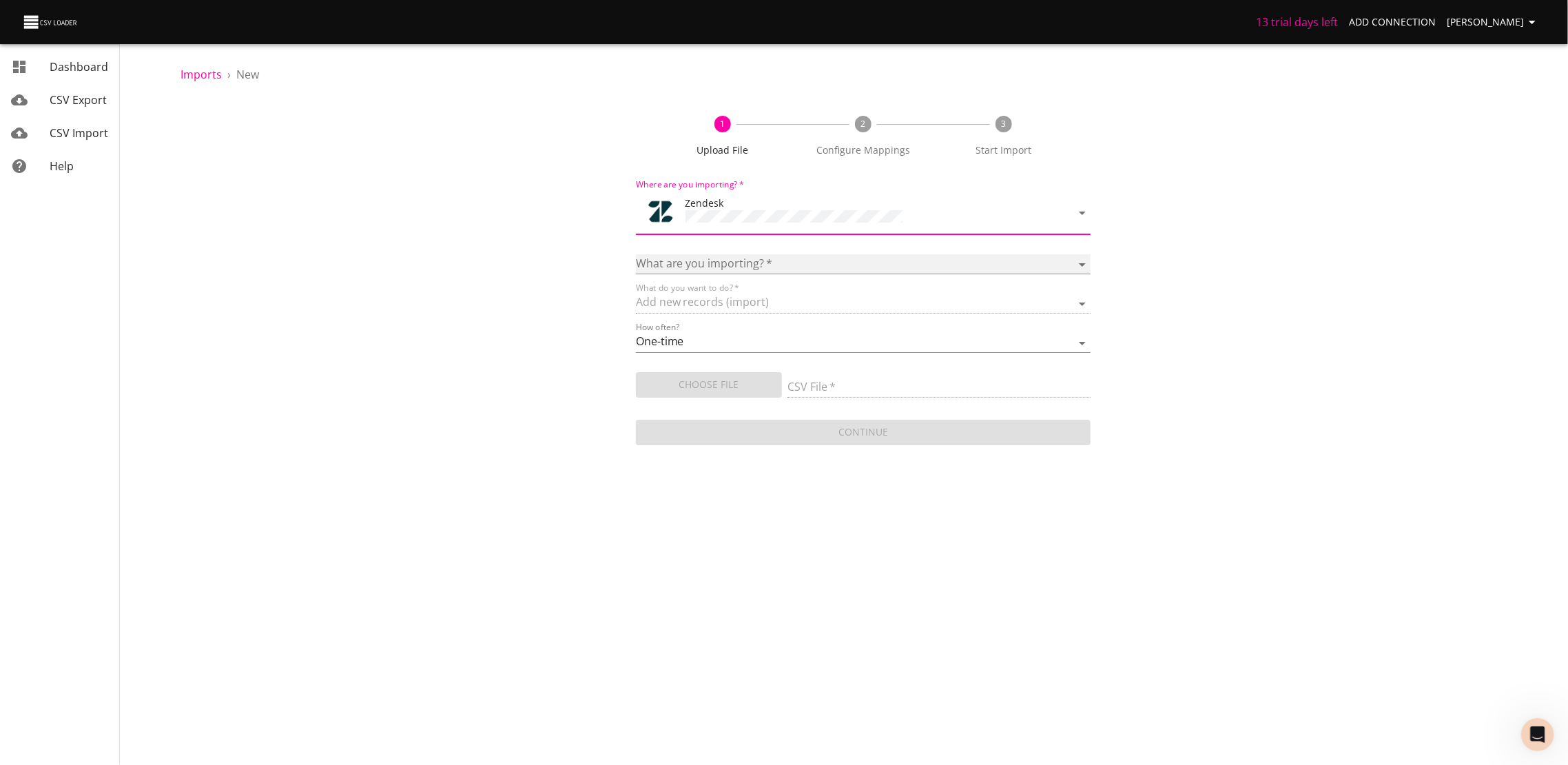 click on "Article categories Articles Comments Organizations Ticket forms Tickets Users" at bounding box center (863, 264) 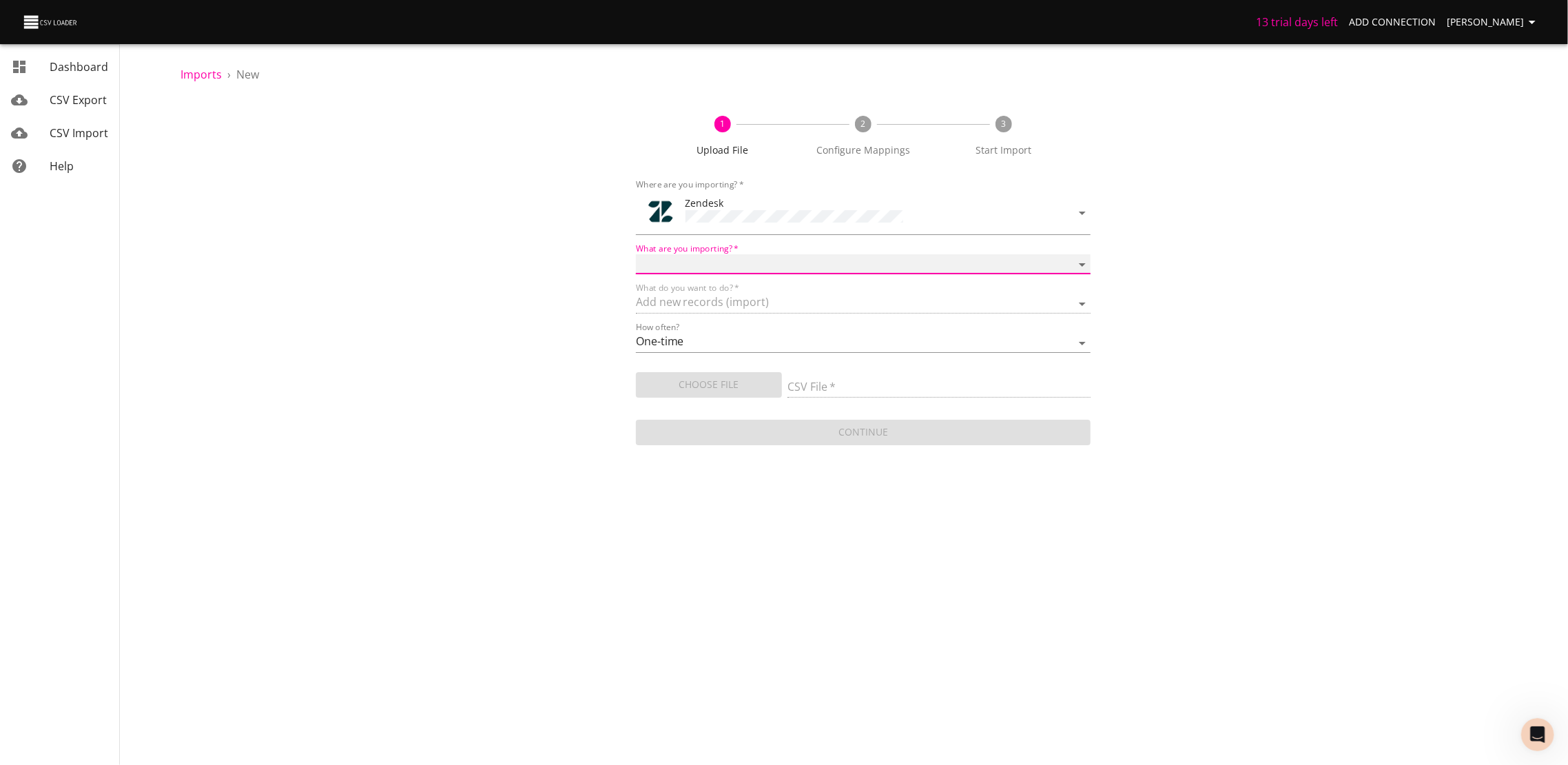 select on "tickets" 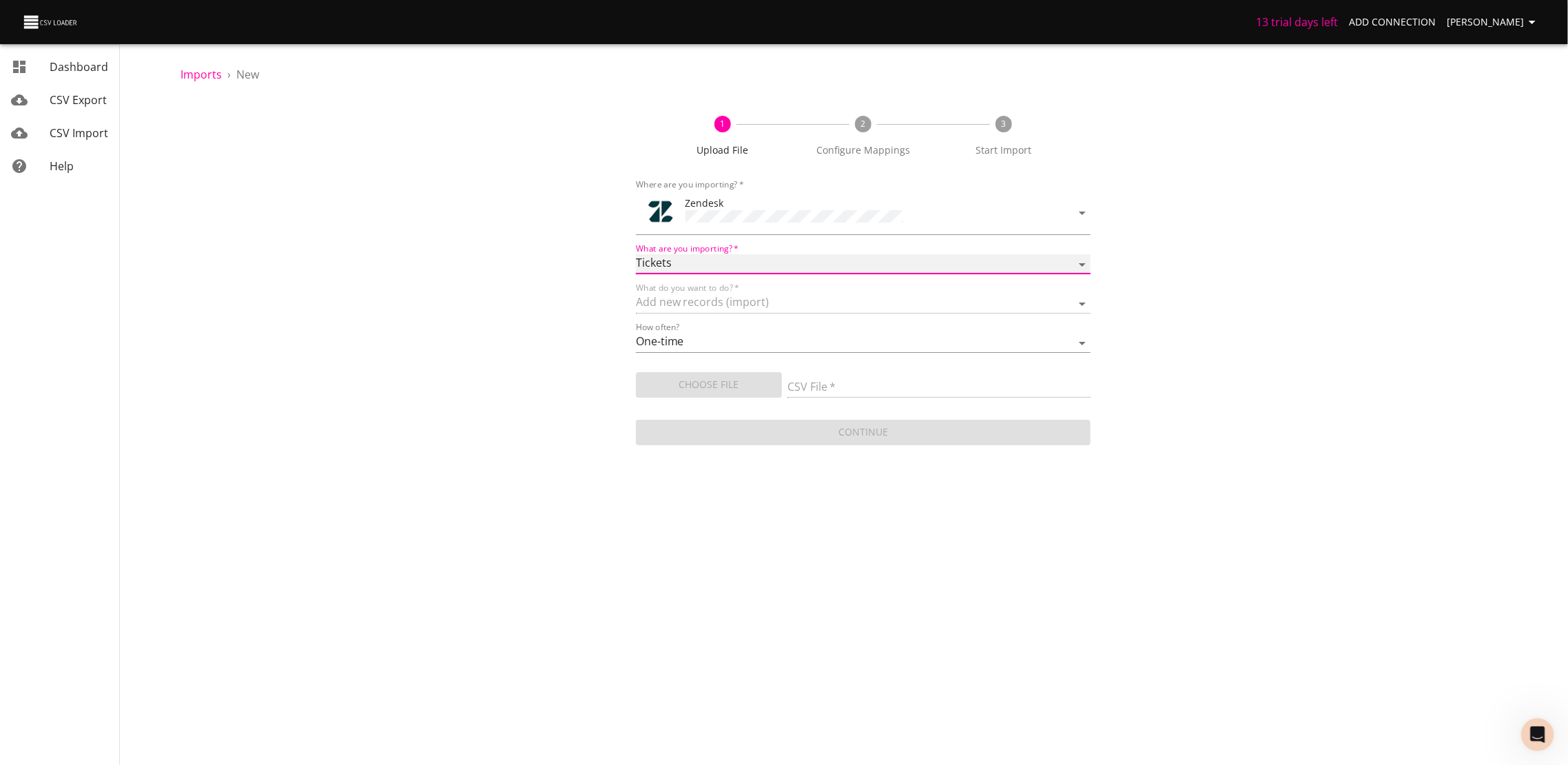 click on "Article categories Articles Comments Organizations Ticket forms Tickets Users" at bounding box center (863, 264) 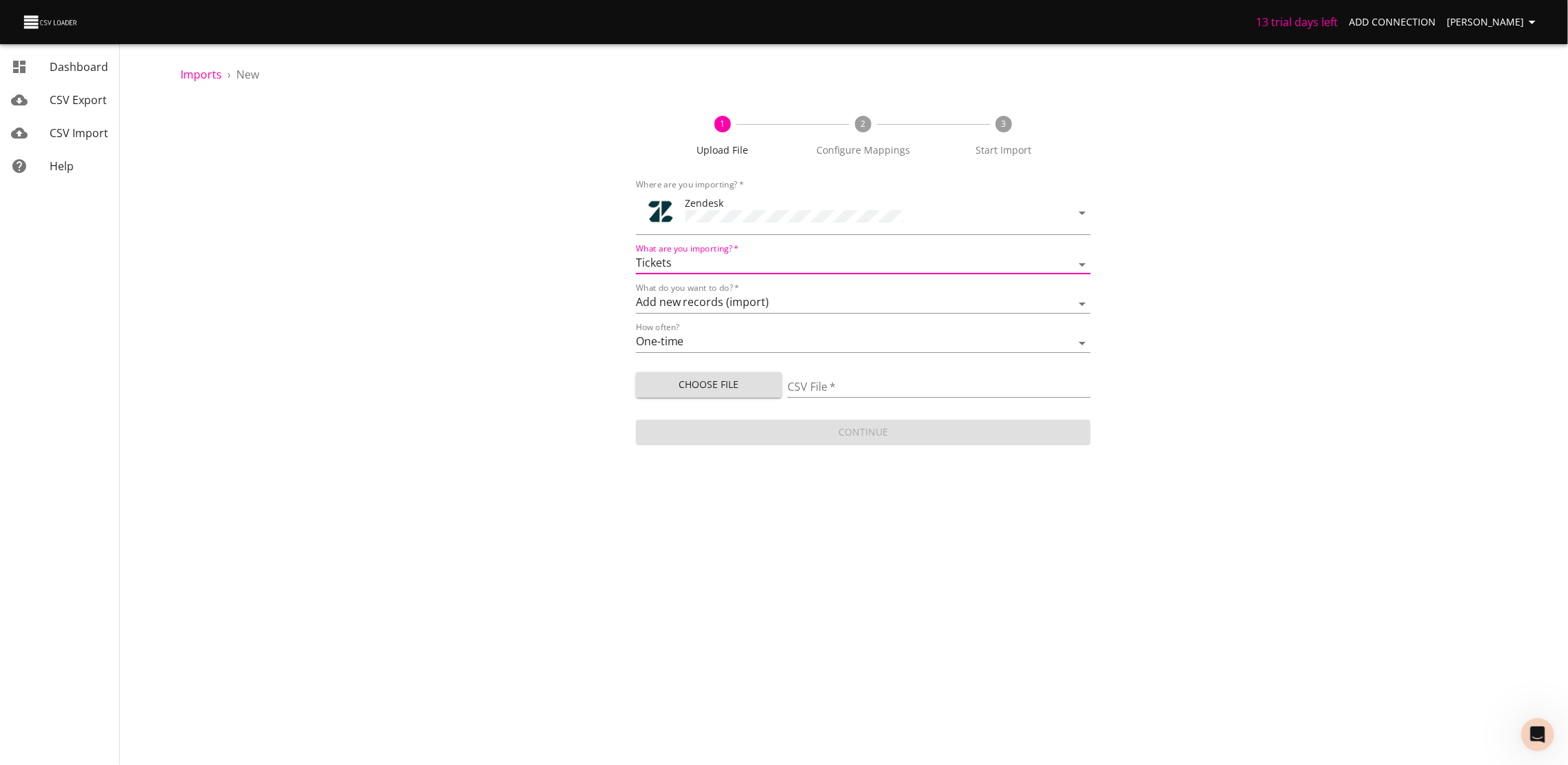 click on "Choose File" at bounding box center [709, 385] 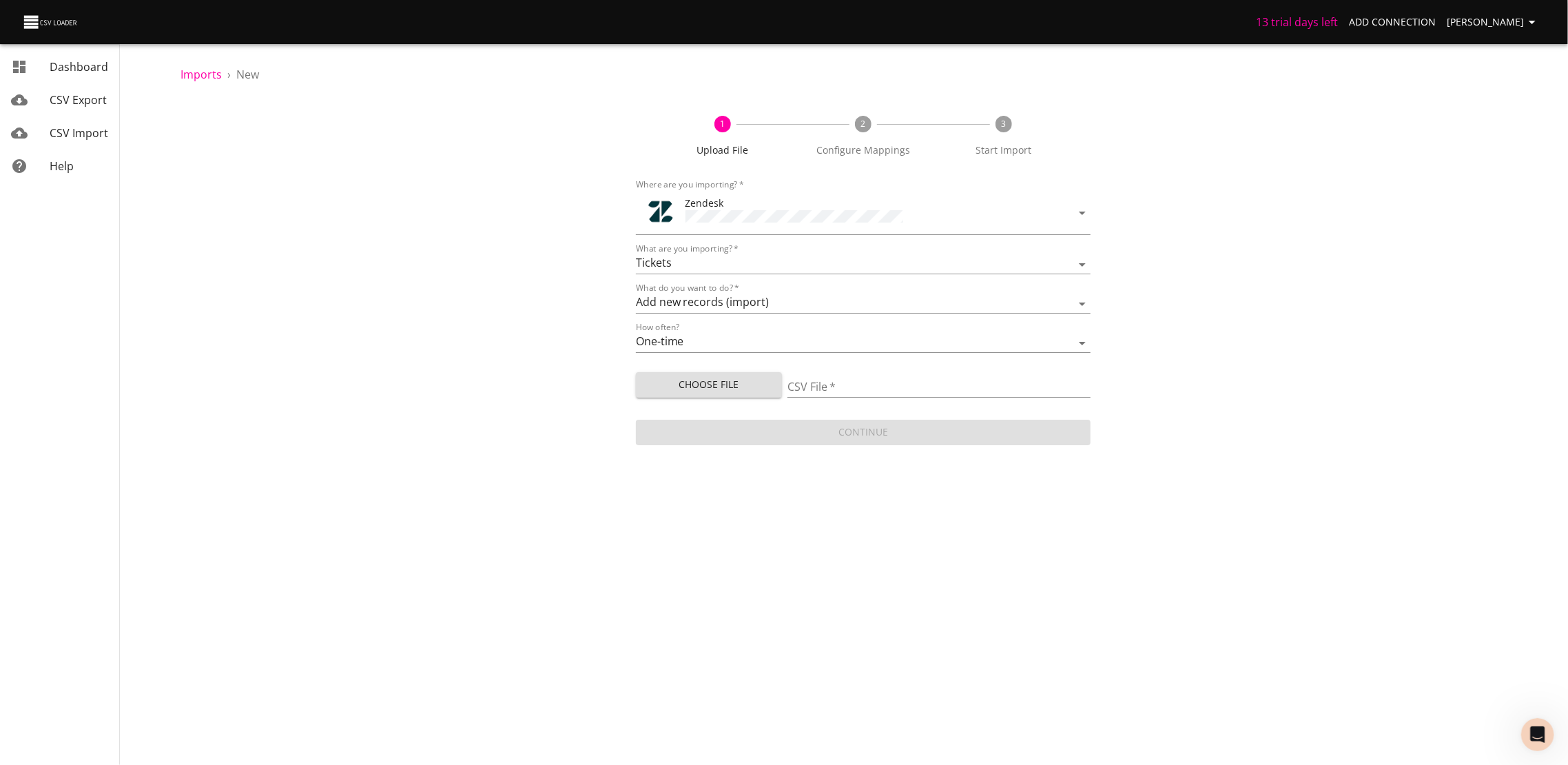 type on "25_9 30jul EUR bothMISSing ohne extension_extSW IMPORT1 only 10 restriction.csv" 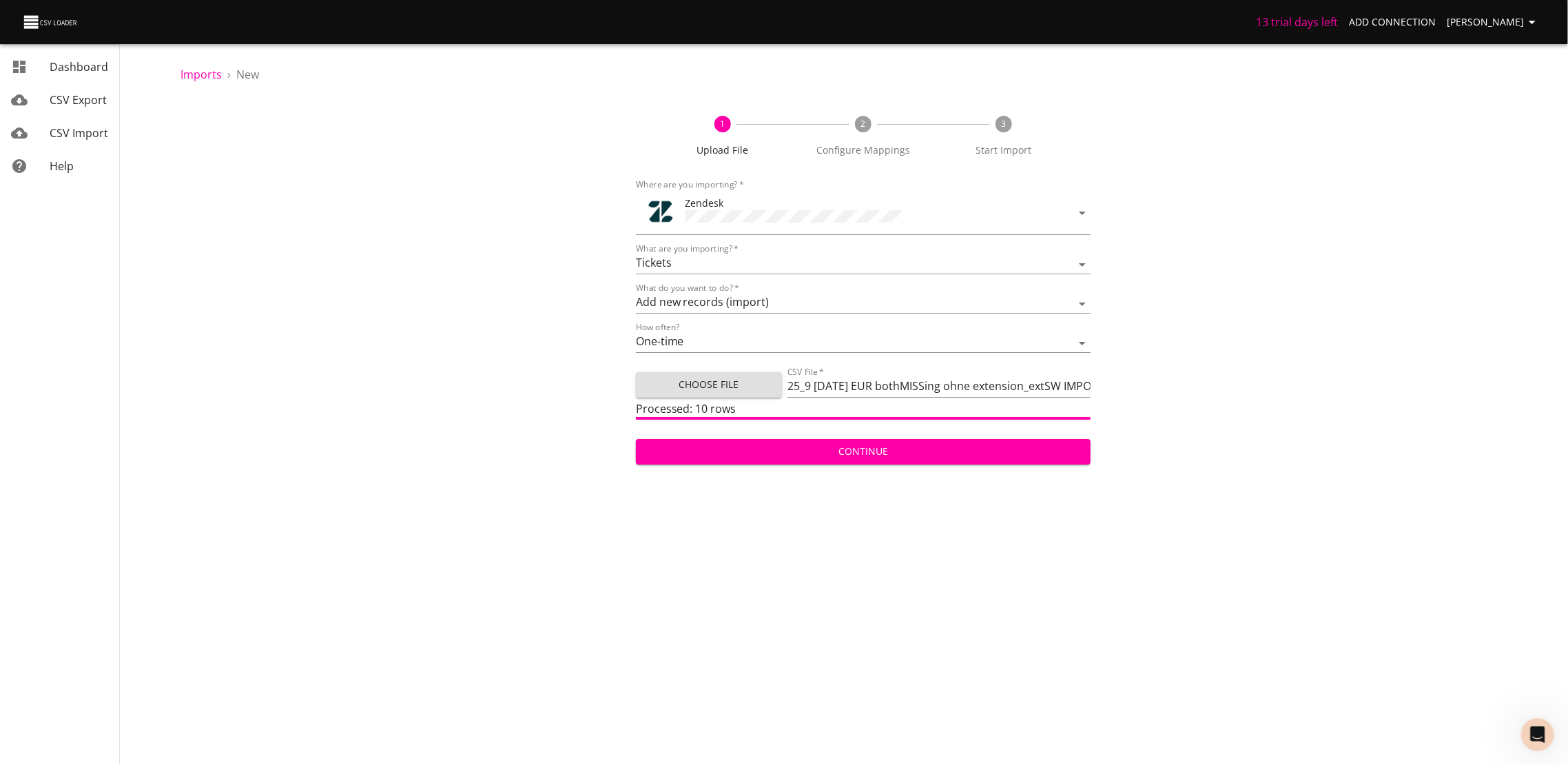 click on "Continue" at bounding box center (863, 451) 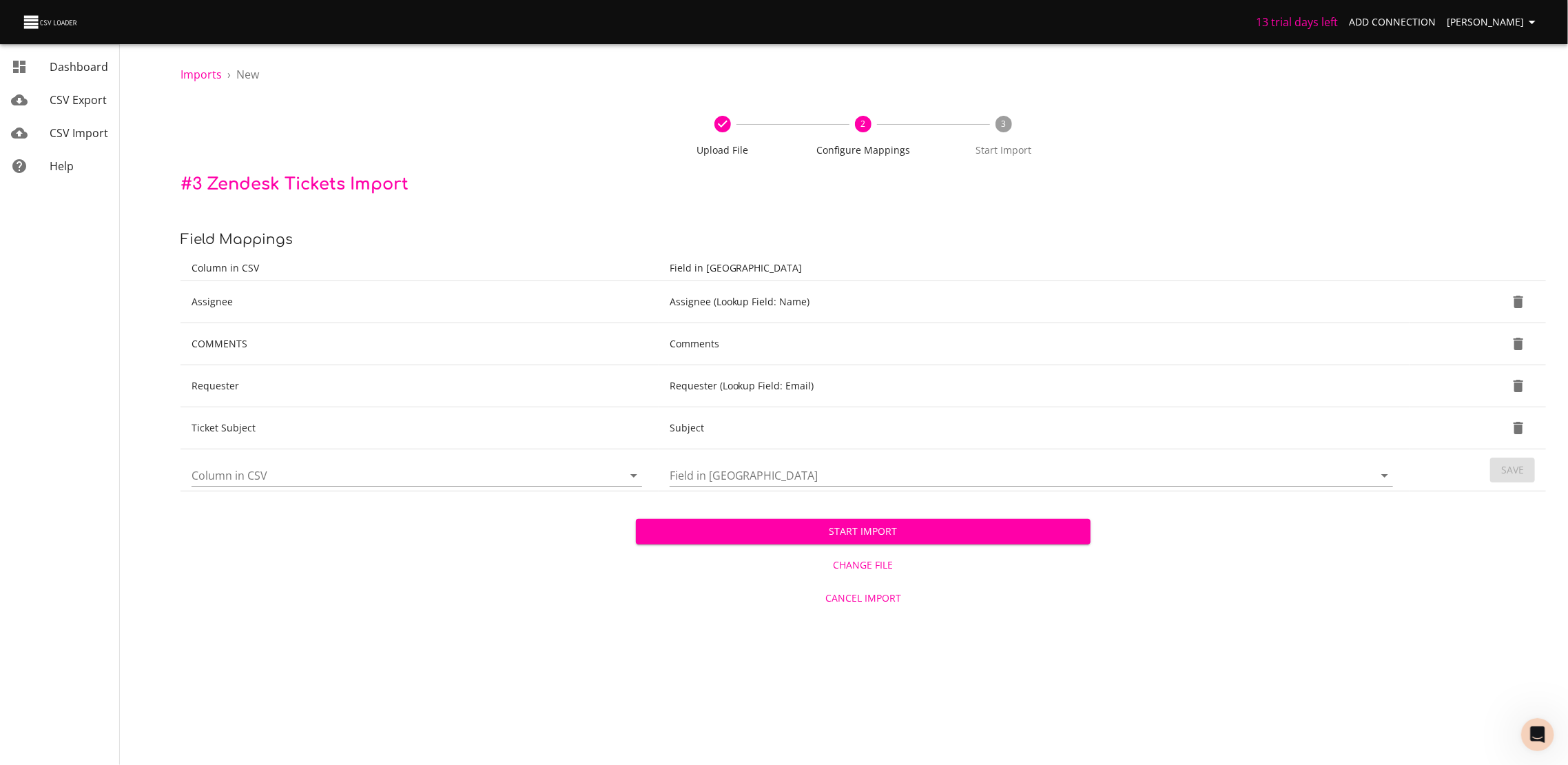 click on "Start Import" at bounding box center [863, 531] 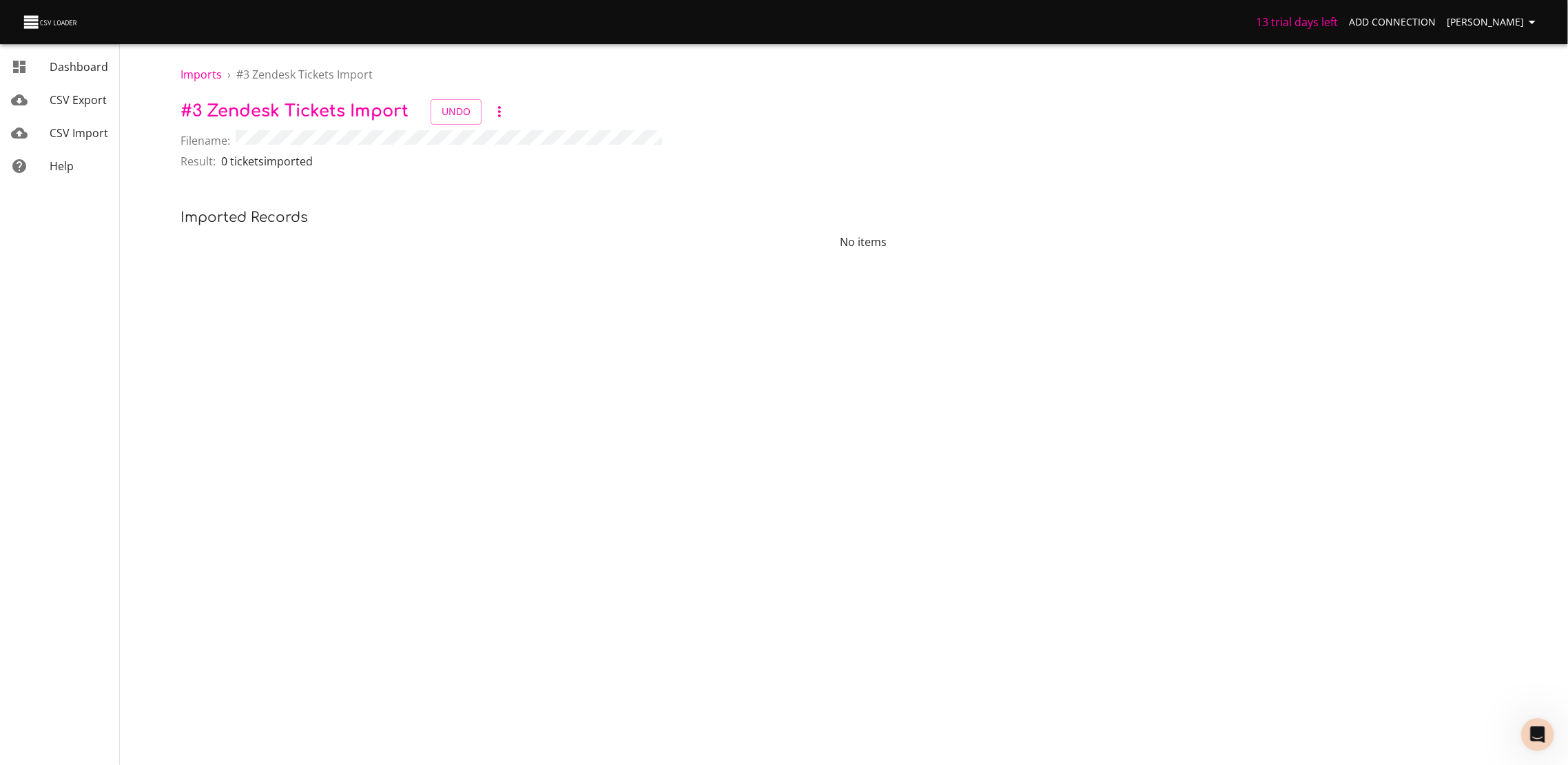 click on "[PERSON_NAME]" at bounding box center (1494, 22) 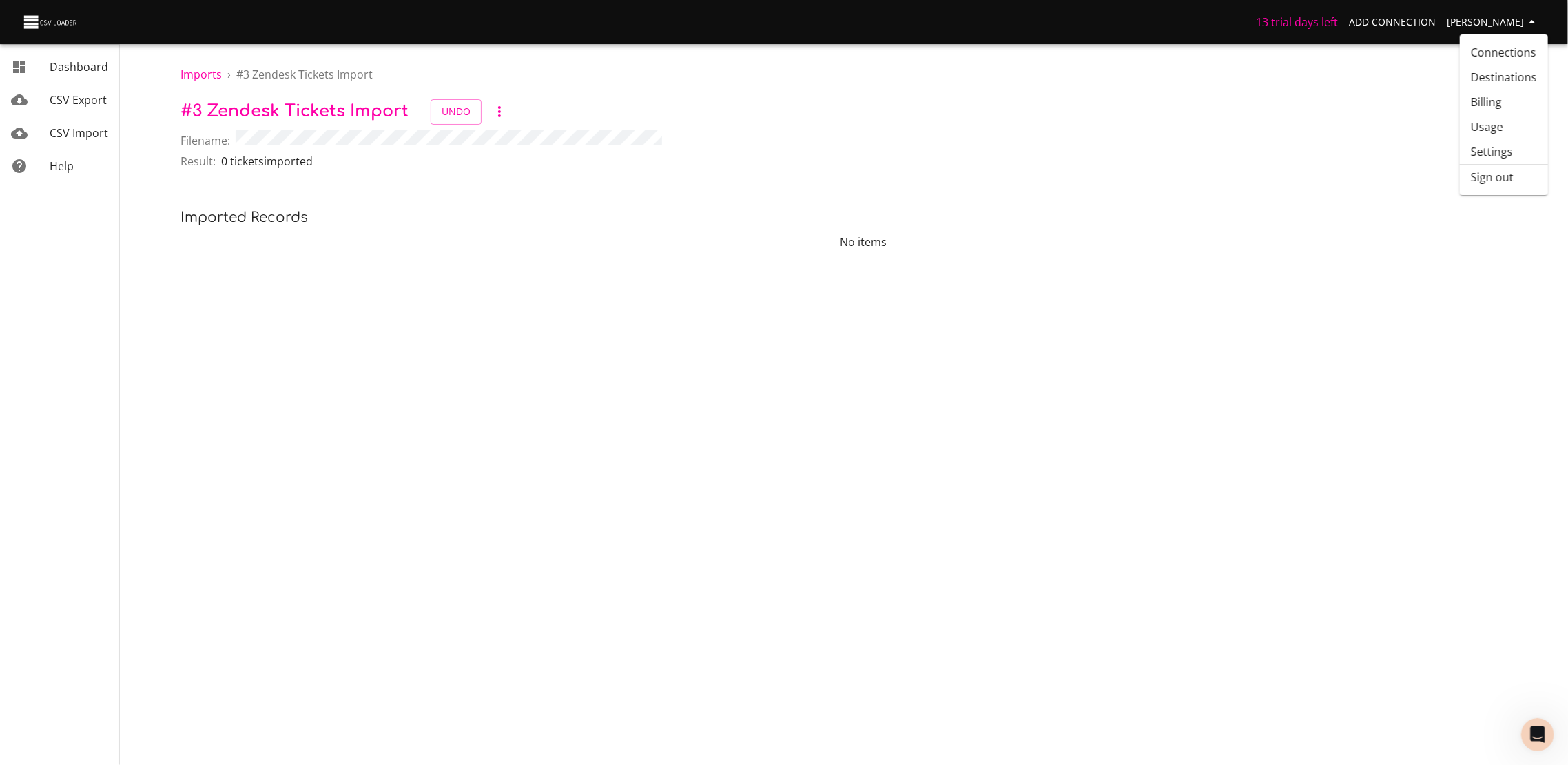 click on "Sign out" at bounding box center (1504, 177) 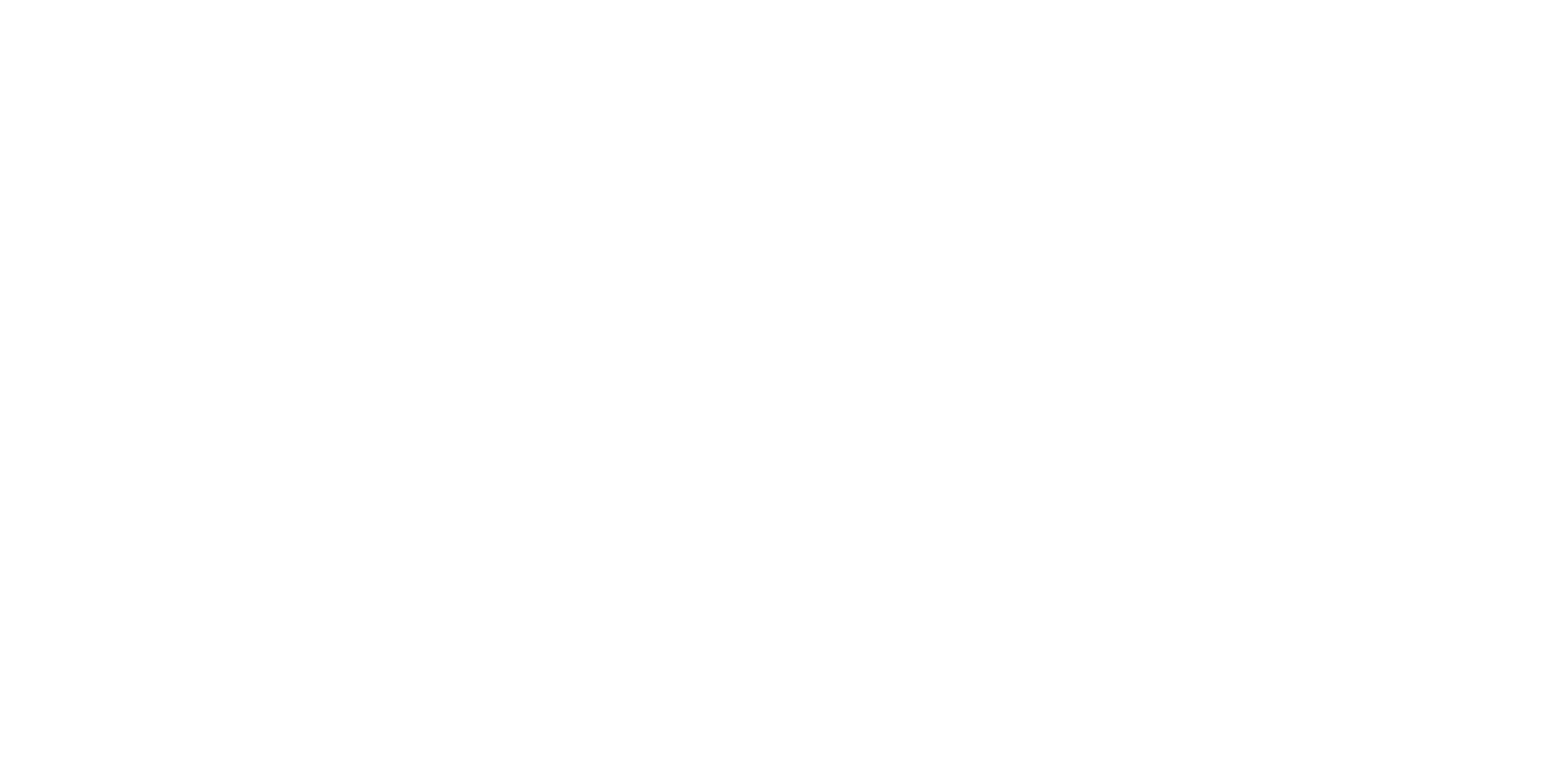 scroll, scrollTop: 0, scrollLeft: 0, axis: both 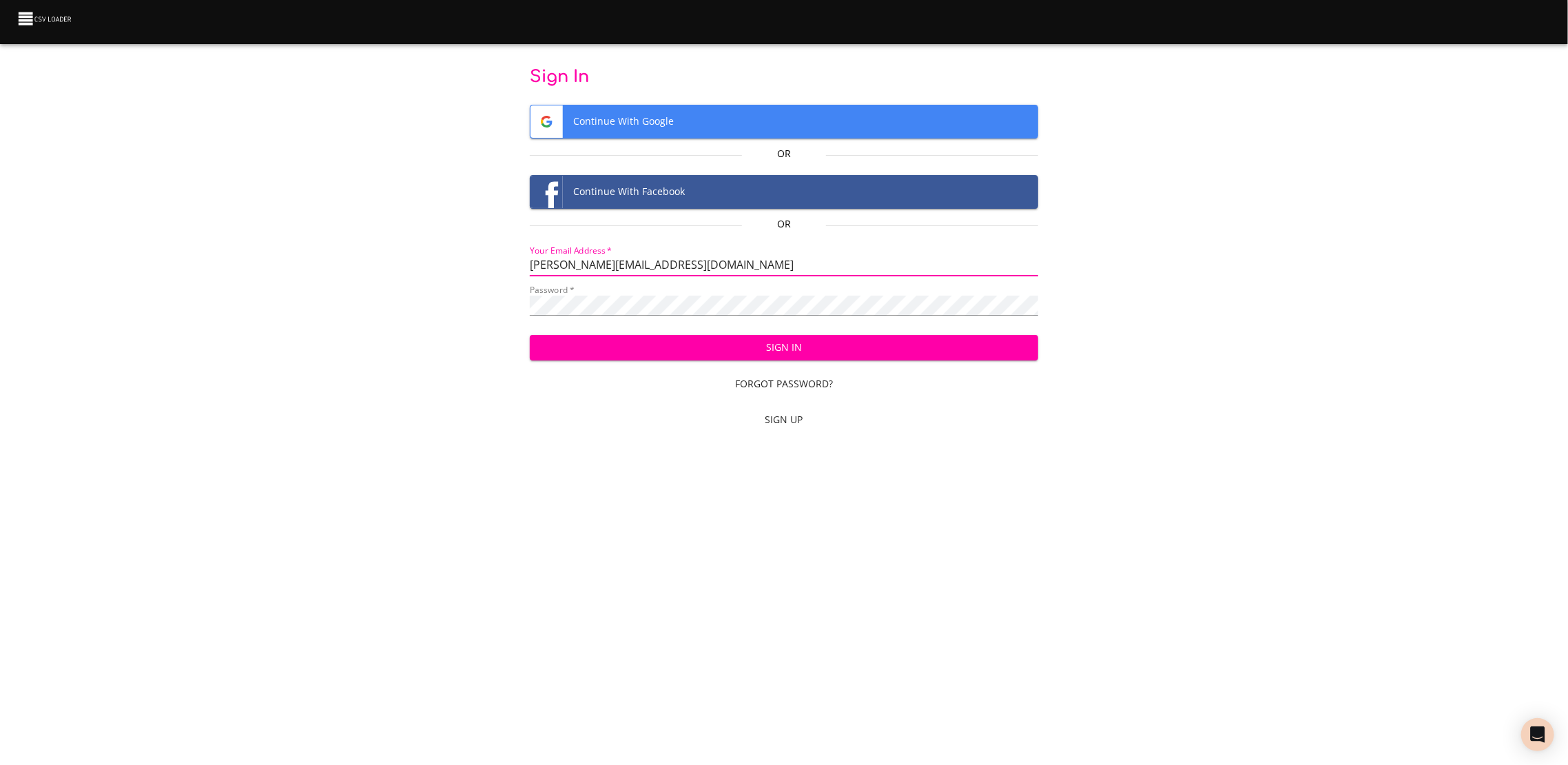 drag, startPoint x: 743, startPoint y: 265, endPoint x: 446, endPoint y: 279, distance: 297.3298 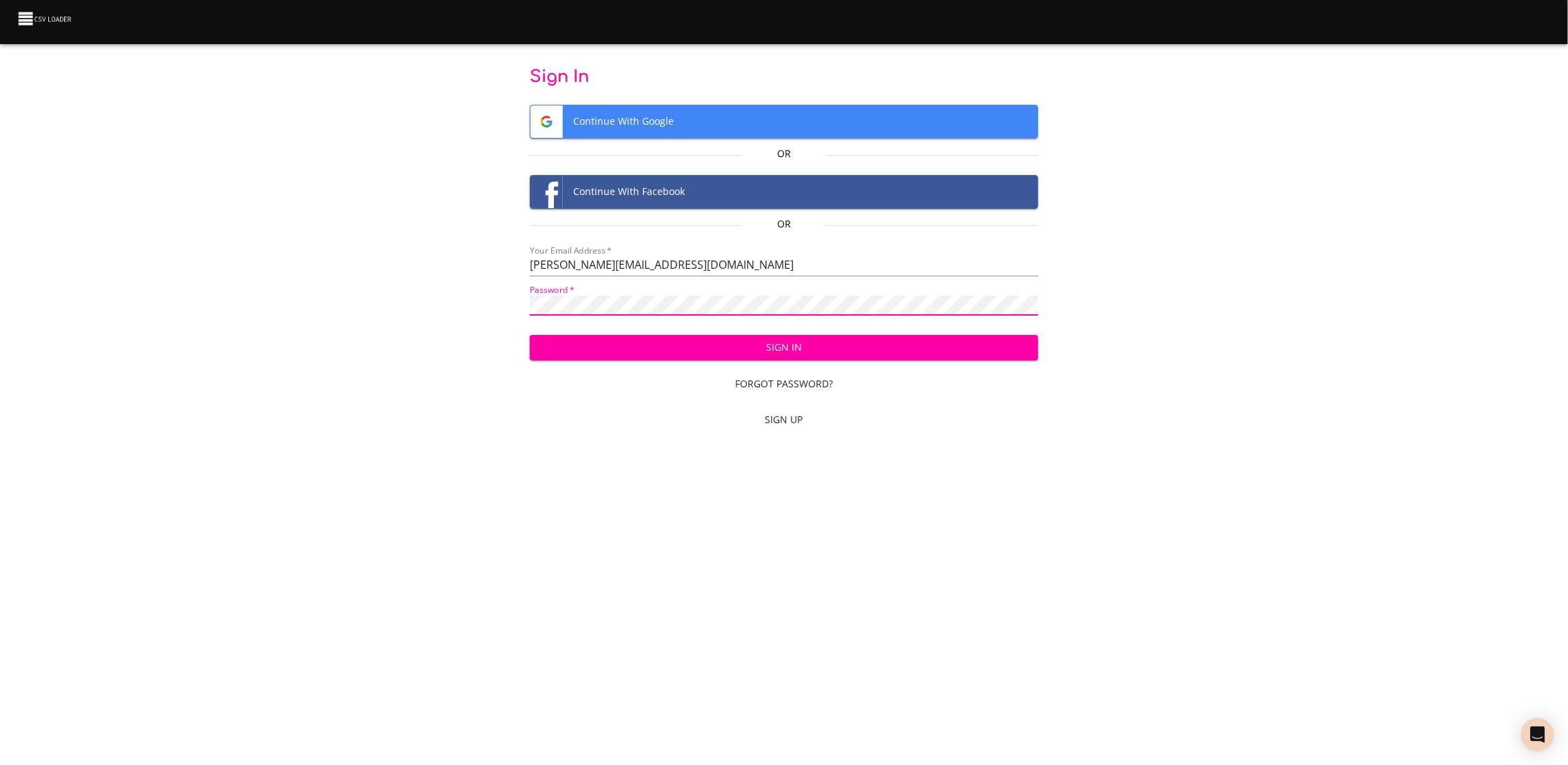 click on "Sign In Continue With Google Or Continue With Facebook Or Your Email Address   * Michaela.Reznakova@ic-campus.com Password   * Sign In Forgot Password? Sign Up" at bounding box center (784, 251) 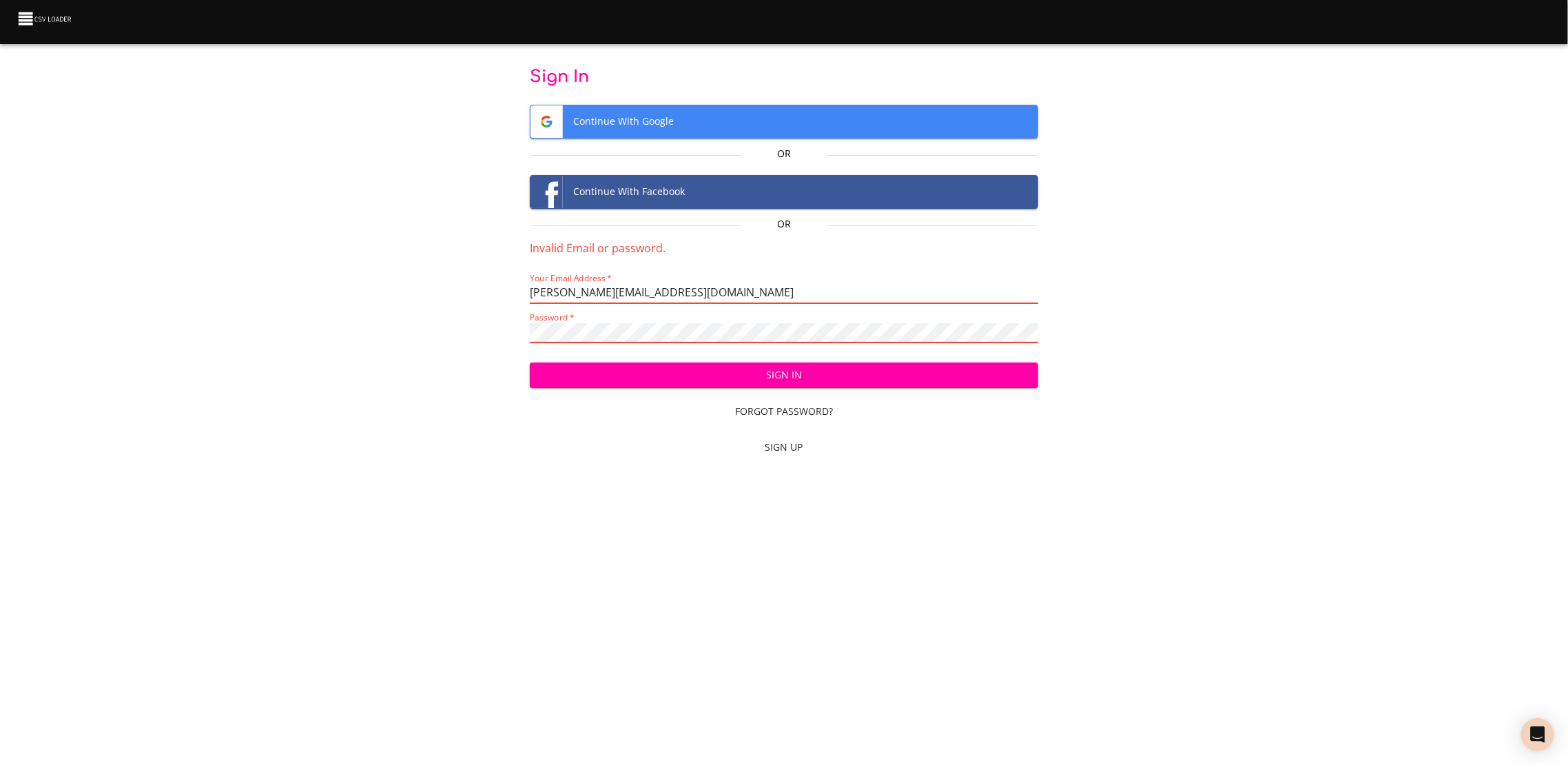 click on "Sign In Continue With Google Or Continue With Facebook Or Invalid Email or password. Your Email Address   * Michaela.Reznakova@ic-campus.com Password   * Sign In Forgot Password? Sign Up" at bounding box center (784, 265) 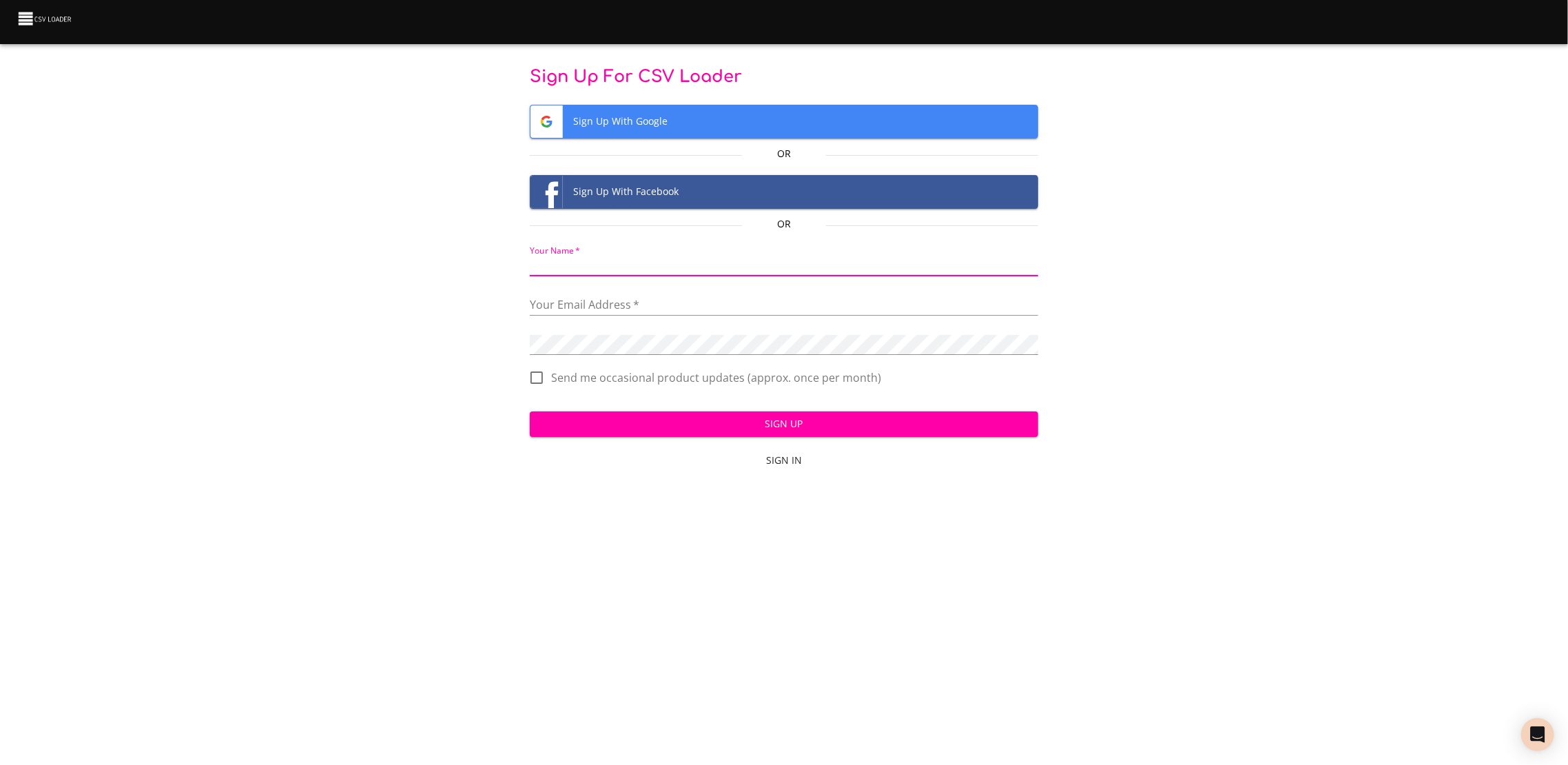 click at bounding box center [783, 266] 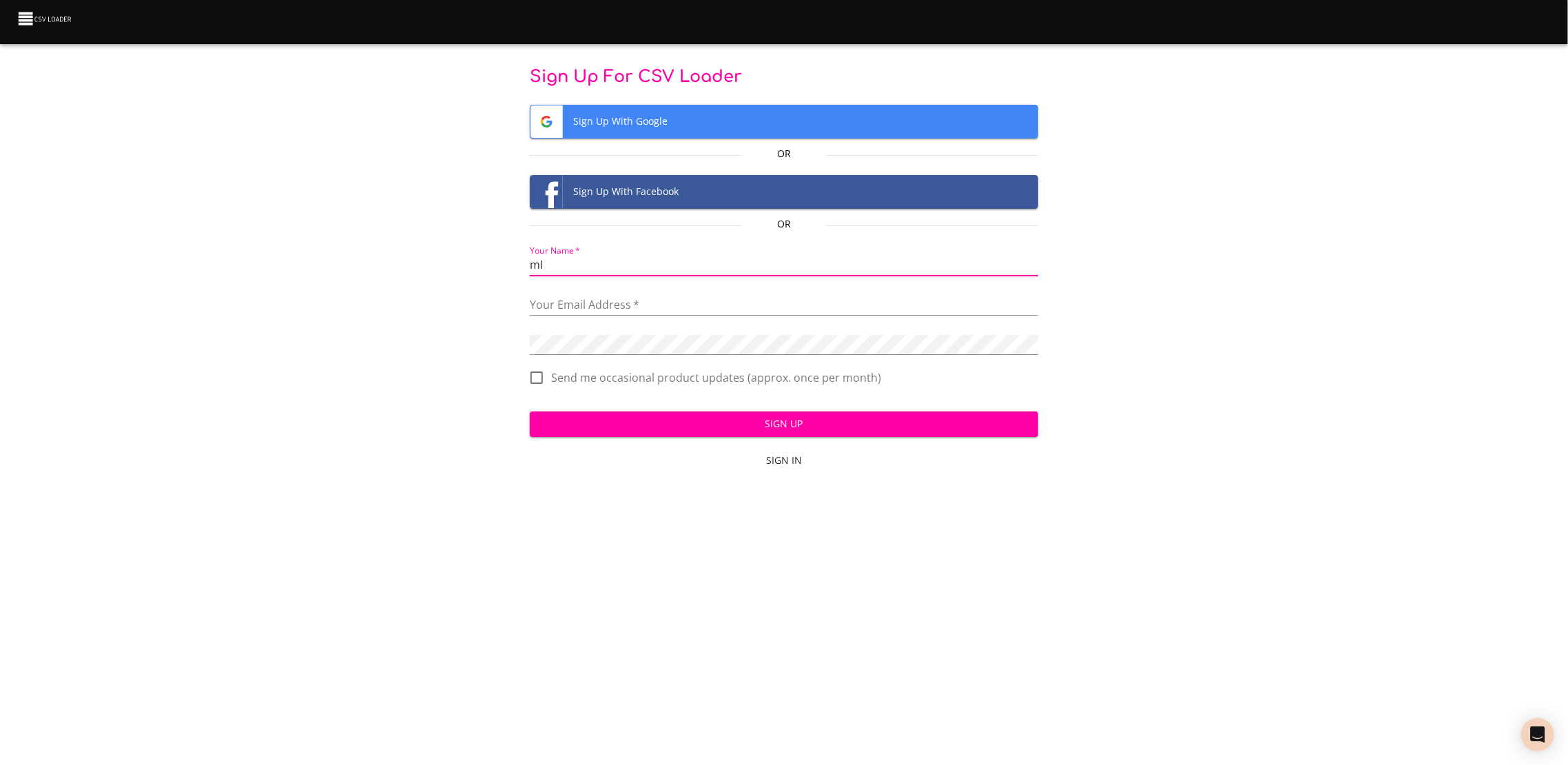 type on "m" 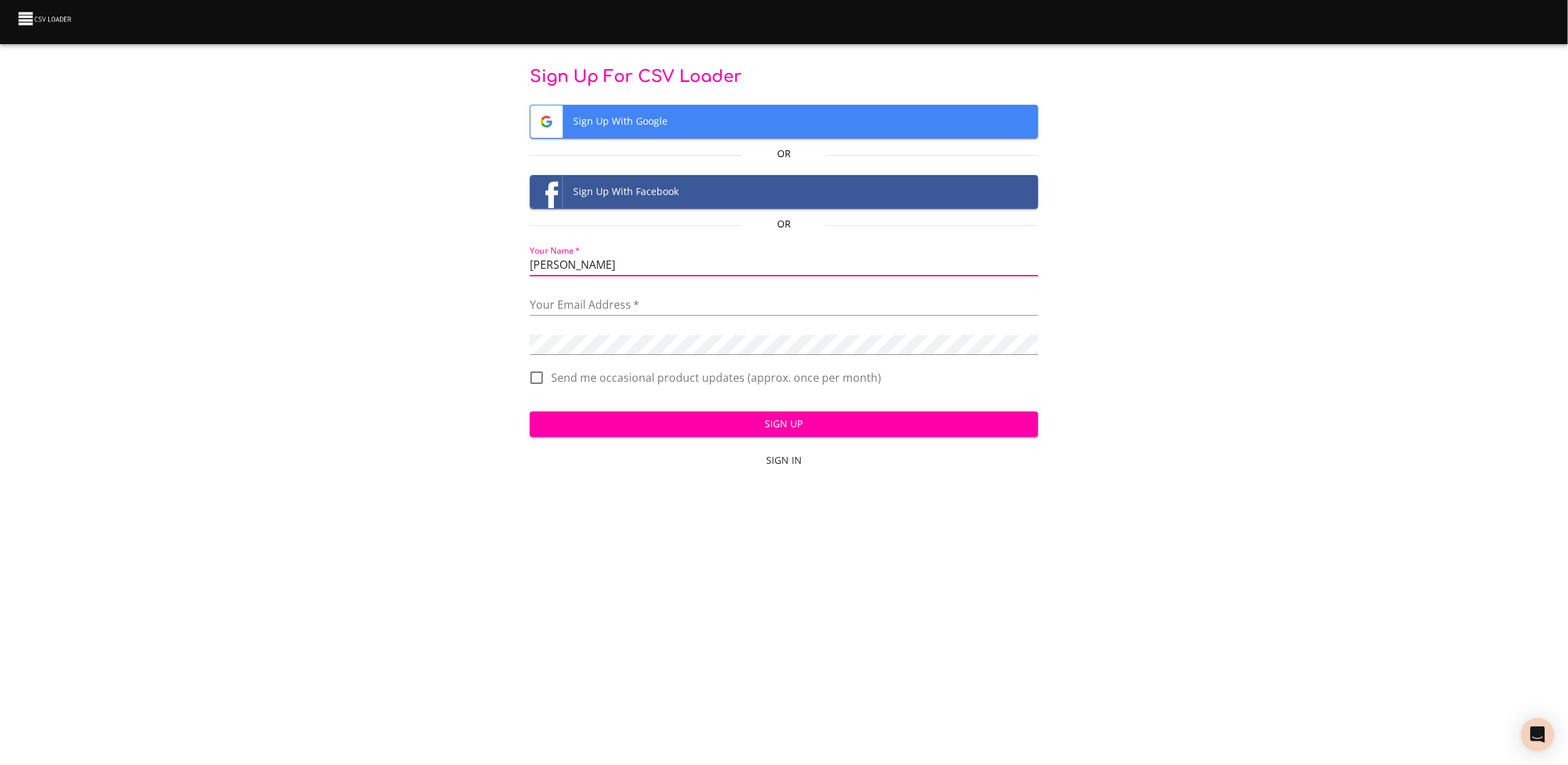 type on "Michaela" 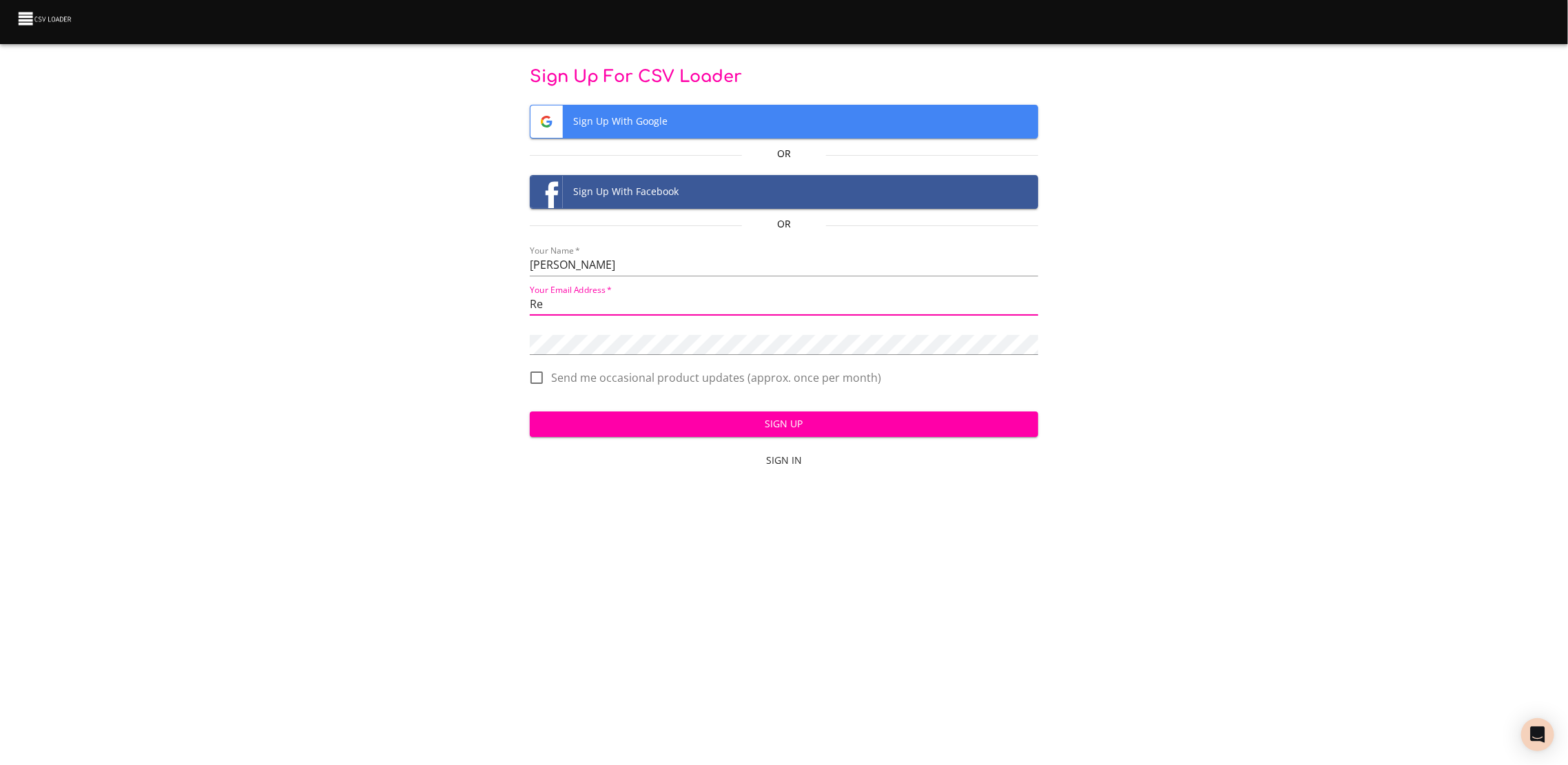 type on "R" 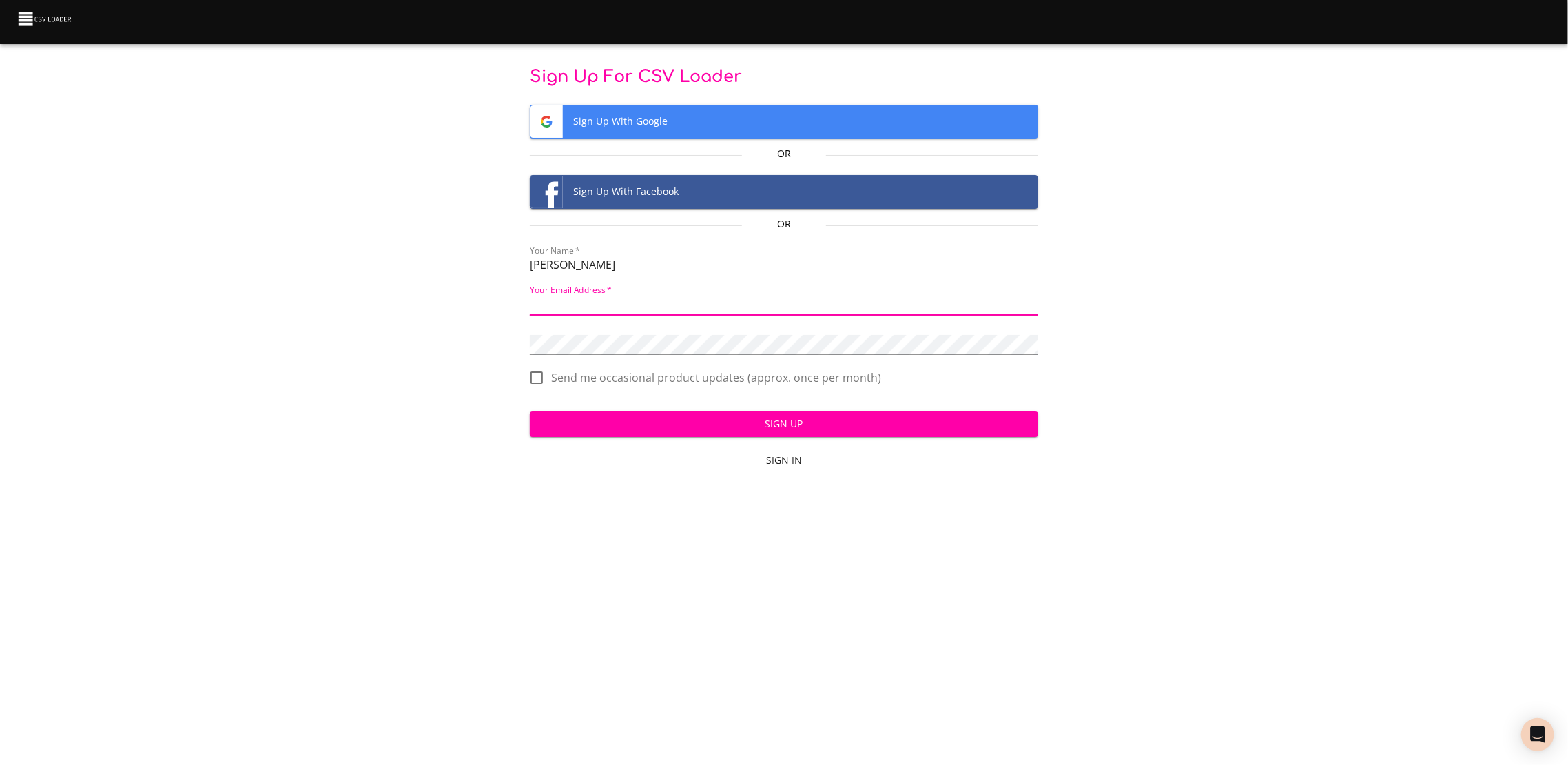 paste on "Dinodaisy!!2" 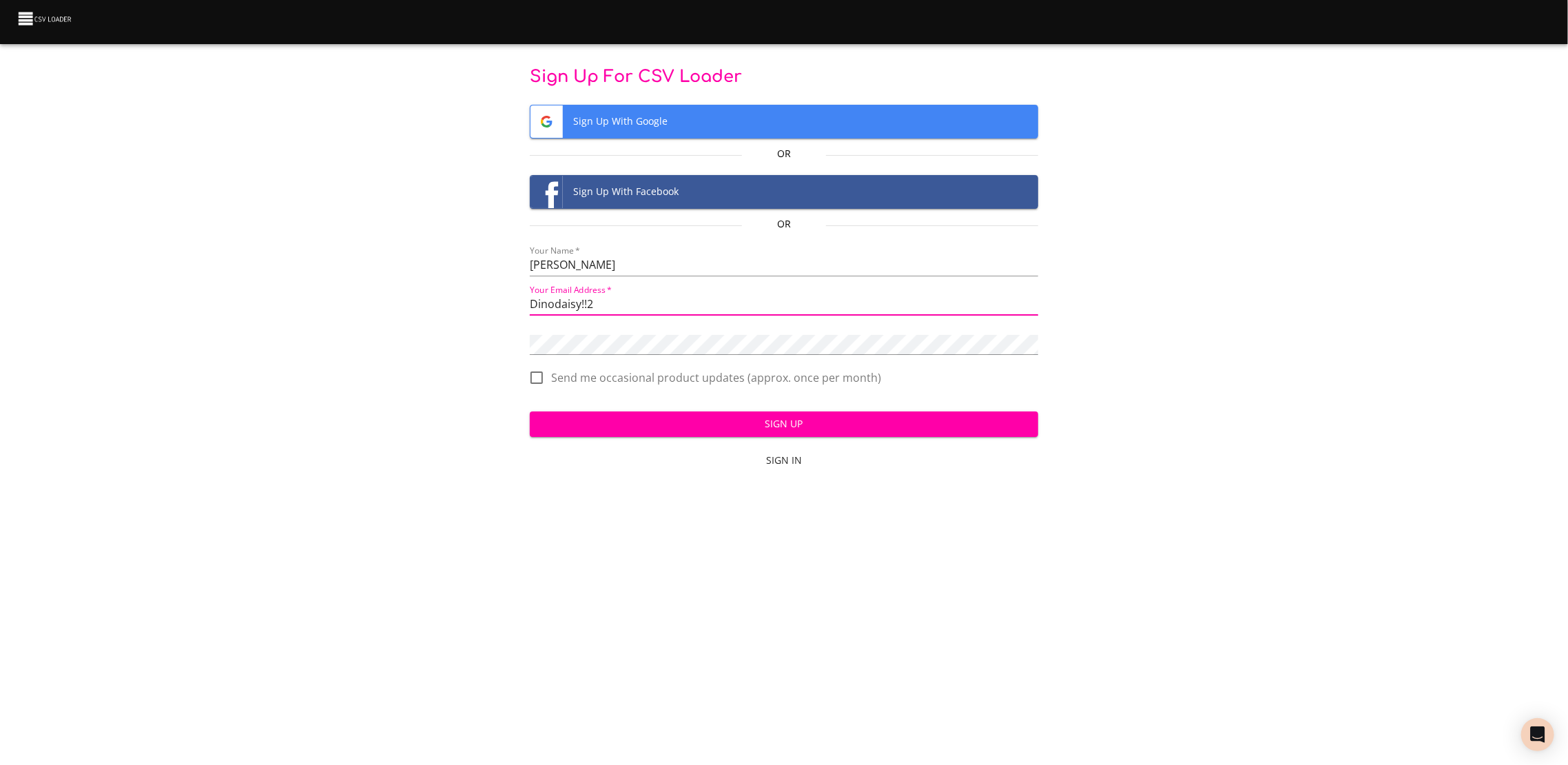 type 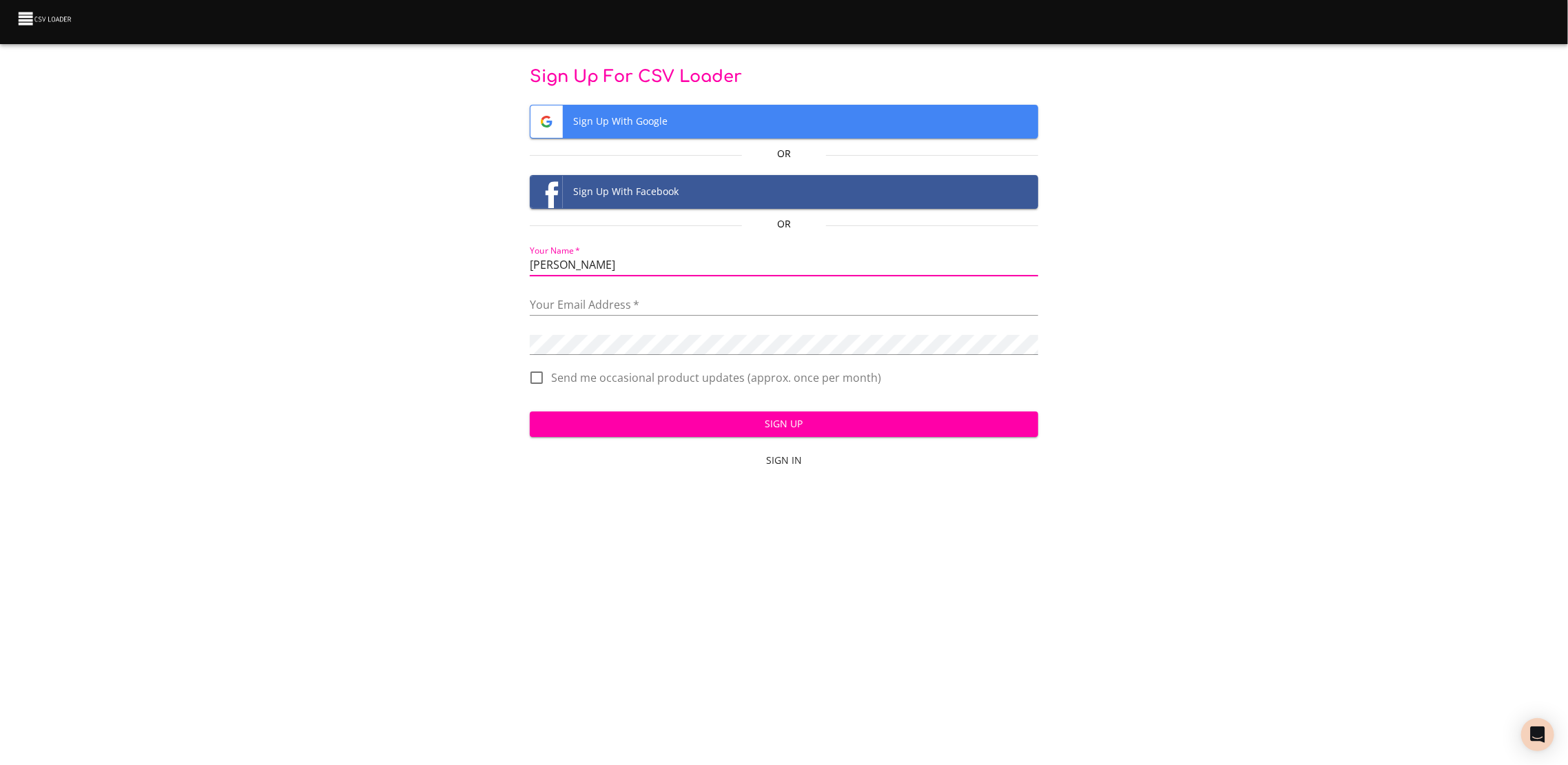 click on "Michaela" at bounding box center (783, 266) 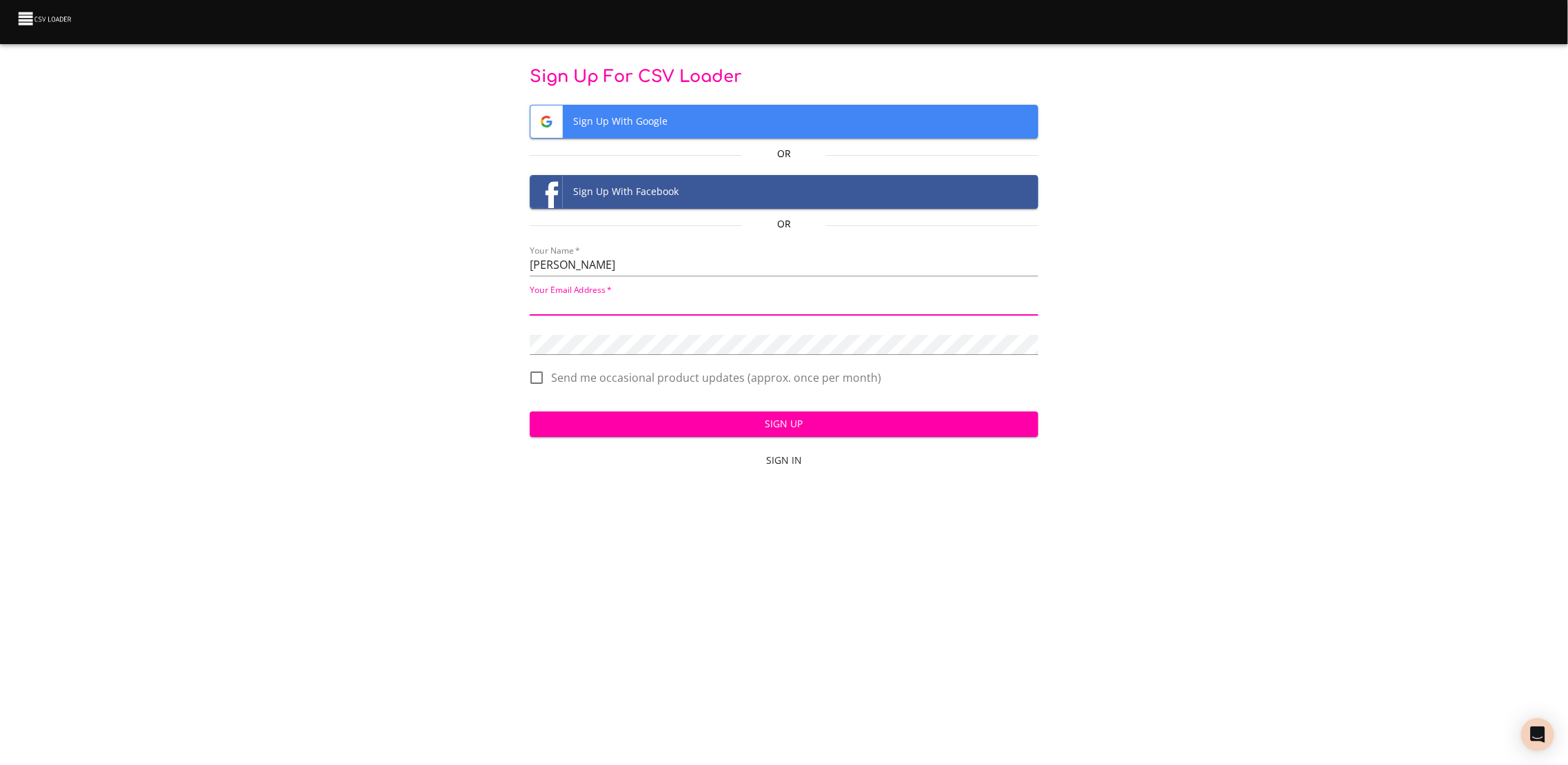 click at bounding box center [783, 305] 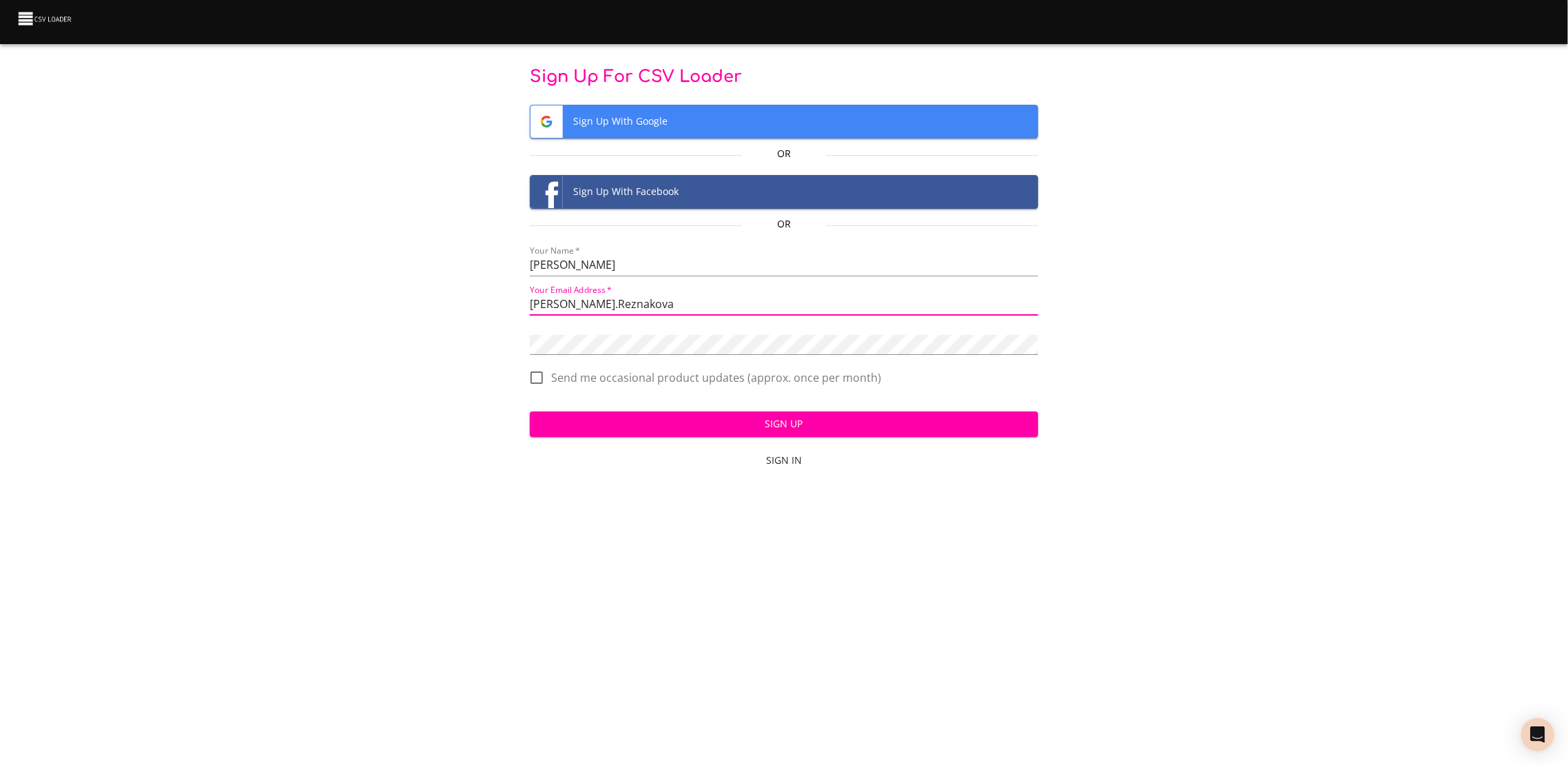 click on "Michaela.Reznakova" at bounding box center [783, 305] 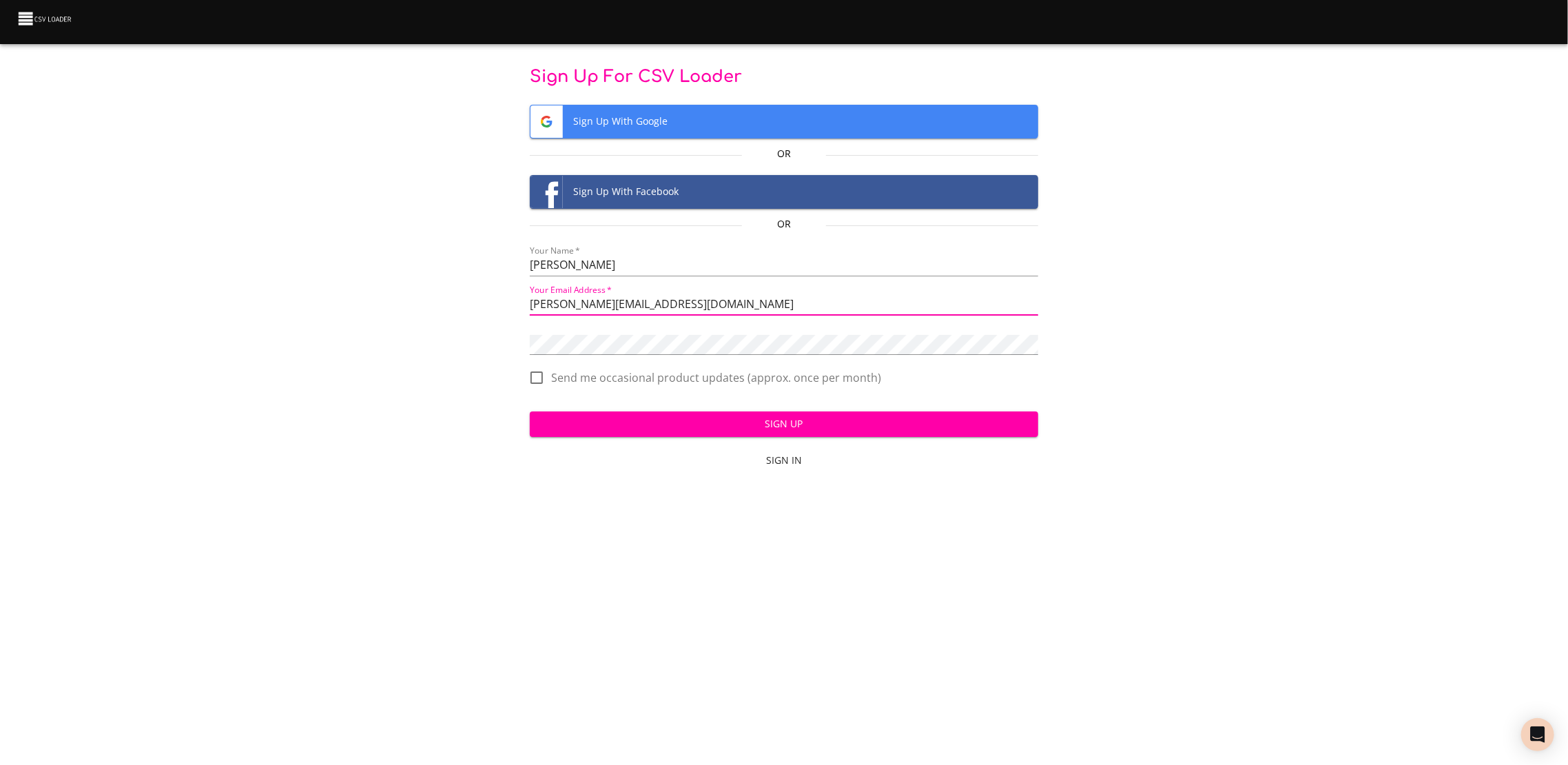 type on "Michaela.Reznakova@ic-campus.com" 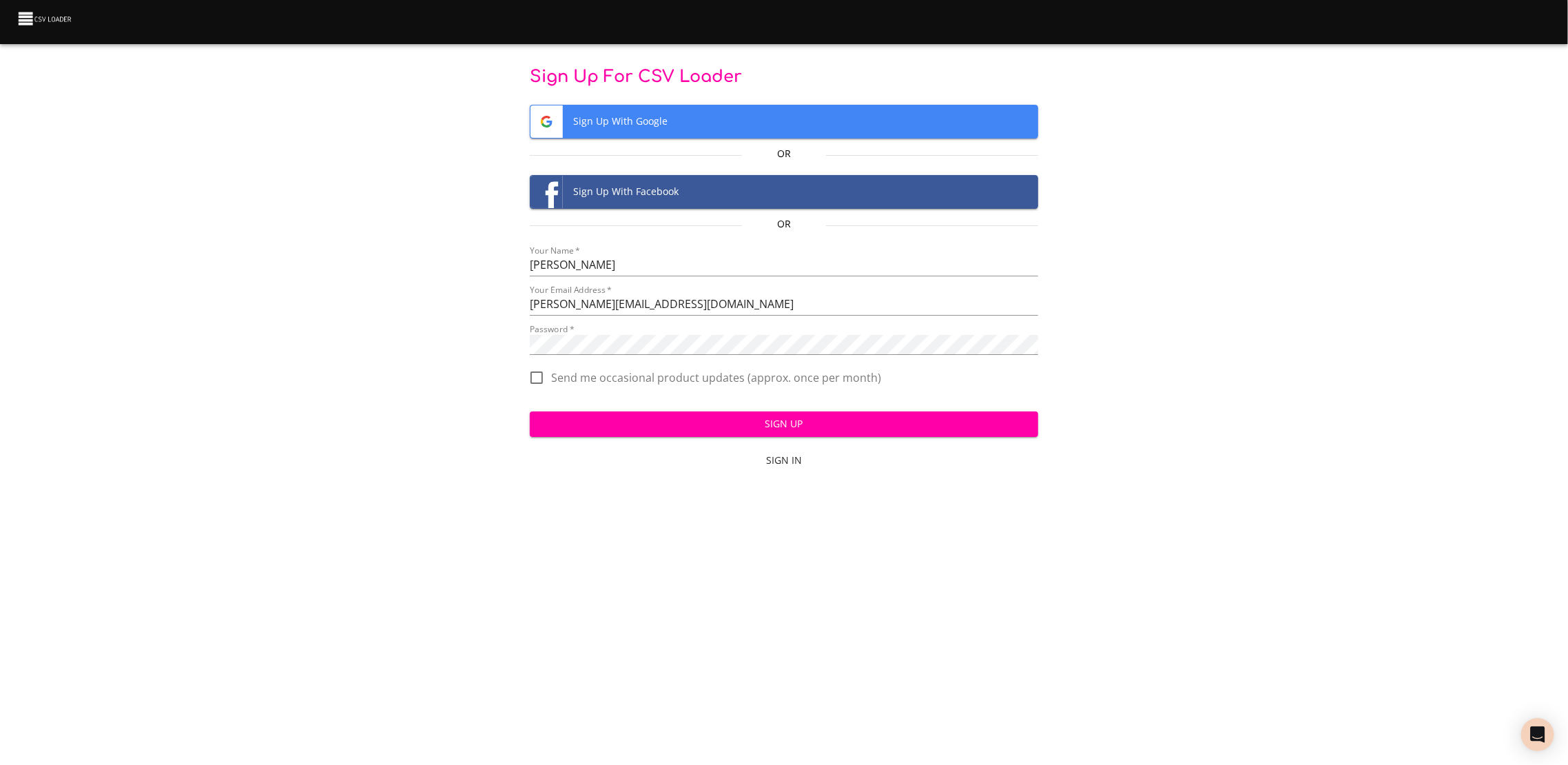 click on "Sign Up For CSV Loader Sign Up With Google Or Sign Up With Facebook Or Your Name   * Michaela Reznakova Your Email Address   * Michaela.Reznakova@ic-campus.com Password   * Send me occasional product updates (approx. once per month) Sign Up Sign In" at bounding box center [784, 271] 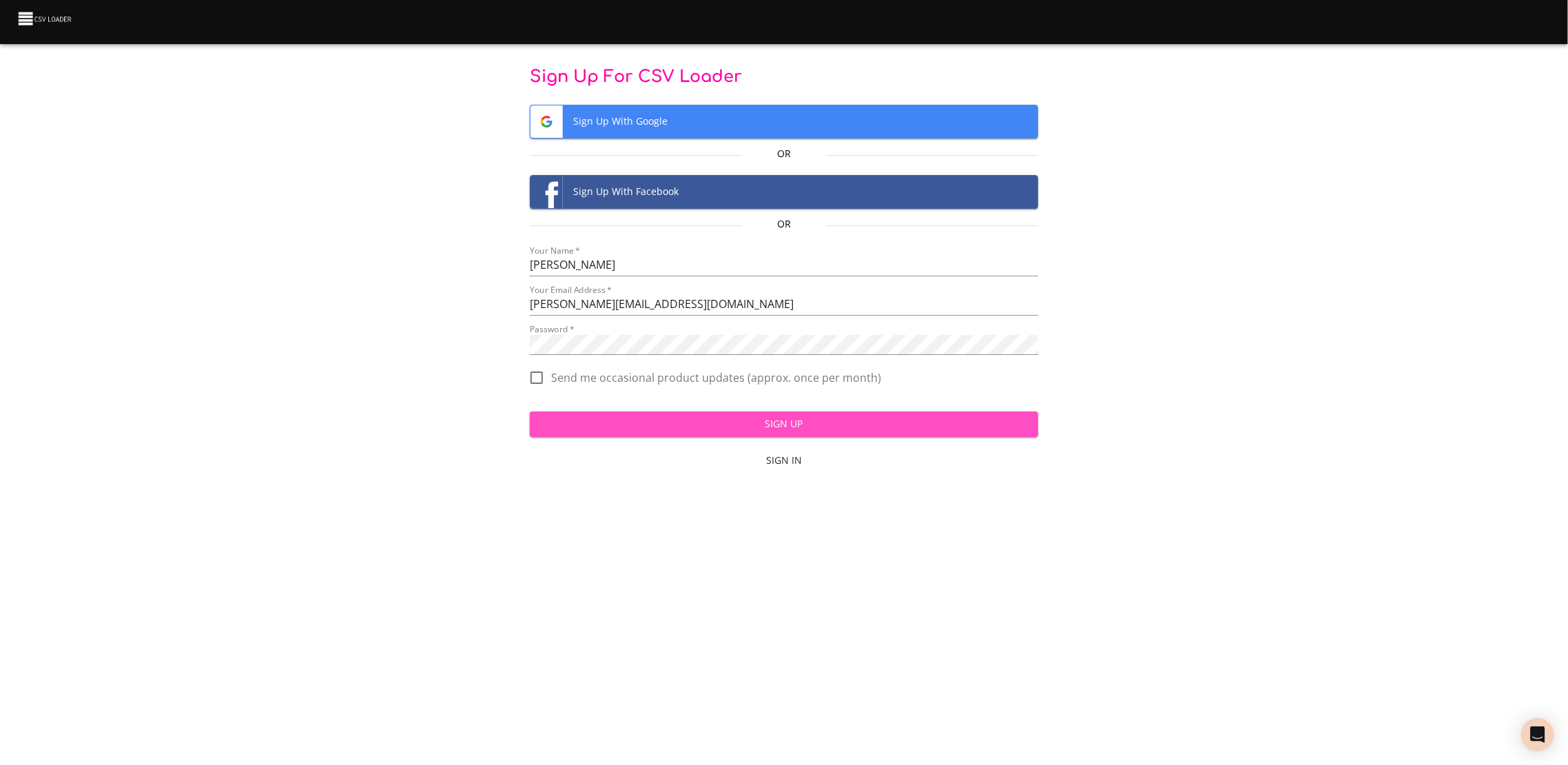 click on "Sign Up" at bounding box center [783, 424] 